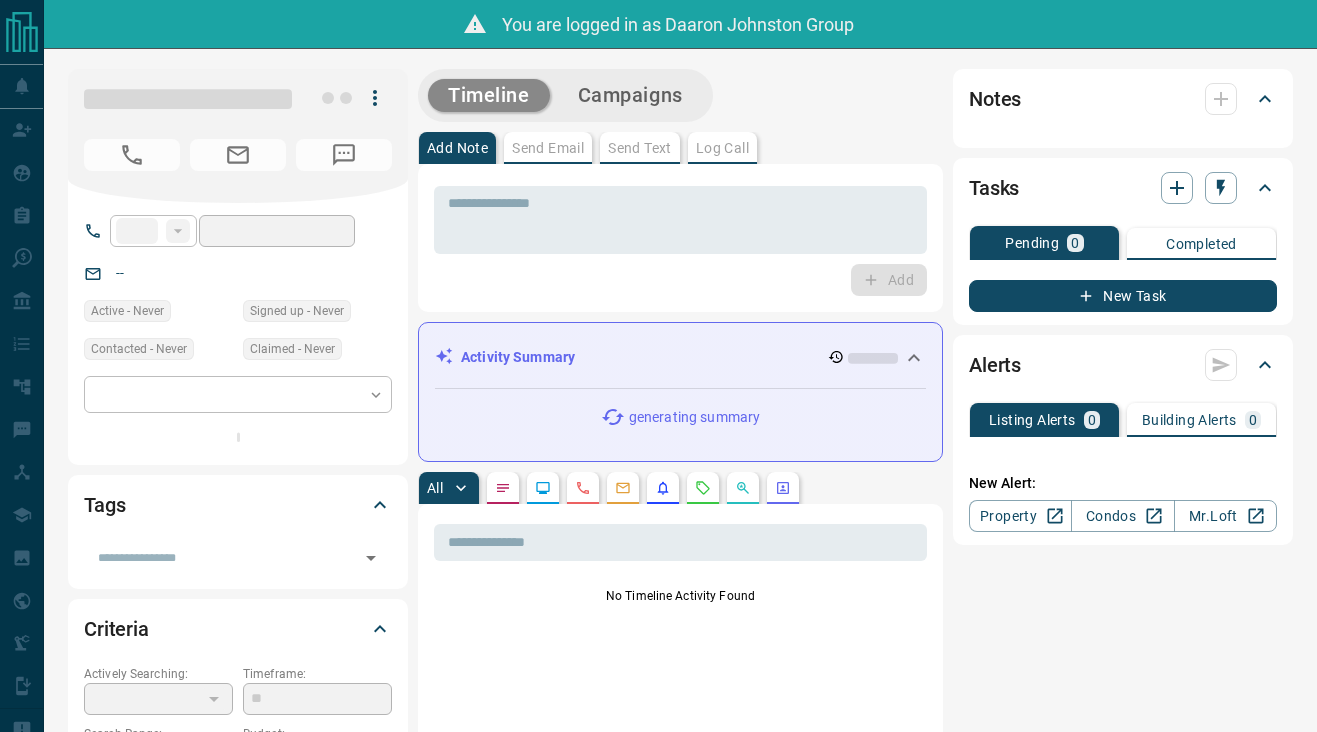 scroll, scrollTop: 0, scrollLeft: 0, axis: both 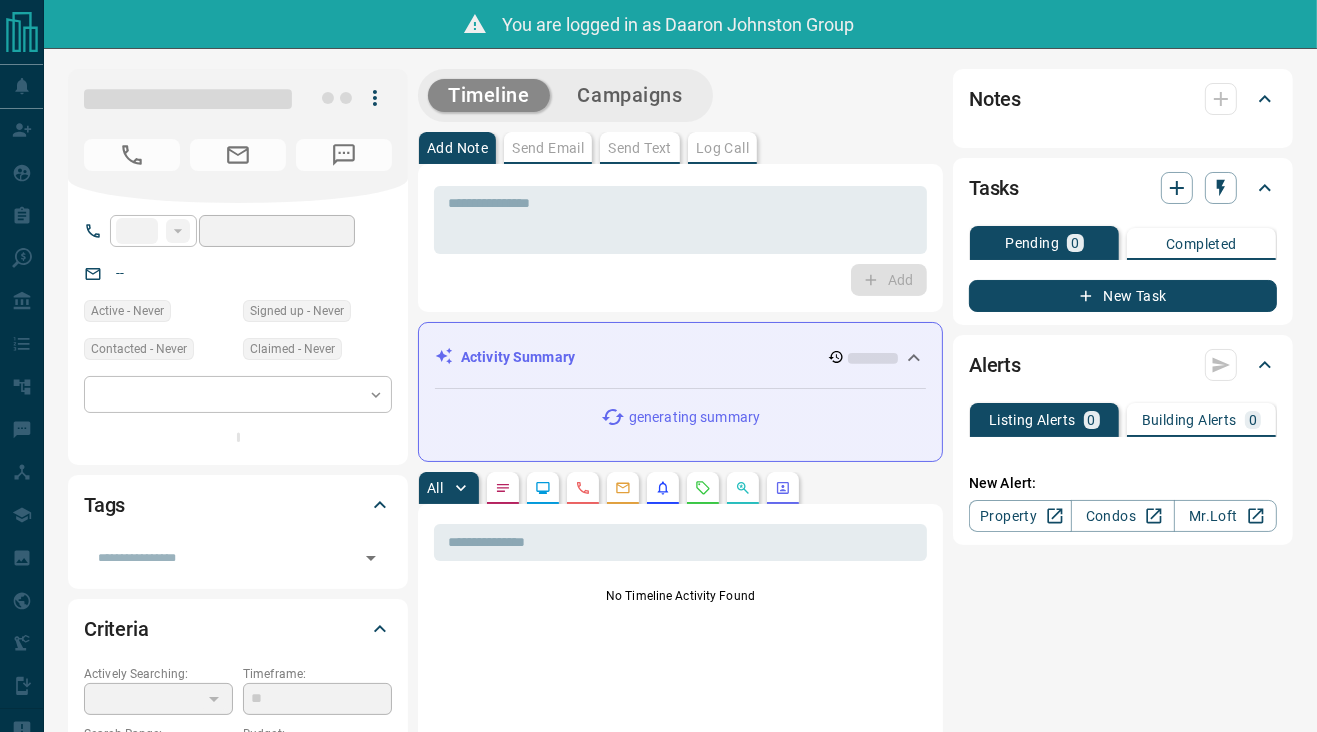 type on "**" 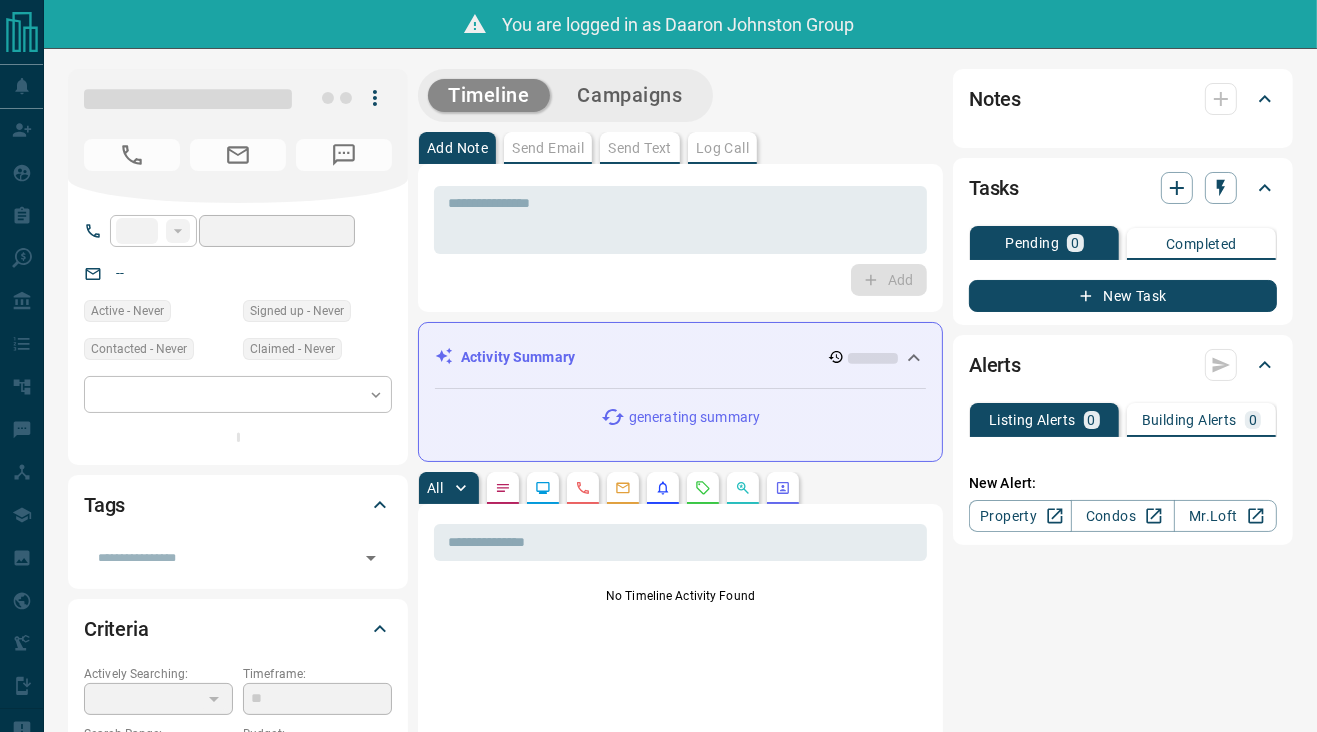 type on "**********" 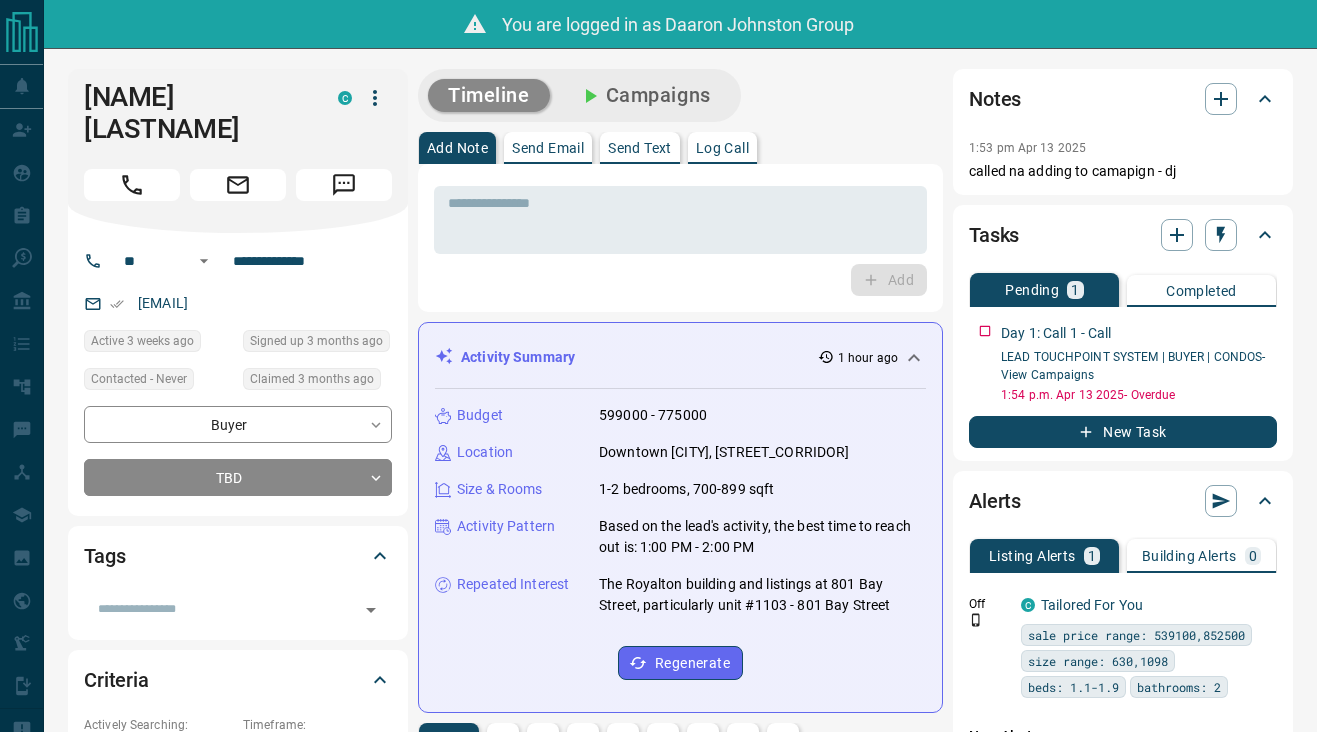 scroll, scrollTop: 0, scrollLeft: 0, axis: both 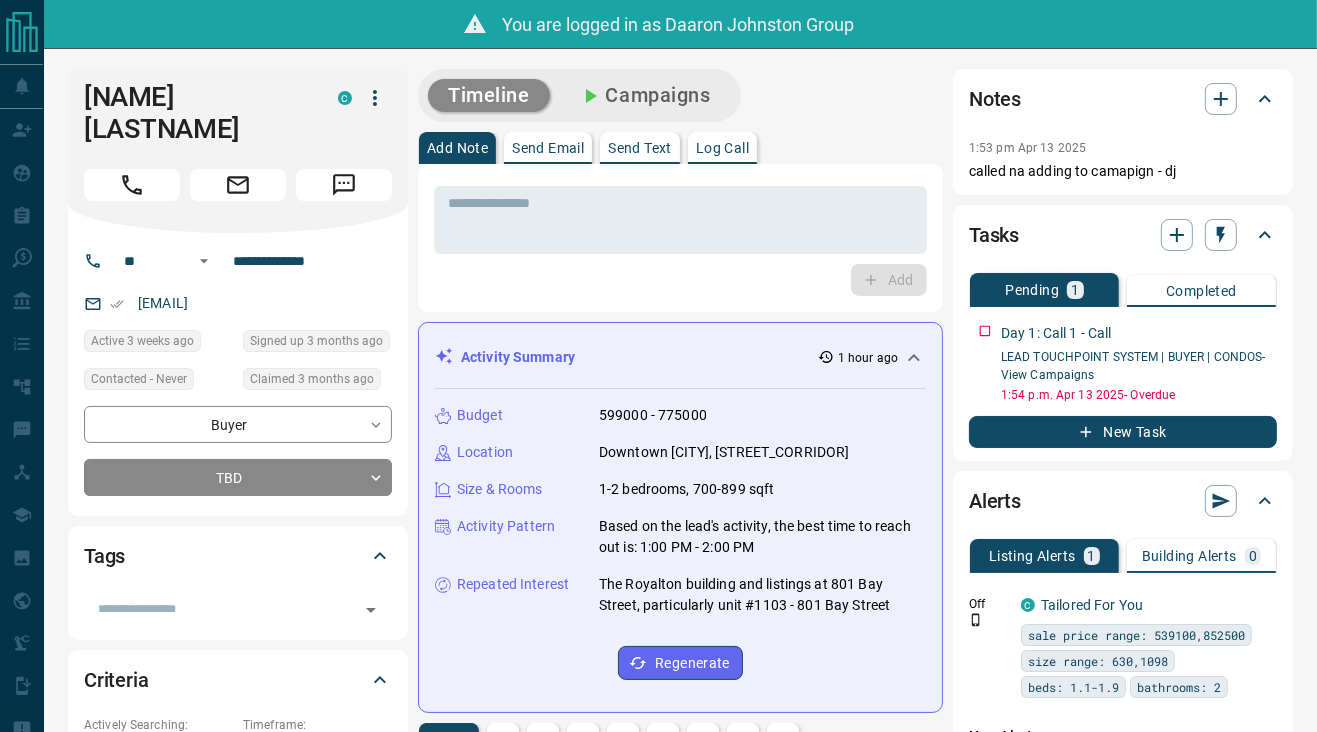 click on "**********" at bounding box center [238, 374] 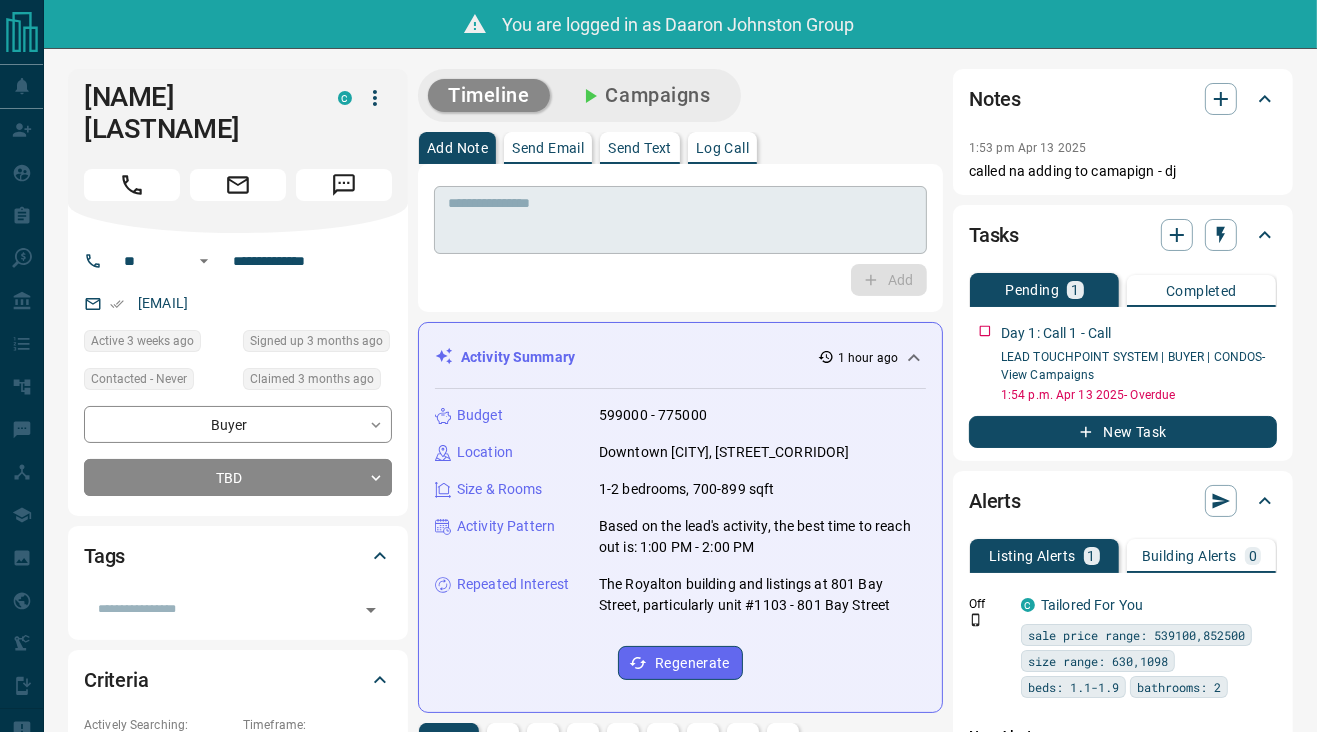 click at bounding box center [680, 220] 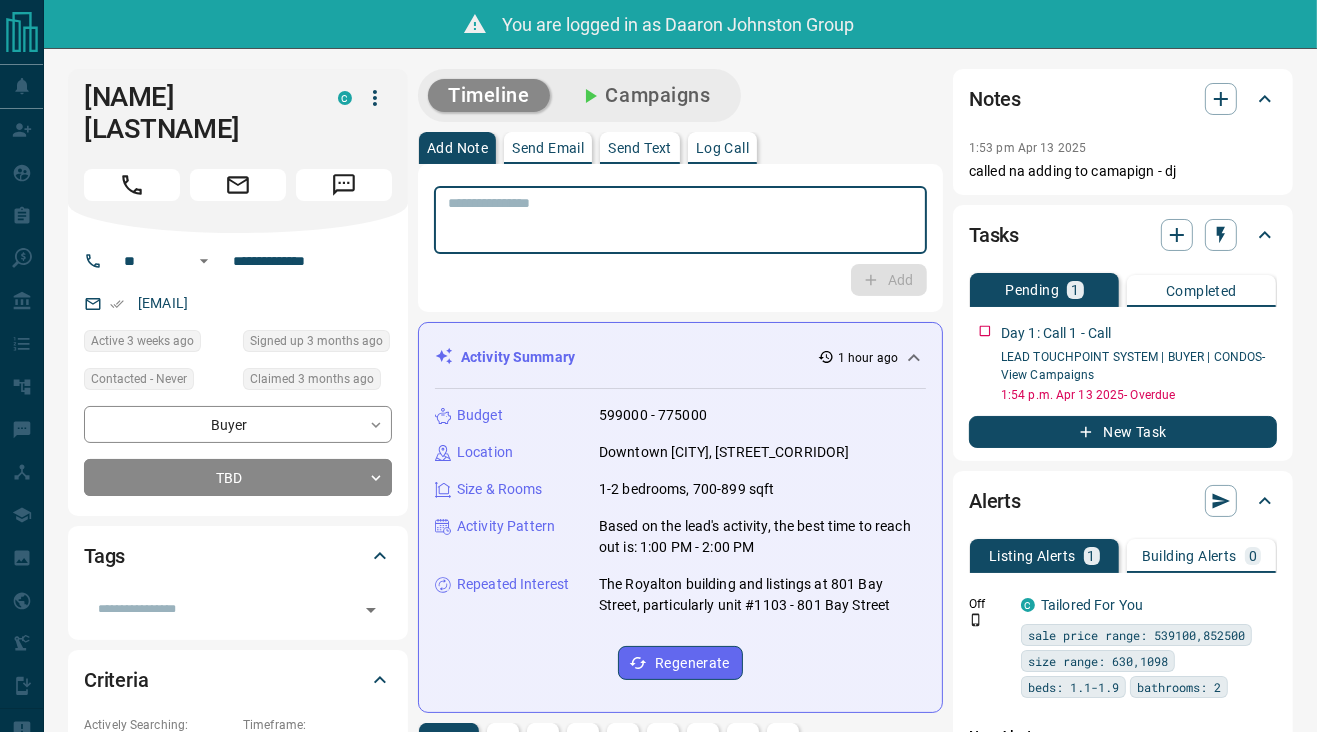 paste on "**********" 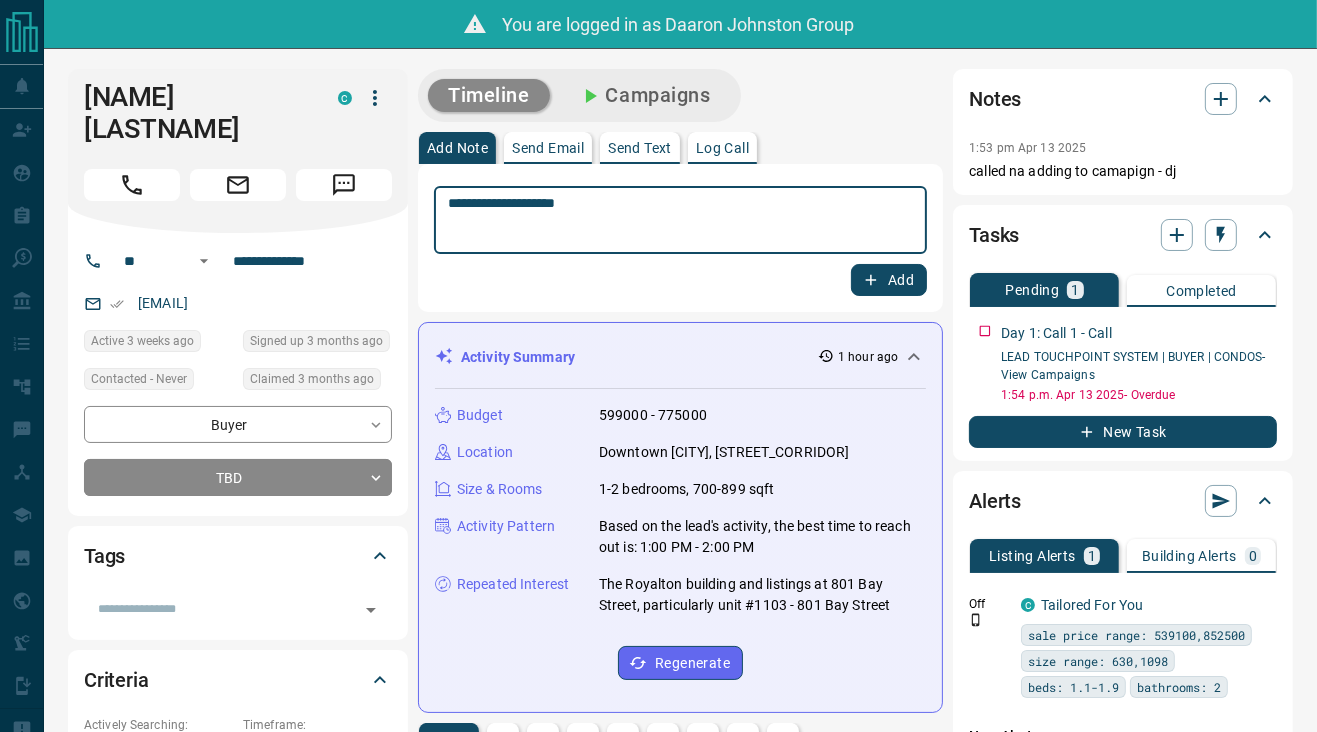 drag, startPoint x: 661, startPoint y: 230, endPoint x: 249, endPoint y: 116, distance: 427.481 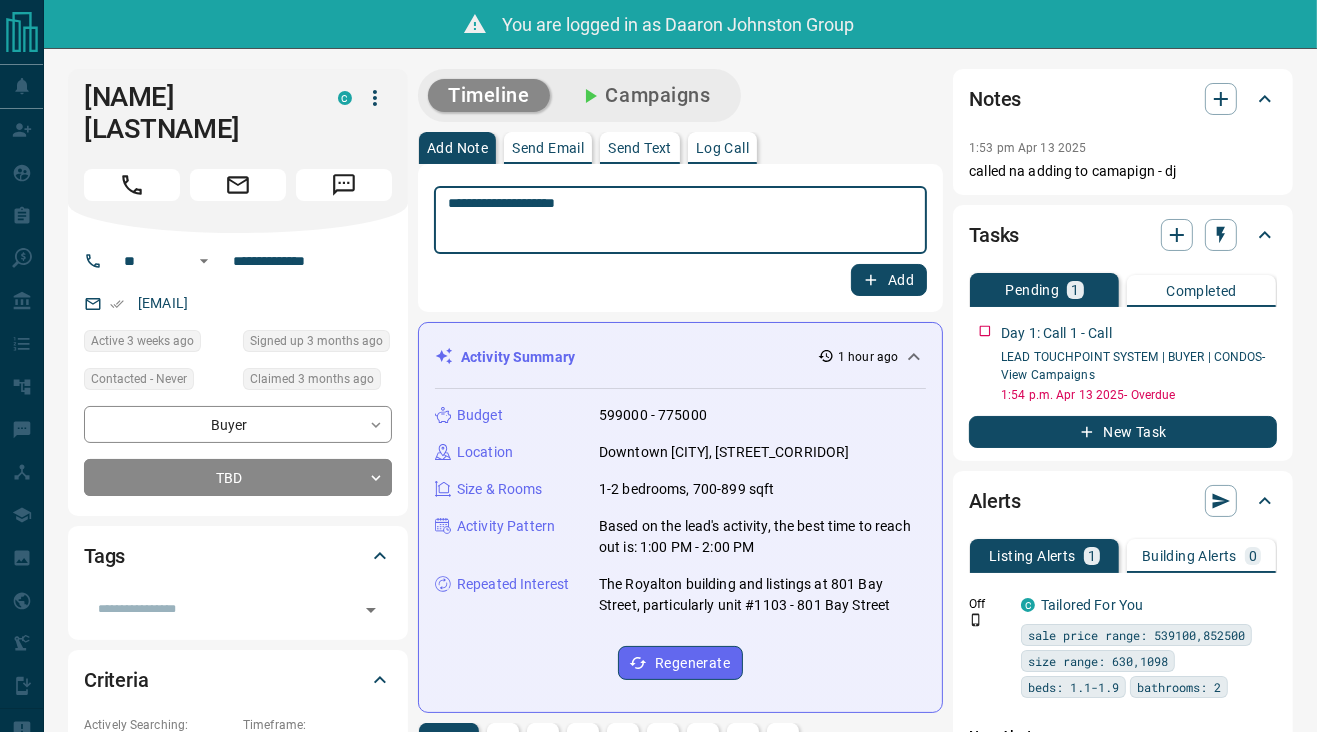 type on "**********" 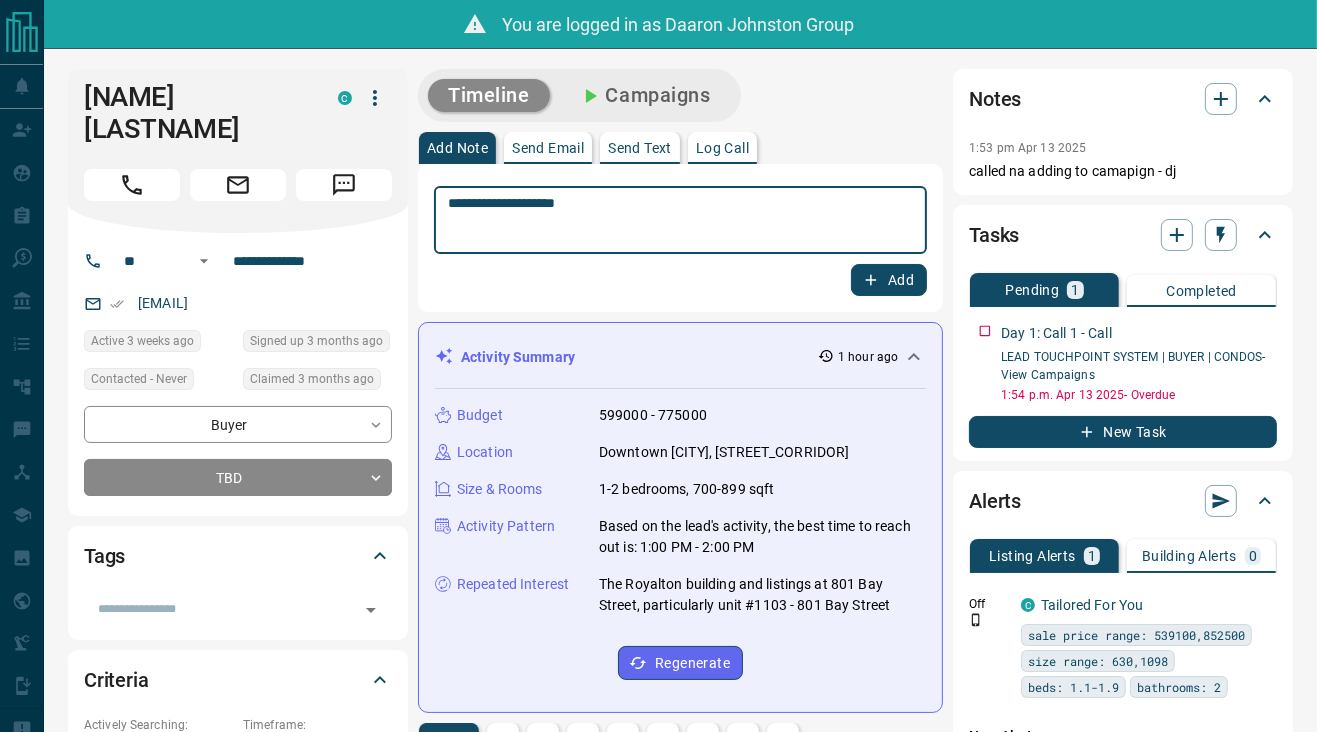 type 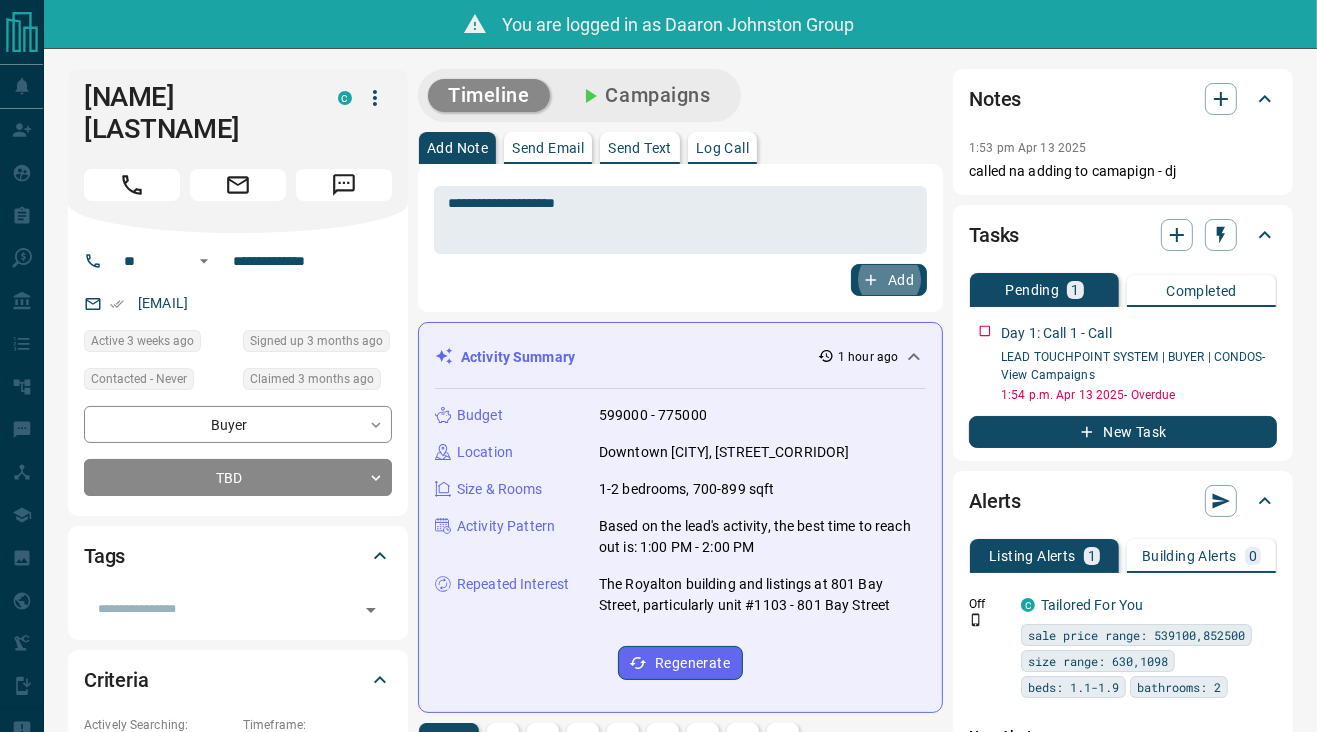 click on "Add" at bounding box center (889, 280) 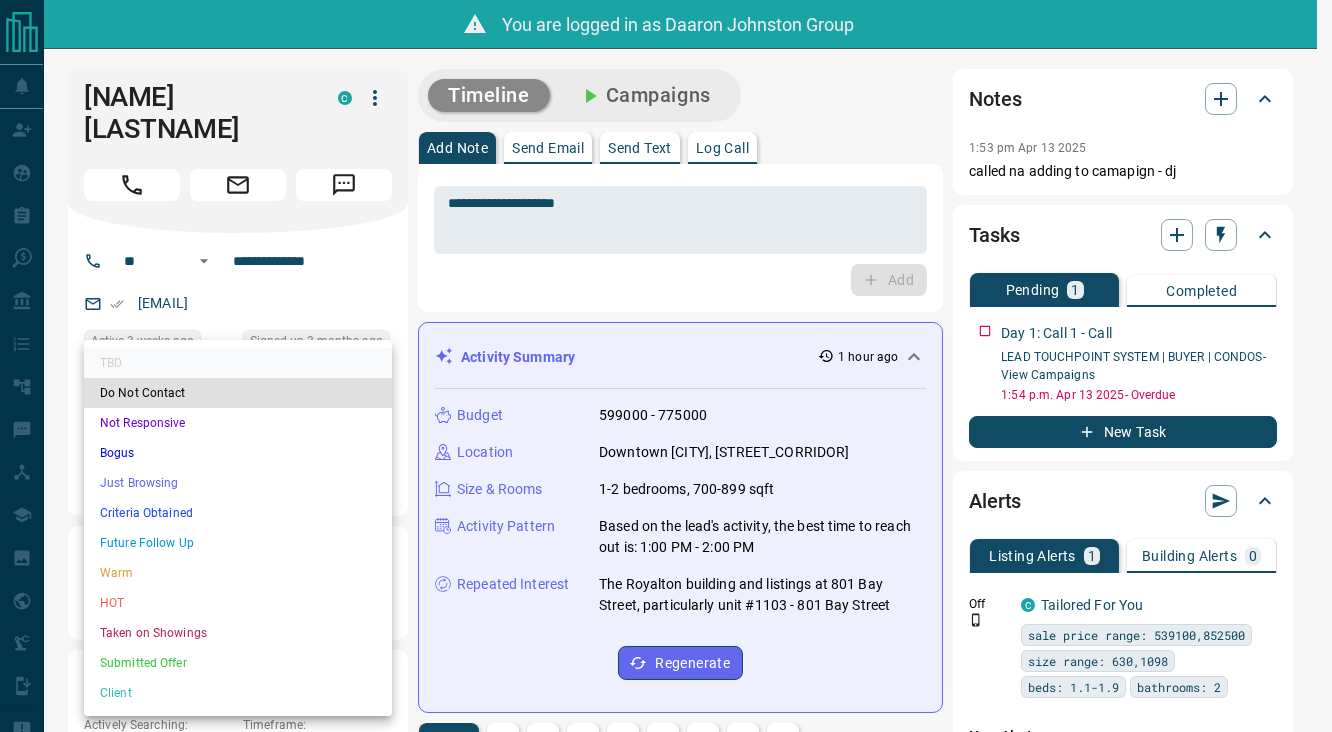 click on "**********" at bounding box center (666, 1239) 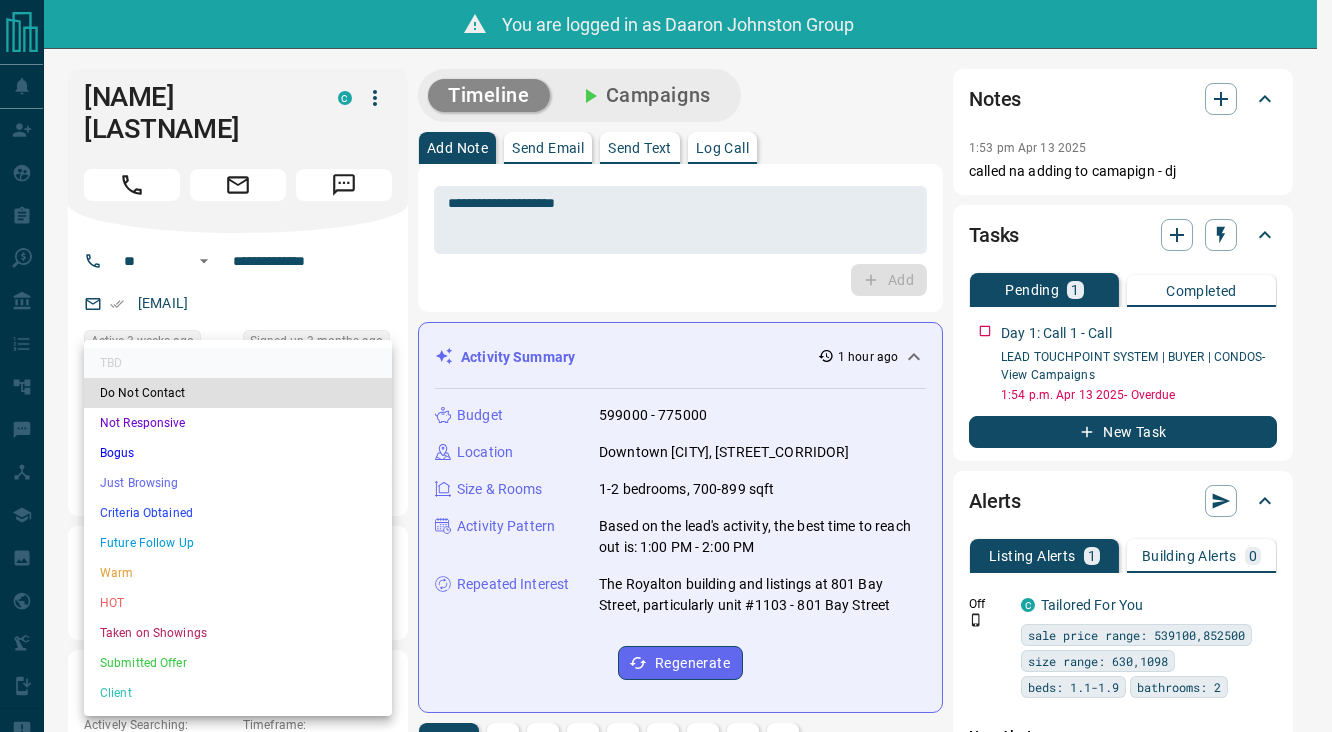 click on "Bogus" at bounding box center (238, 453) 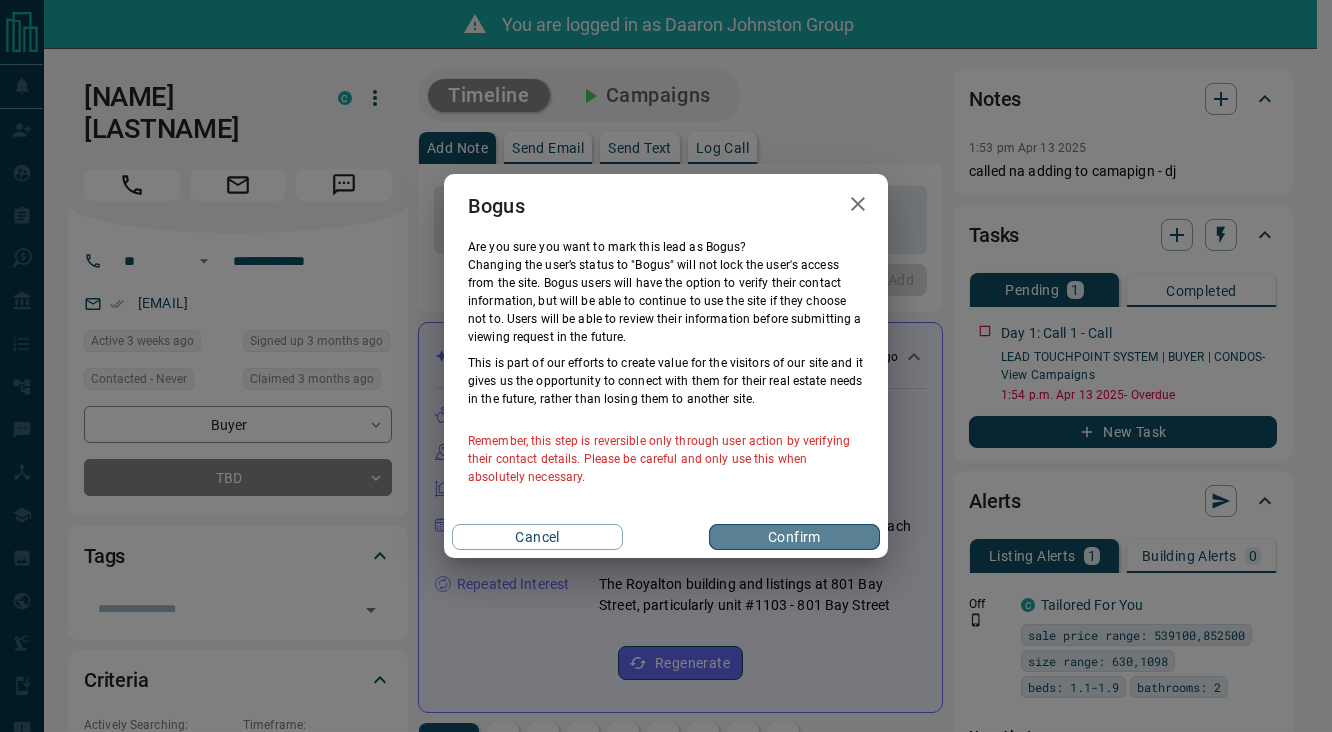 drag, startPoint x: 795, startPoint y: 532, endPoint x: 835, endPoint y: 504, distance: 48.82622 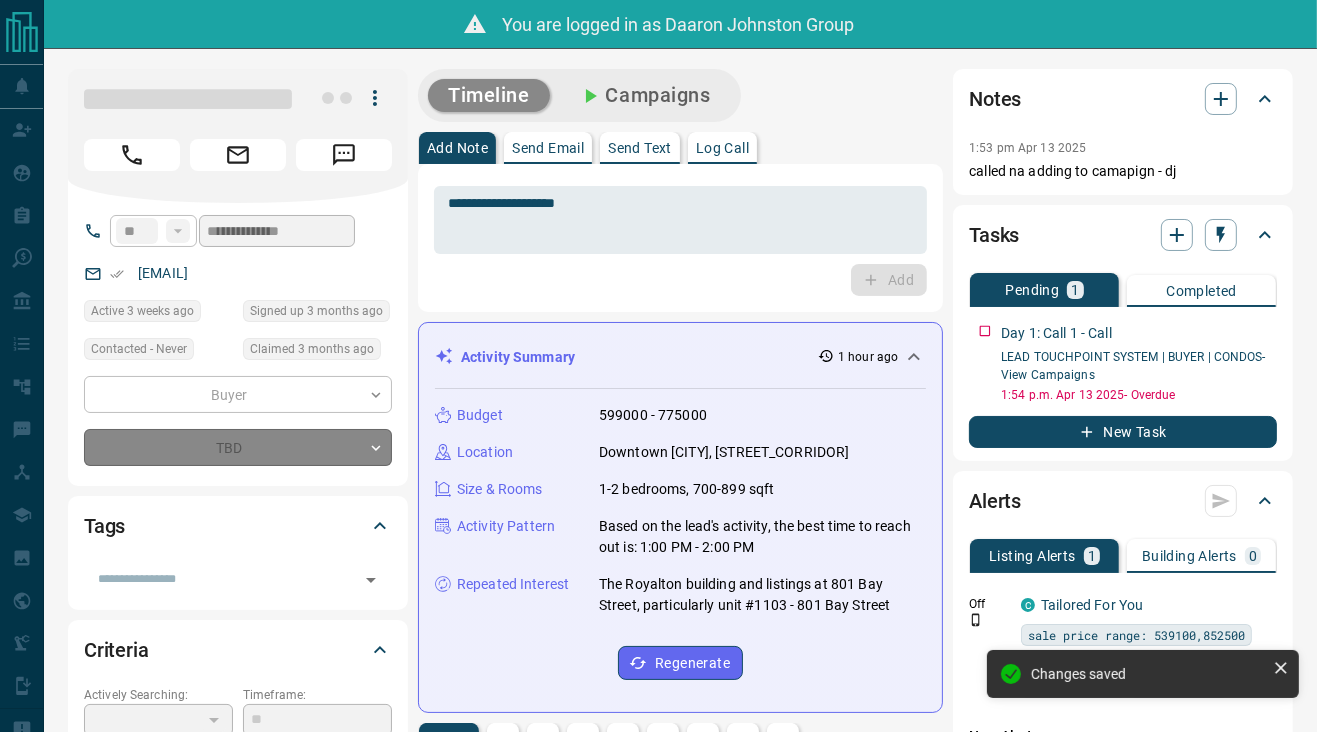 type on "**********" 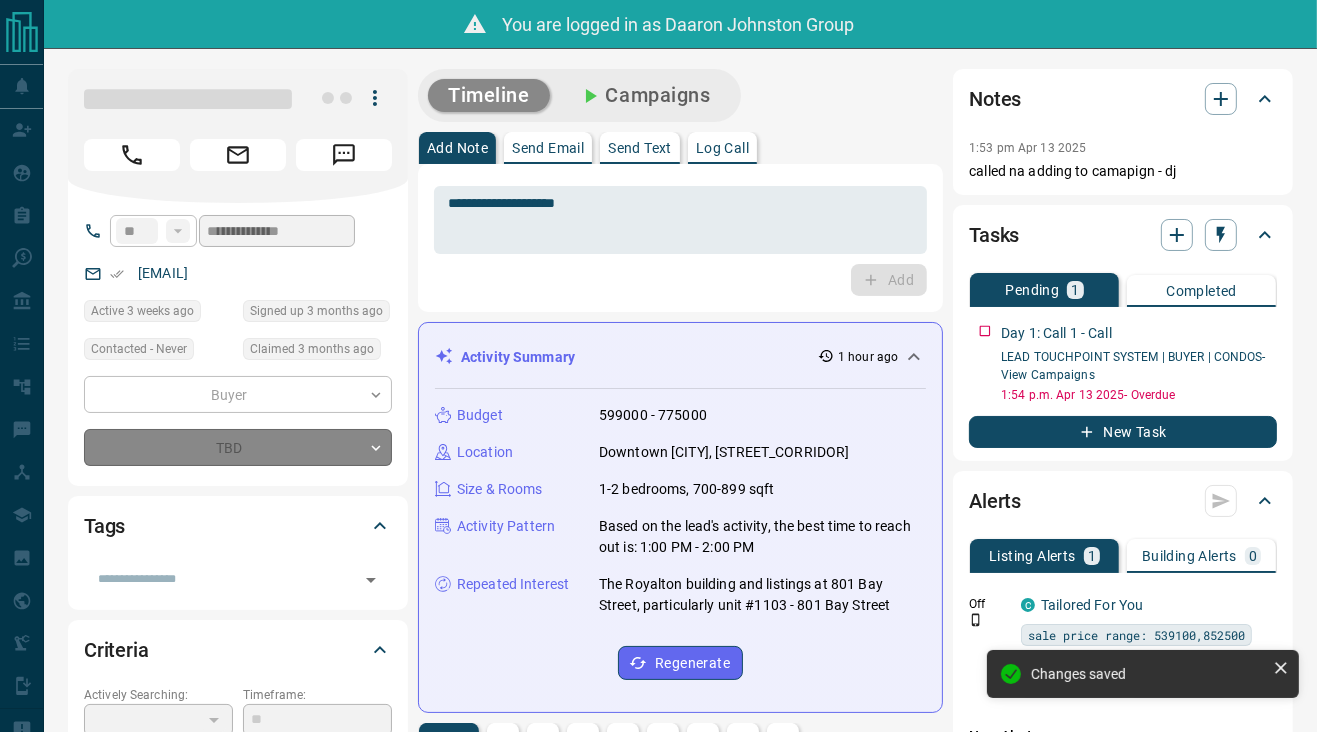 type on "*" 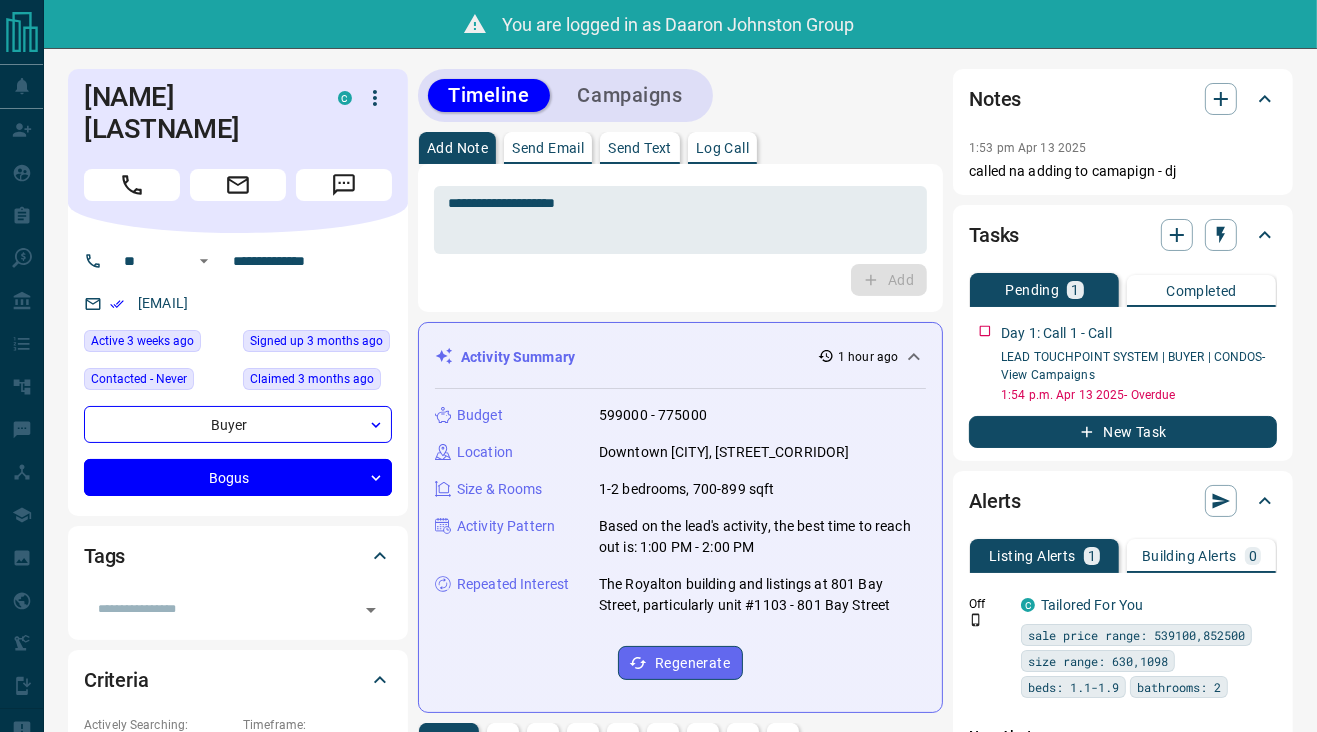 click on "**********" at bounding box center (680, 1263) 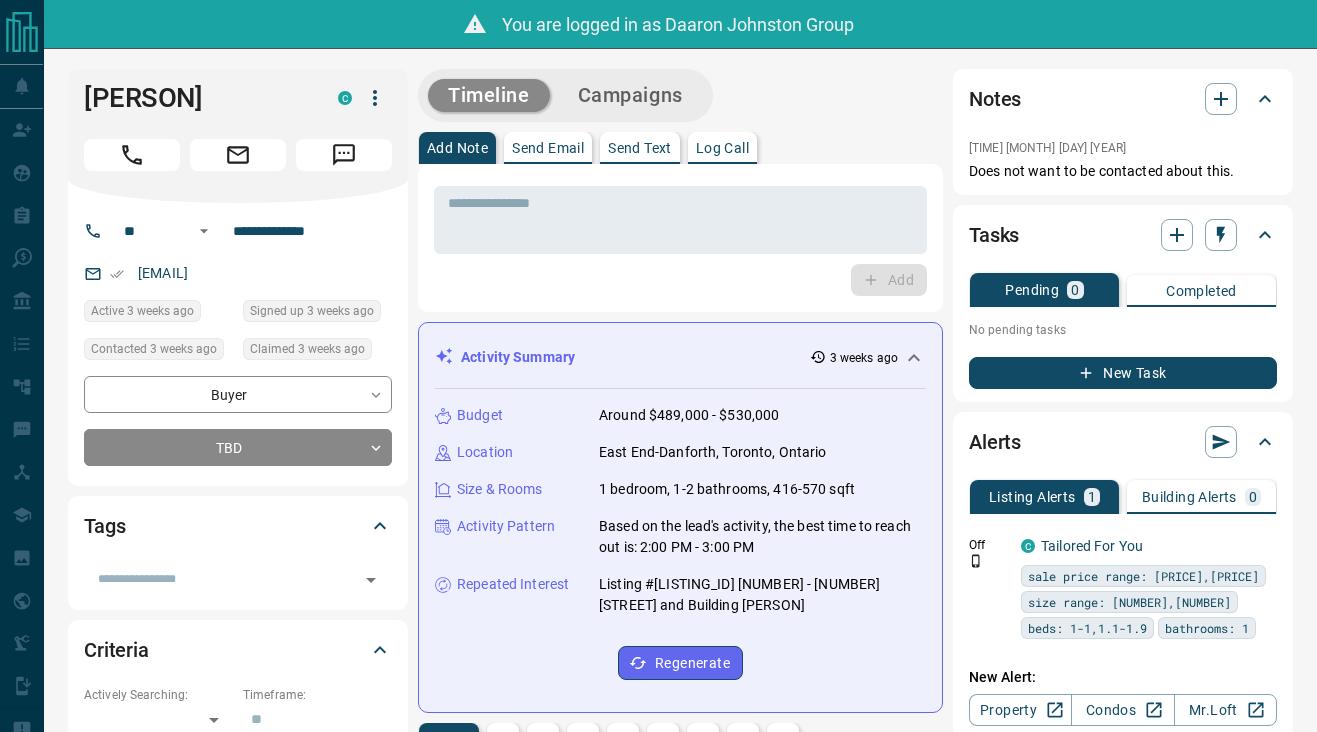 scroll, scrollTop: 0, scrollLeft: 0, axis: both 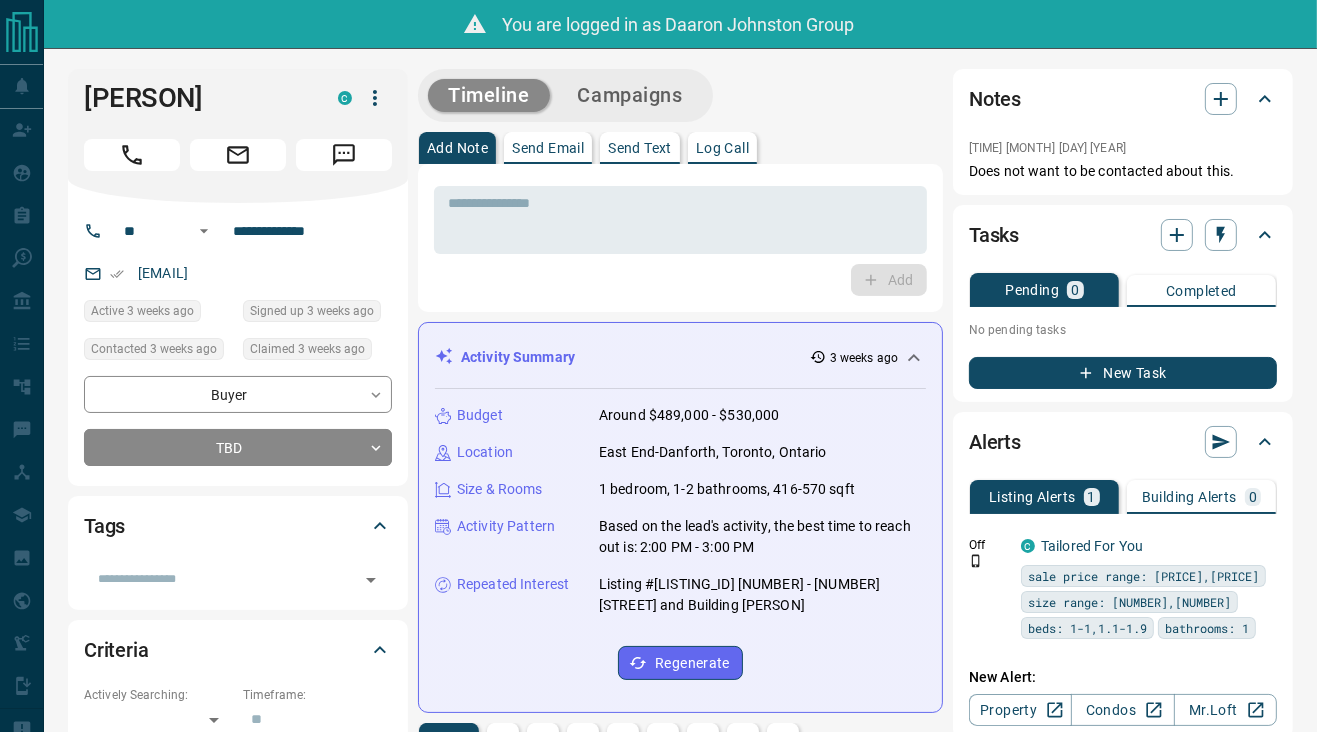 click on "Timeline Campaigns Add Note Send Email Send Text Log Call * ​ Add Activity Summary 3 weeks ago Budget Around $489,000 - $530,000 Location East End-Danforth, Toronto, Ontario Size & Rooms 1 bedroom, 1-2 bathrooms, 416-570 sqft Activity Pattern Based on the lead's activity, the best time to reach out is:  2:00 PM - 3:00 PM Repeated Interest Listing #E12201122 207 - 2369 Danforth Avenue and Building Danny Danforth Regenerate All ​ 11:51 am Jul 28 2025 Email - Opened Chelsea Punwasie opened an email sent from Daaron Johnston Group Welcome to condos.ca! 1:59 pm Jul 21 2025 Email - Delivered Email from Daaron Johnston Group delivered to Chelsea Punwasie More Homes, Slower Sales View Email 2:14 pm Jul 10 2025 Viewed a Listing C 807 - 8 Trent Avenue , East End-Danforth, East End, Toronto 1 1 566  sqft $518,000 E12272086 2:13 pm Jul 10 2025 Viewed a Building  C Canvas Condos 2301 Danforth Ave, Toronto, ON Mid-Rise | 2020 | 8 floors | 166 units 2:13 pm Jul 10 2025 Lead Profile Updated  updated the following fields:" at bounding box center [680, 1263] 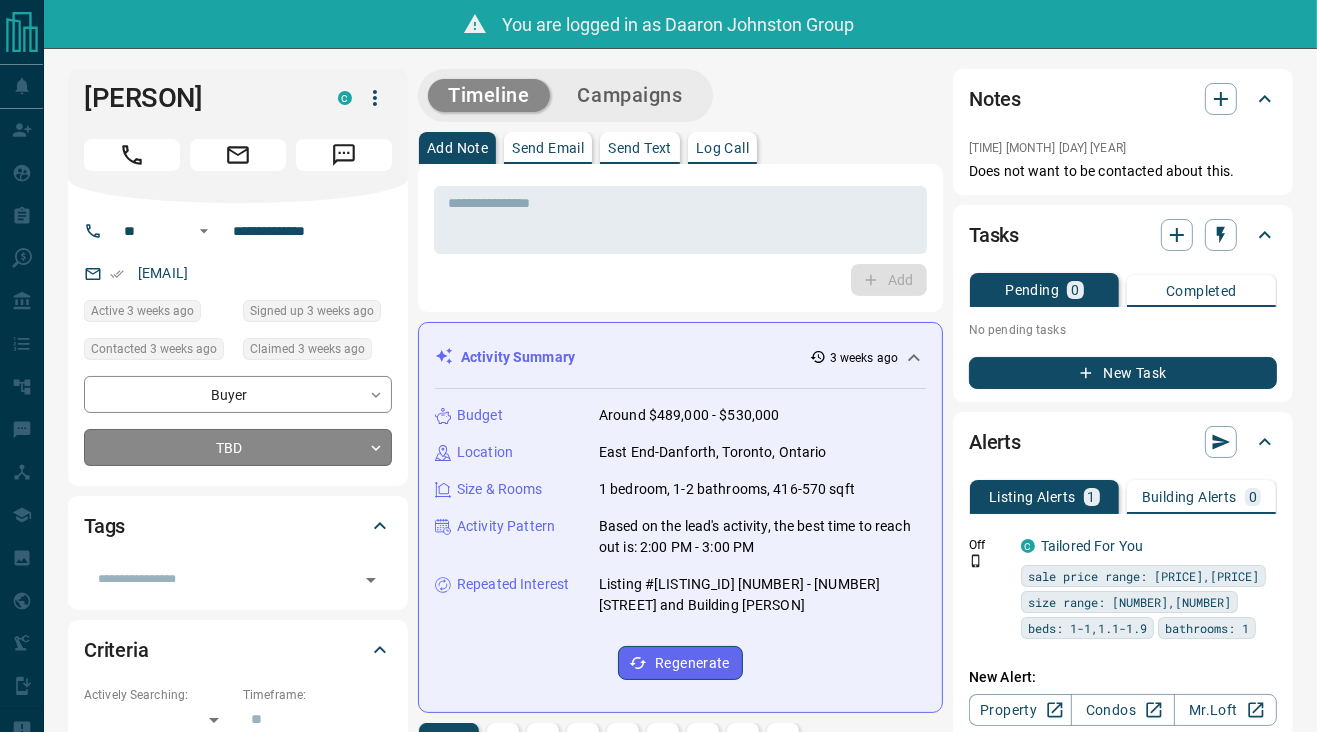 click on "**********" at bounding box center (658, 1239) 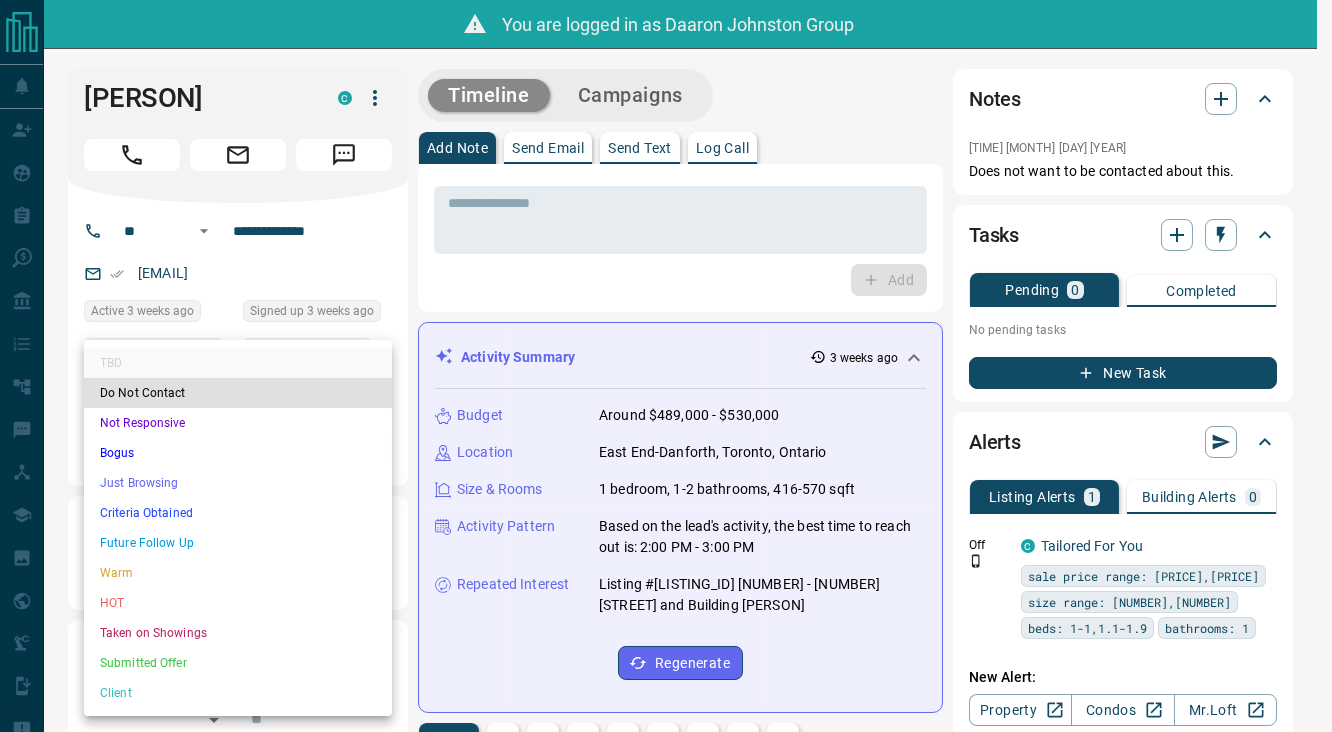 click on "Just Browsing" at bounding box center [238, 483] 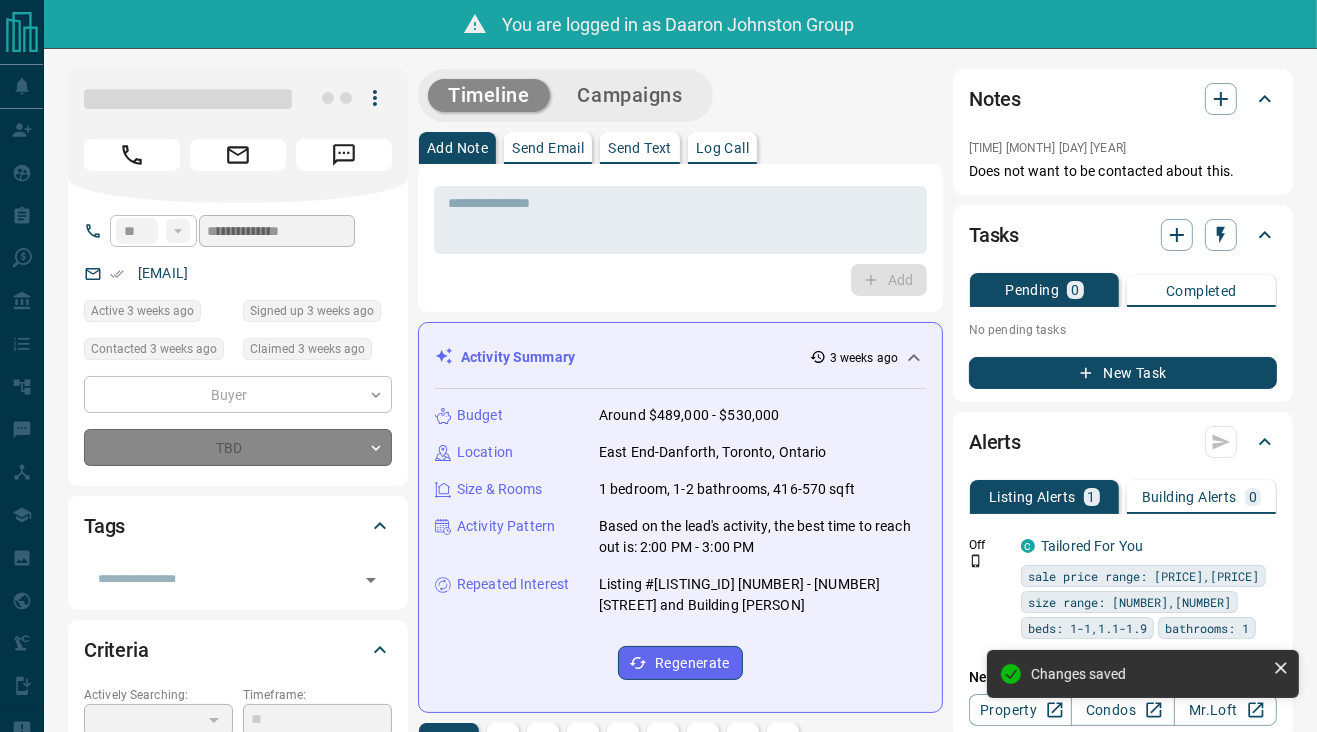 click on "Timeline Campaigns" at bounding box center [680, 95] 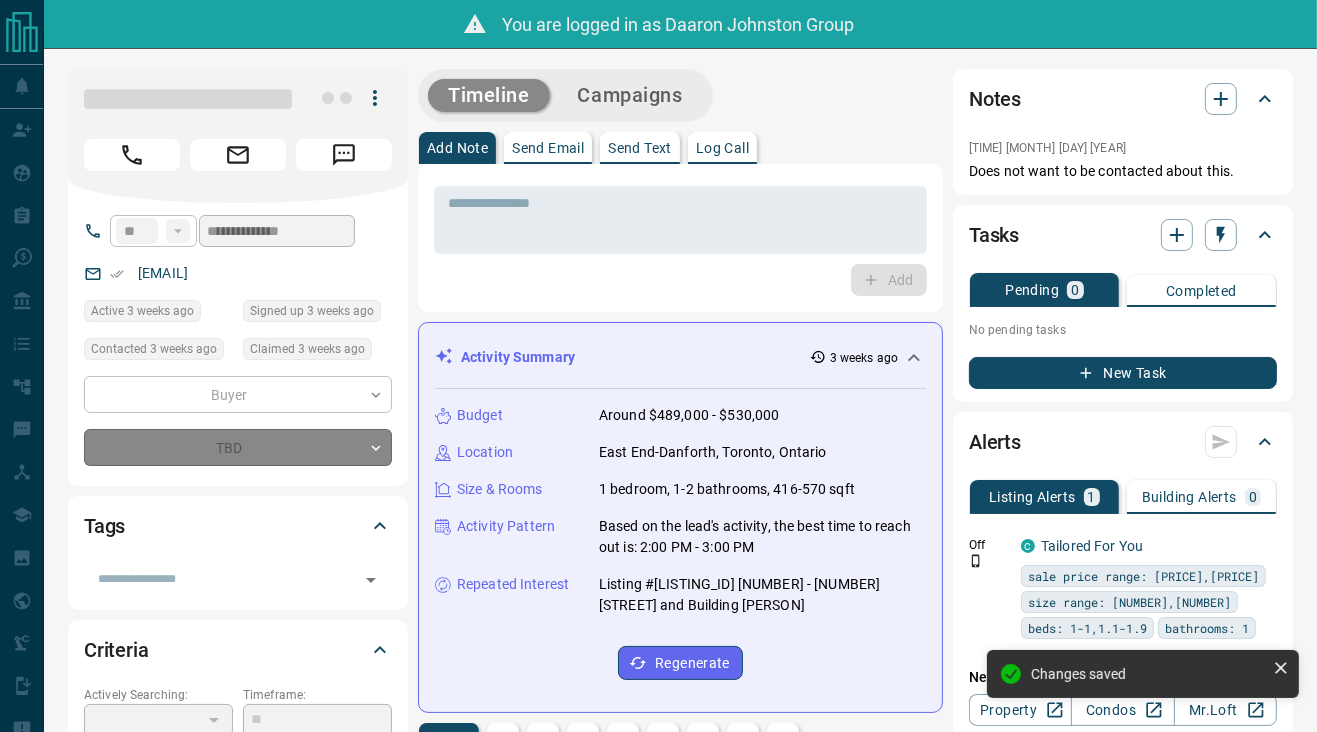 type on "*" 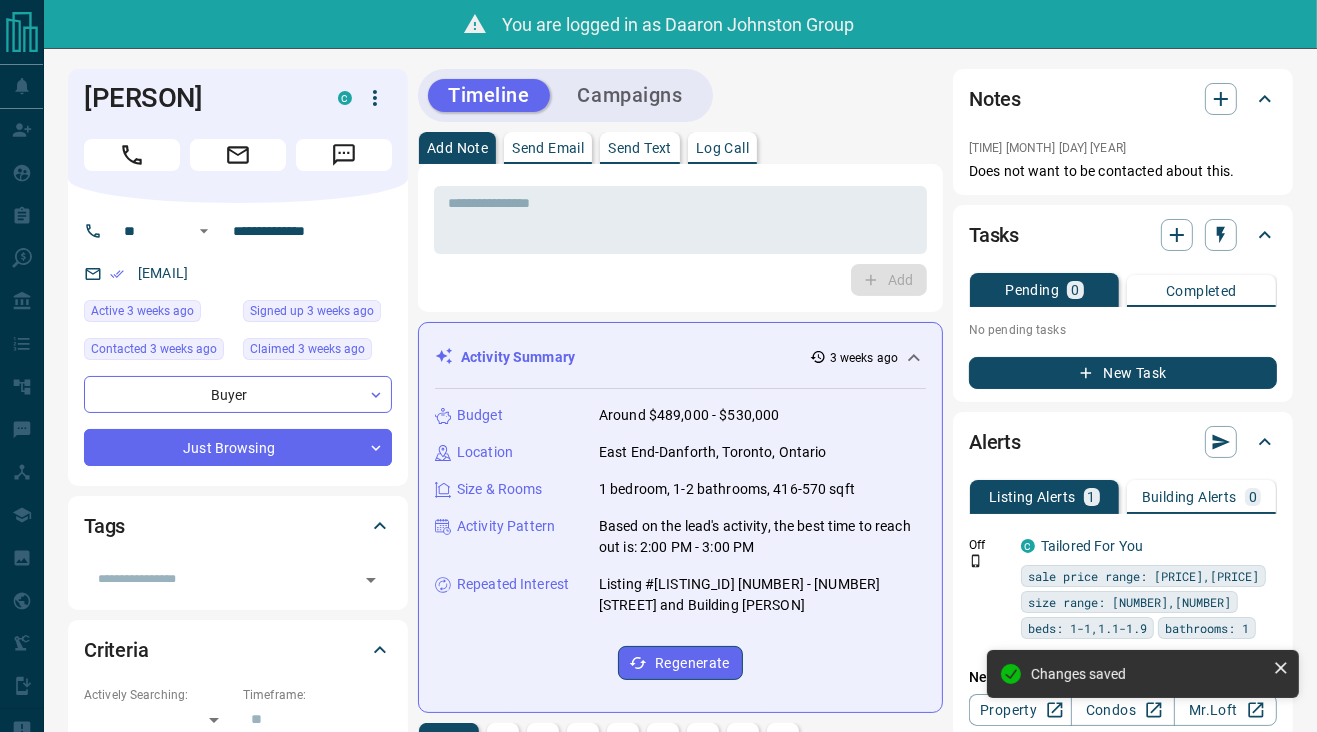 click on "Timeline Campaigns" at bounding box center (680, 95) 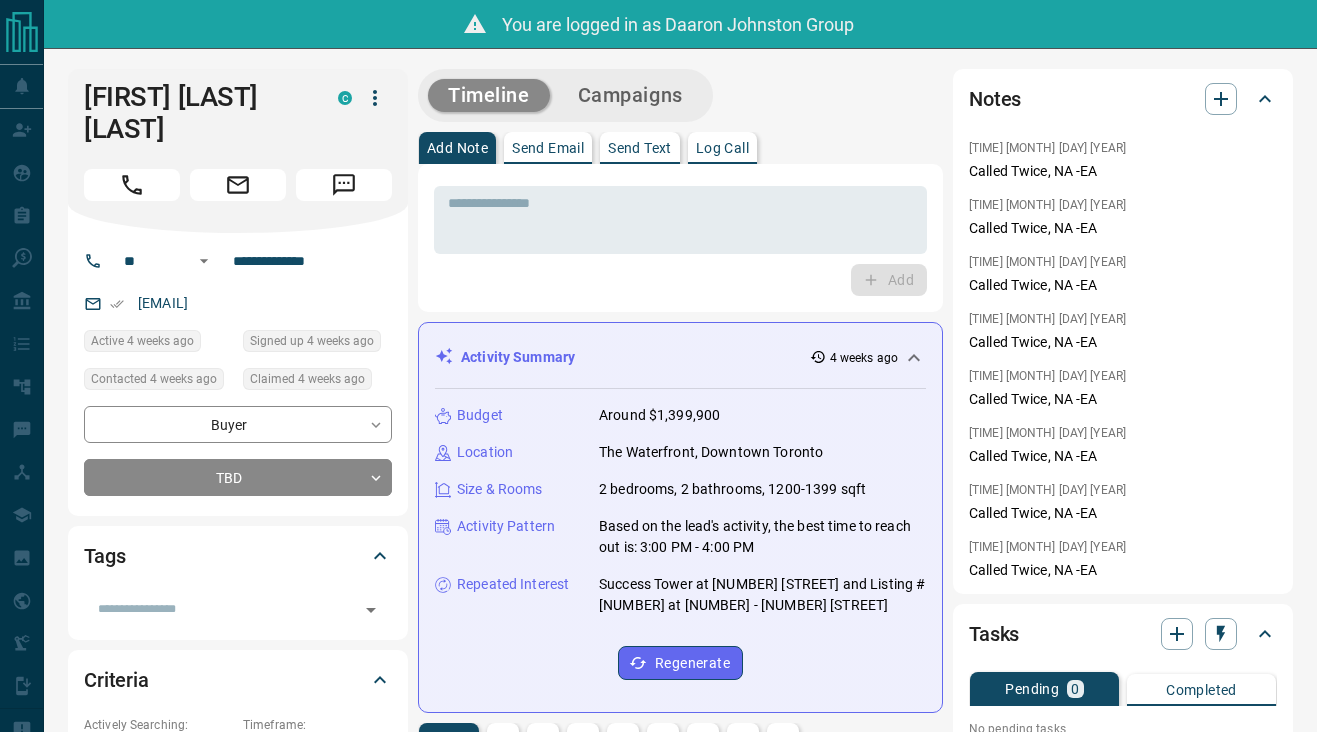 scroll, scrollTop: 0, scrollLeft: 0, axis: both 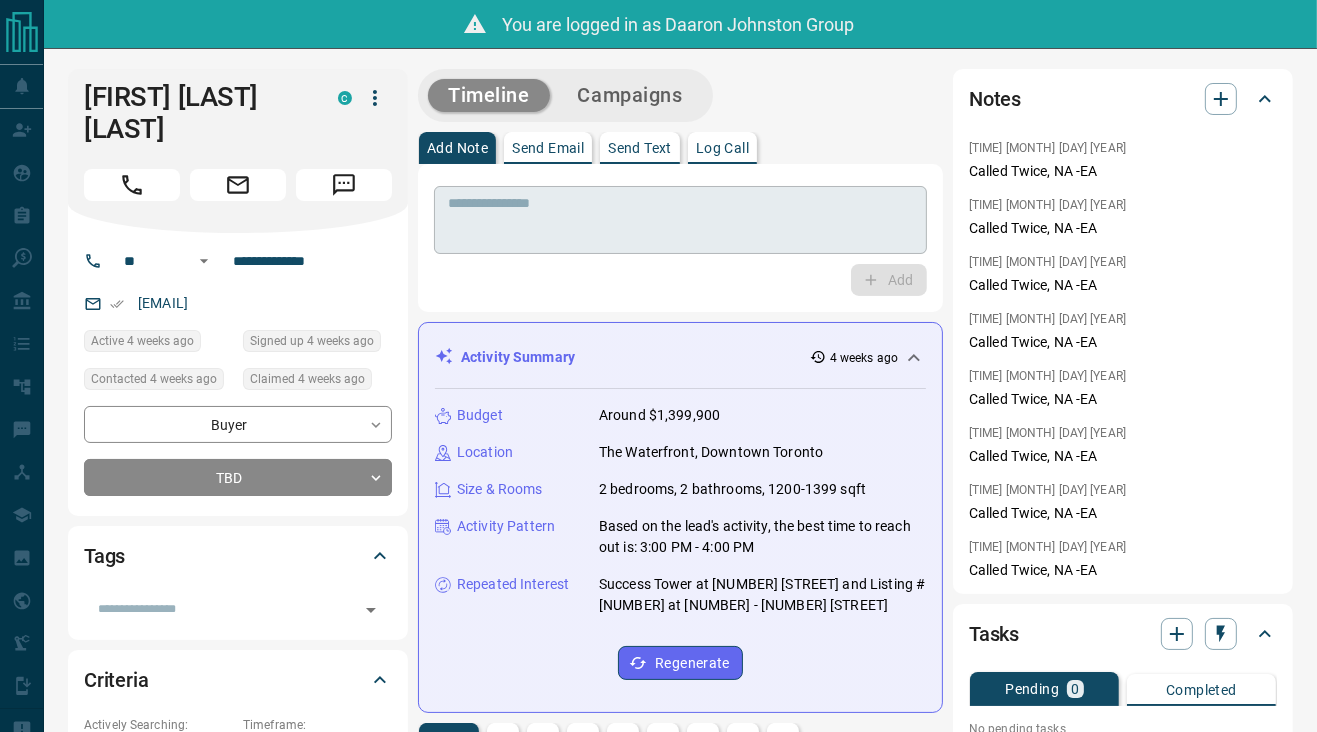 drag, startPoint x: 709, startPoint y: 240, endPoint x: 710, endPoint y: 218, distance: 22.022715 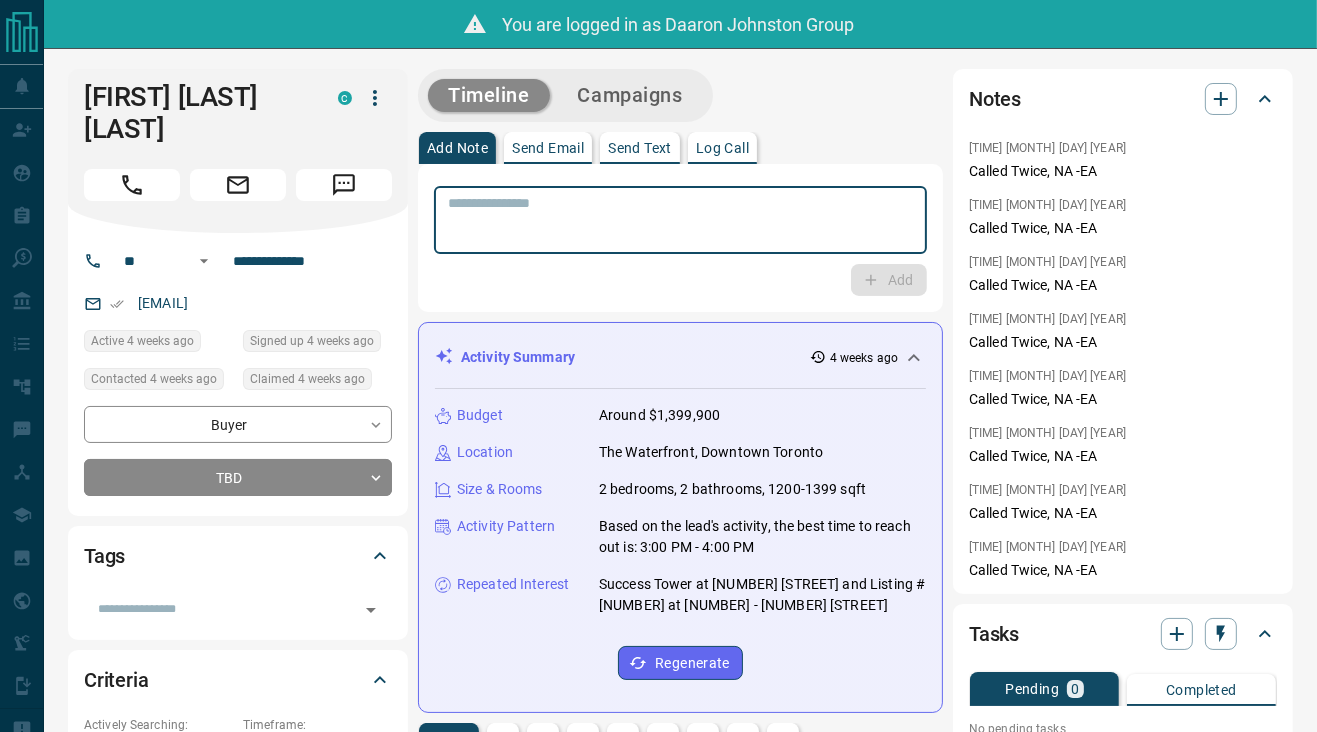 paste on "**********" 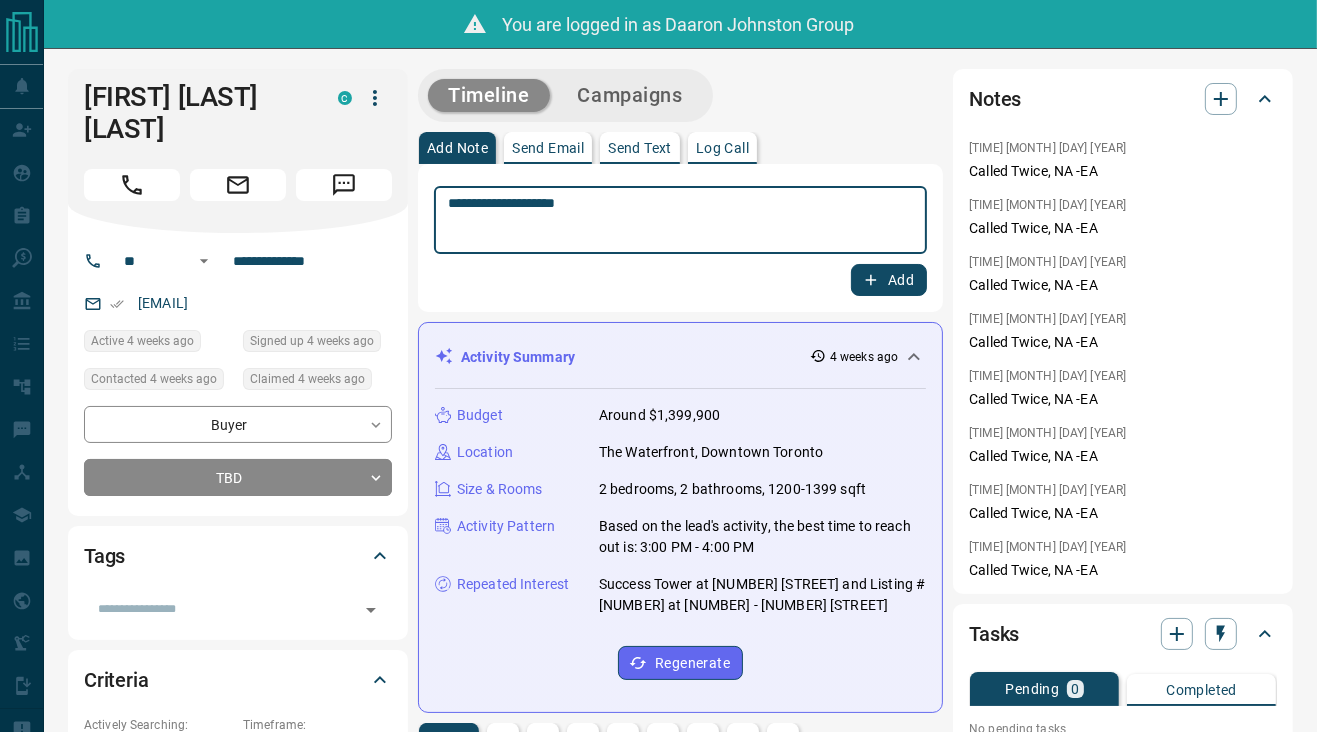 type on "**********" 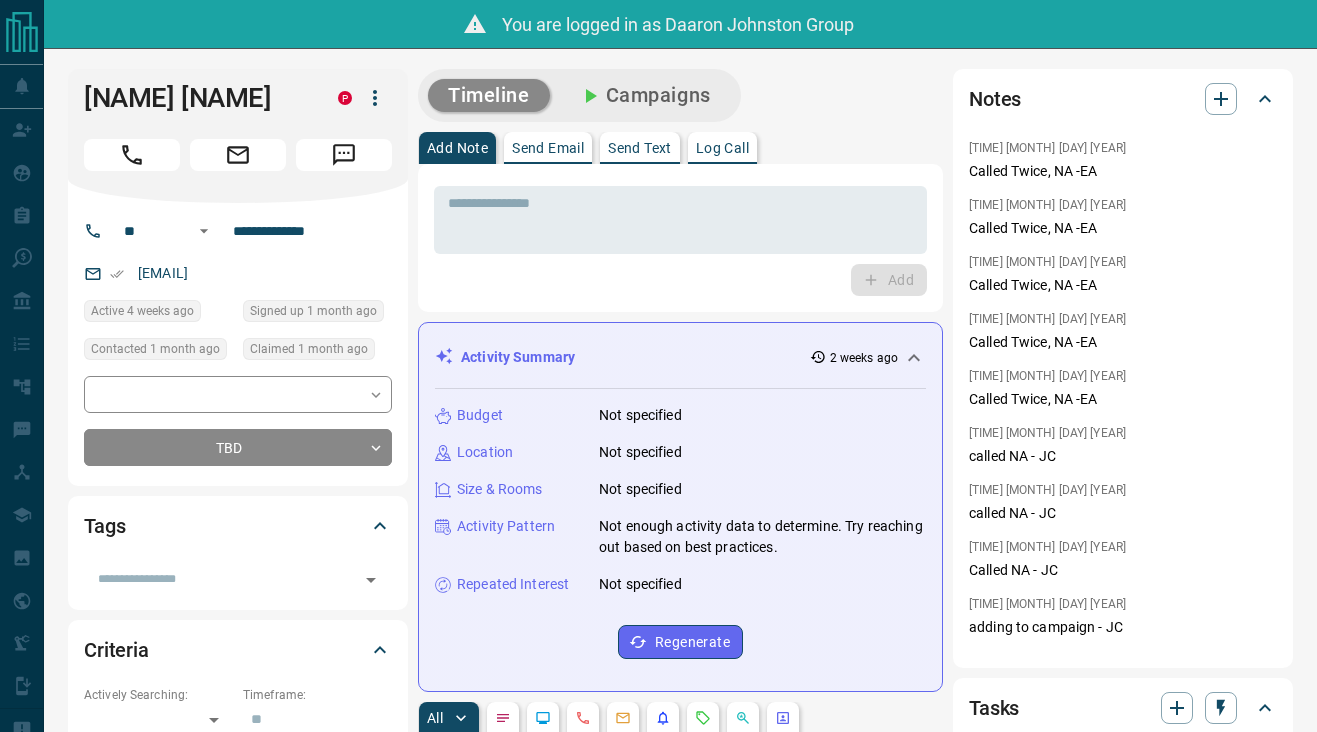 scroll, scrollTop: 0, scrollLeft: 0, axis: both 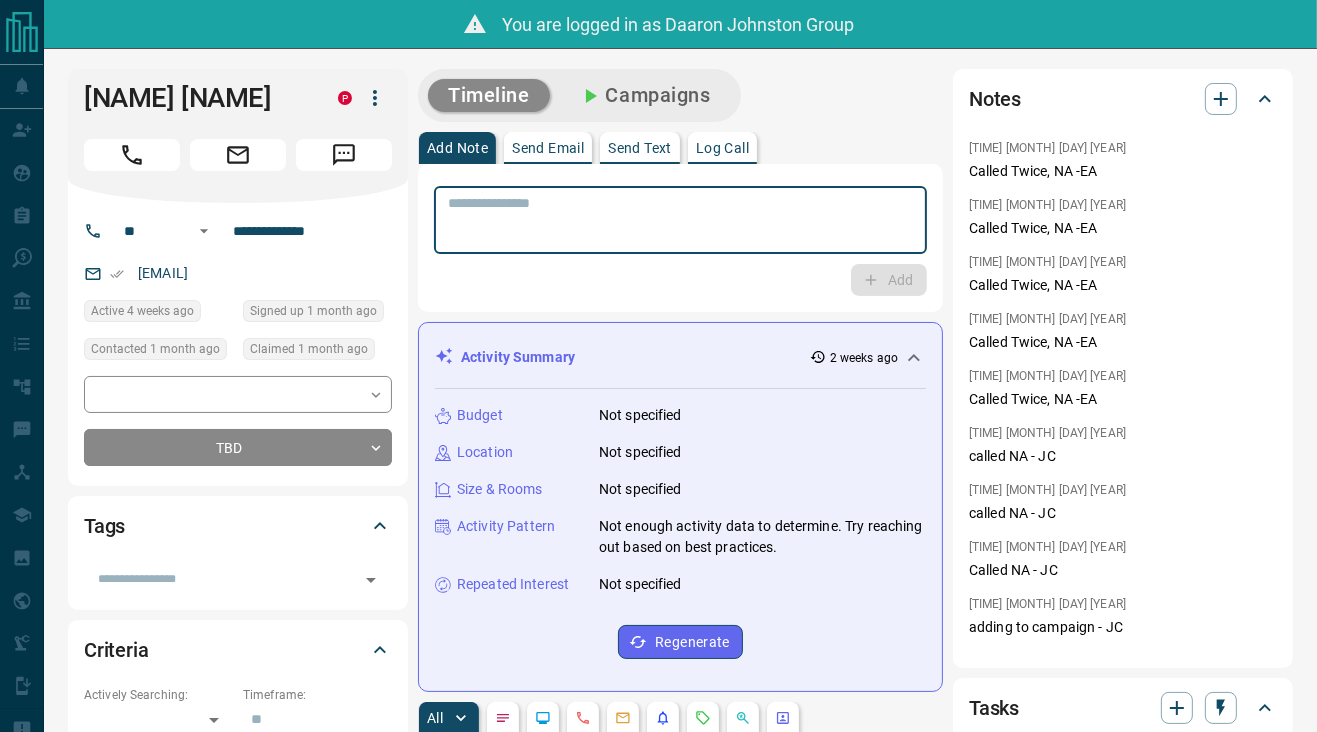 paste on "**********" 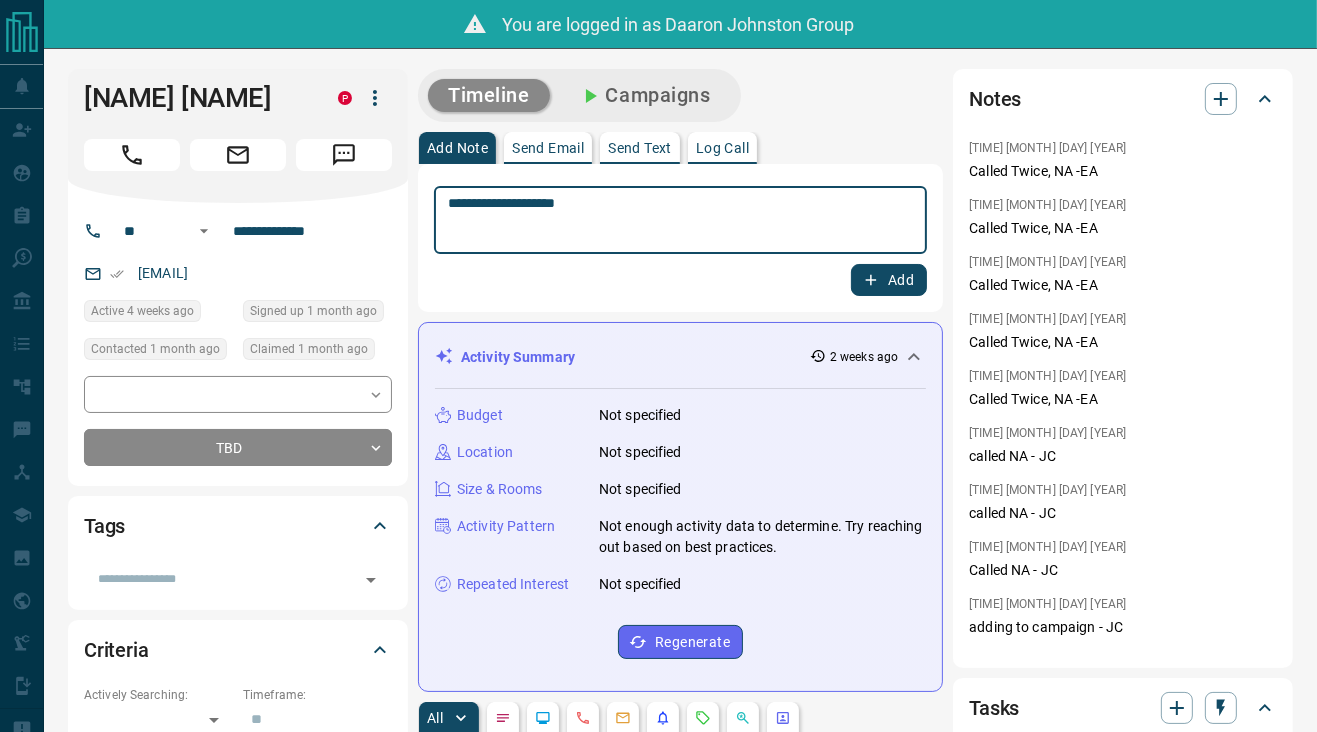 type on "**********" 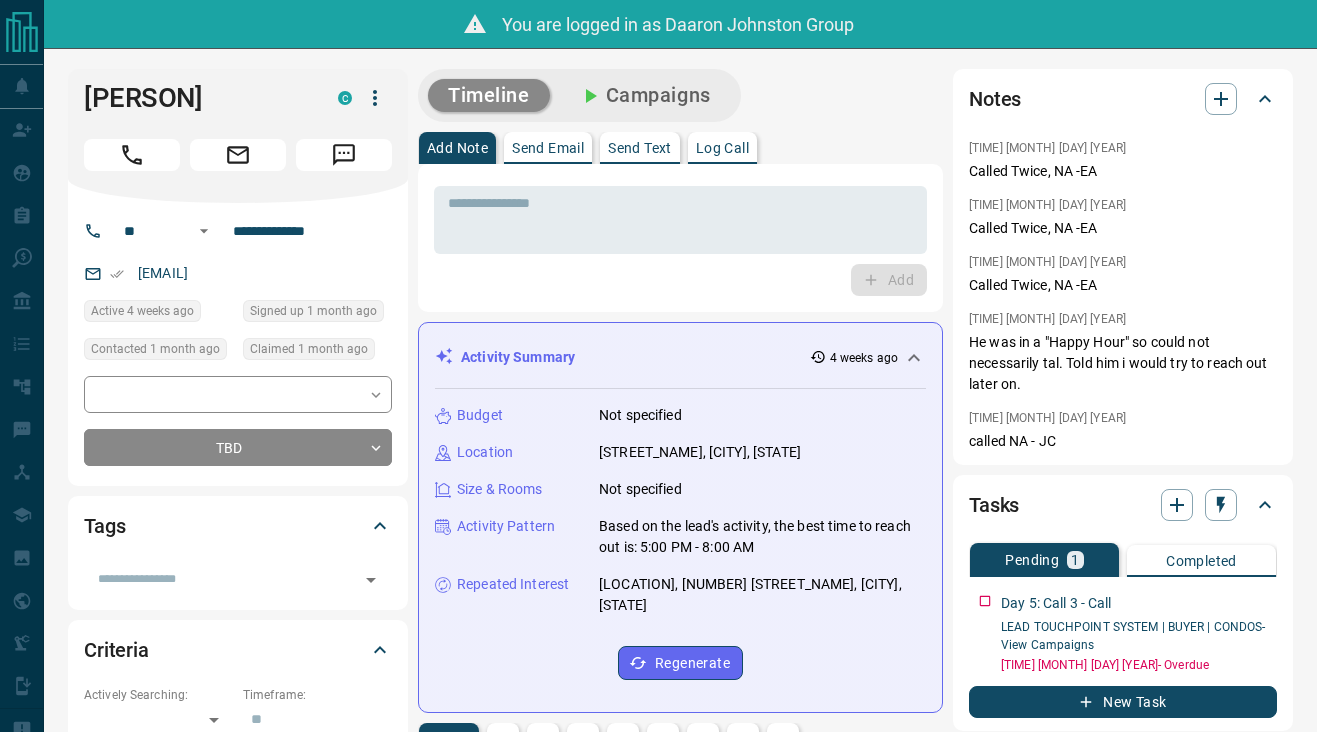 scroll, scrollTop: 0, scrollLeft: 0, axis: both 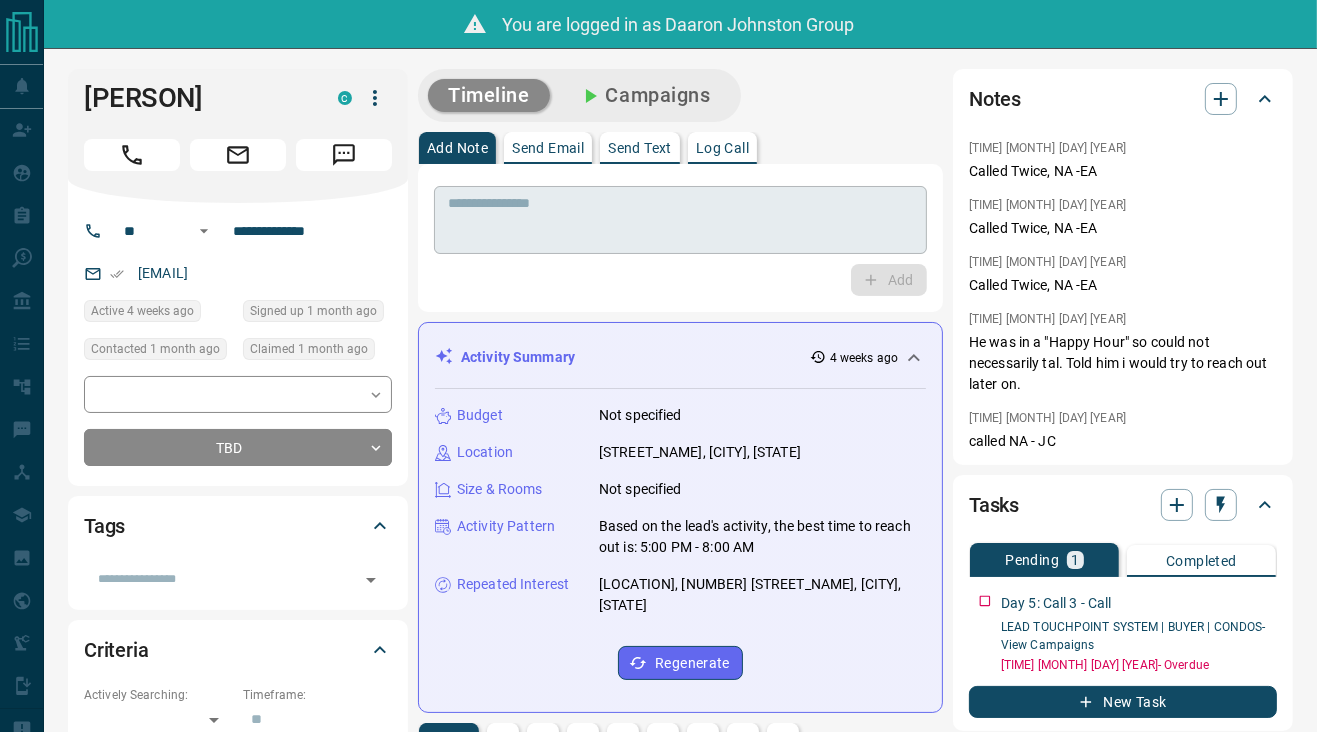 click at bounding box center [680, 220] 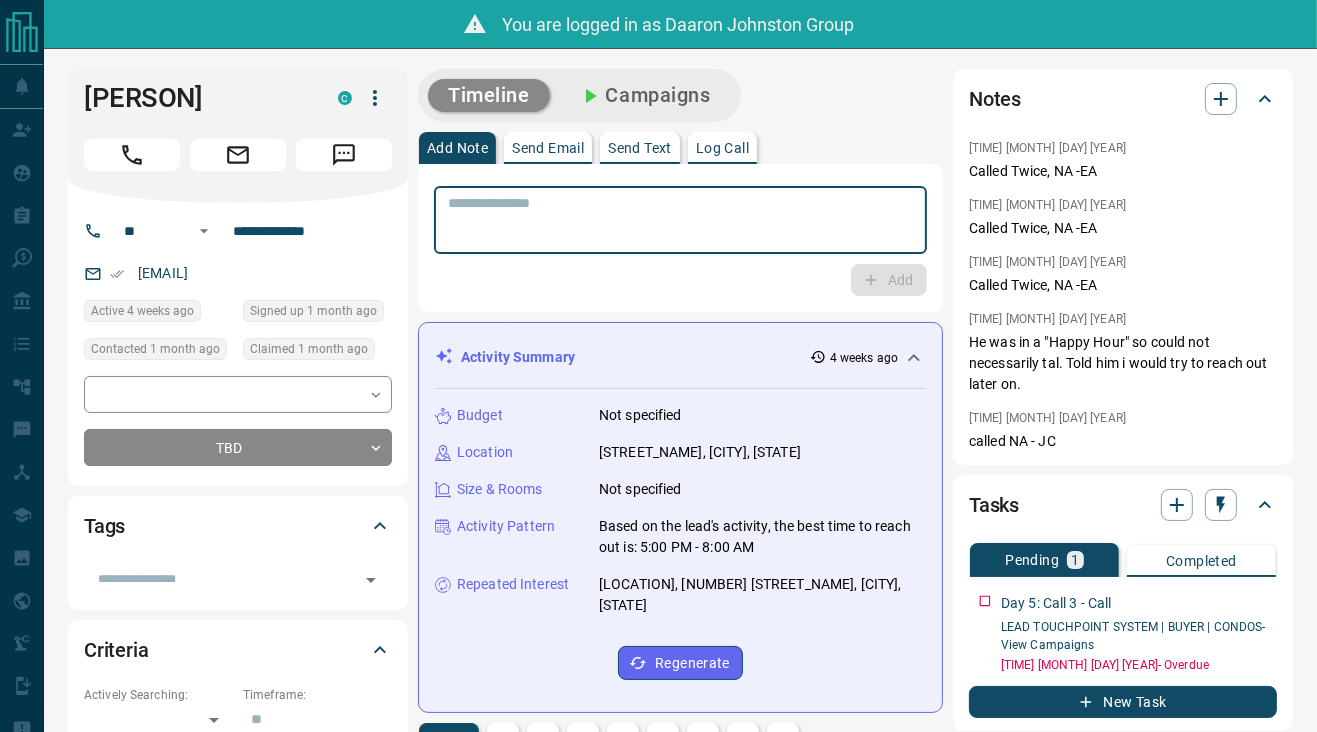 paste on "**********" 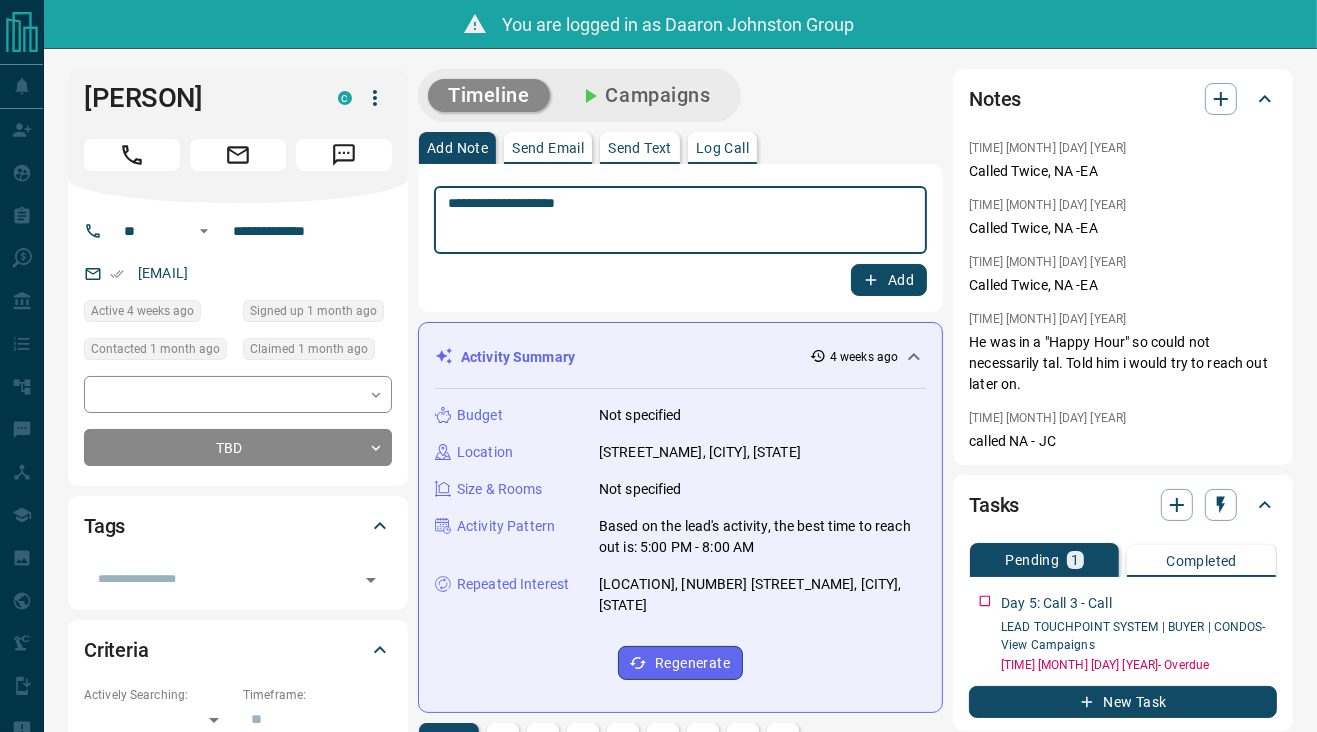 type on "**********" 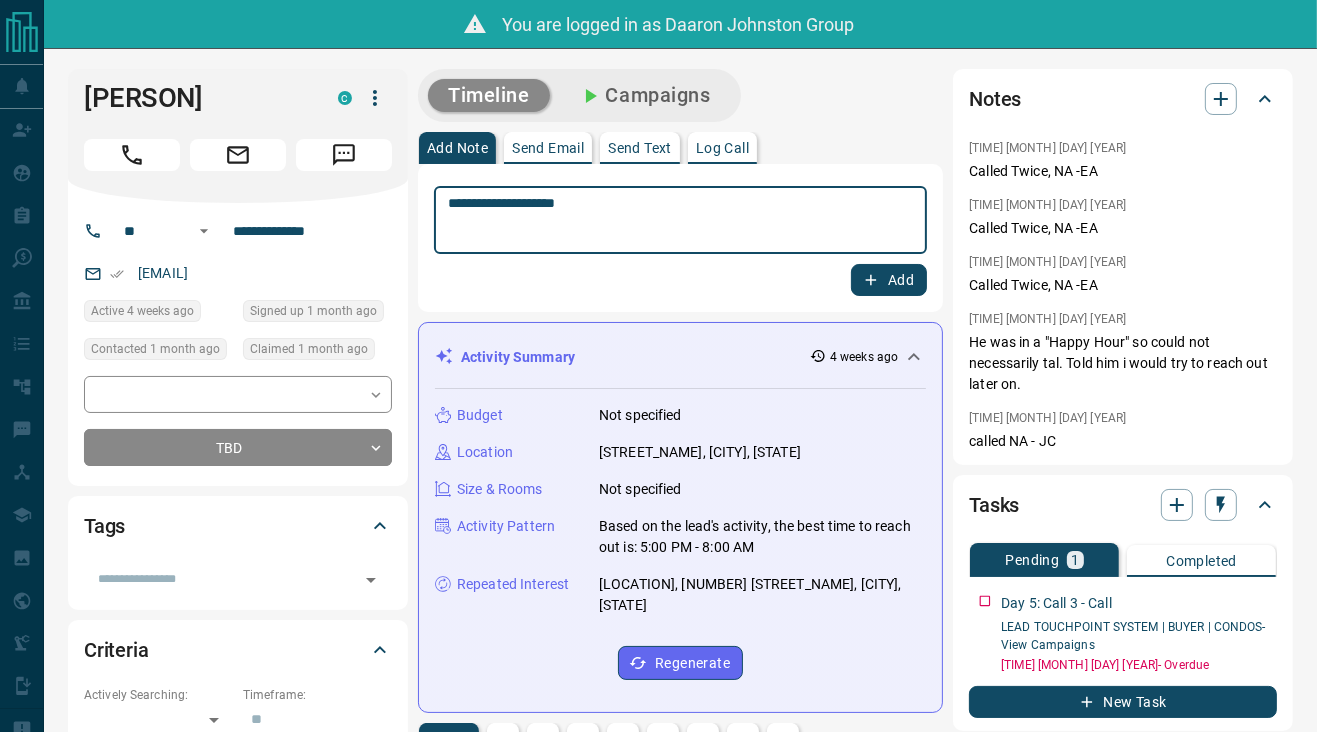 click on "Add" at bounding box center (889, 280) 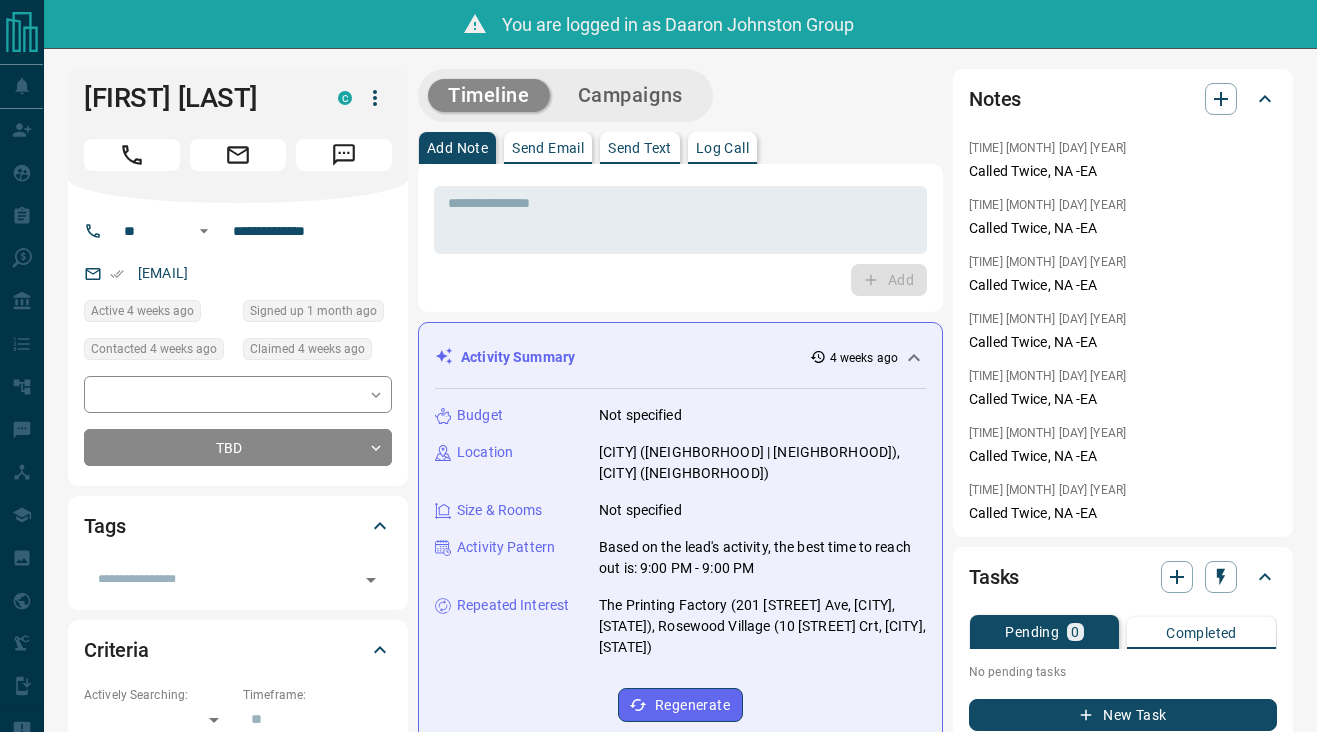 scroll, scrollTop: 0, scrollLeft: 0, axis: both 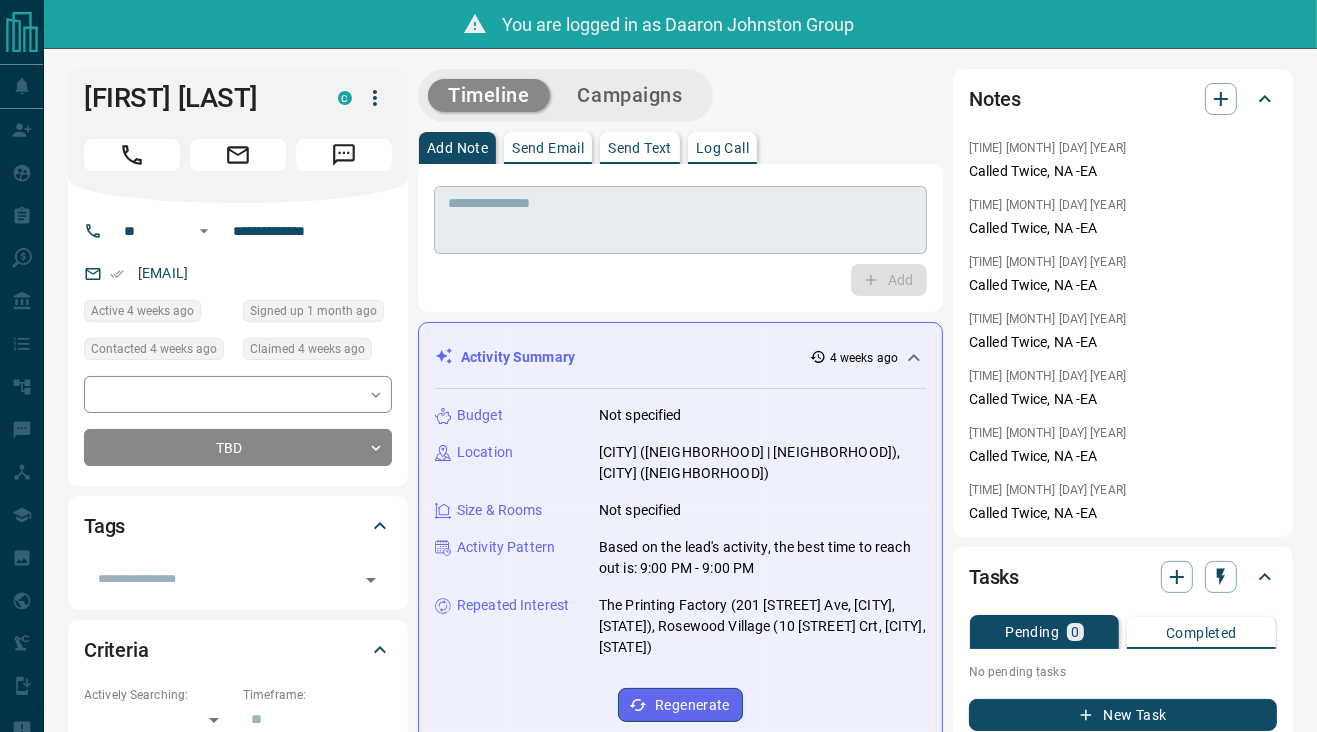 click at bounding box center (680, 220) 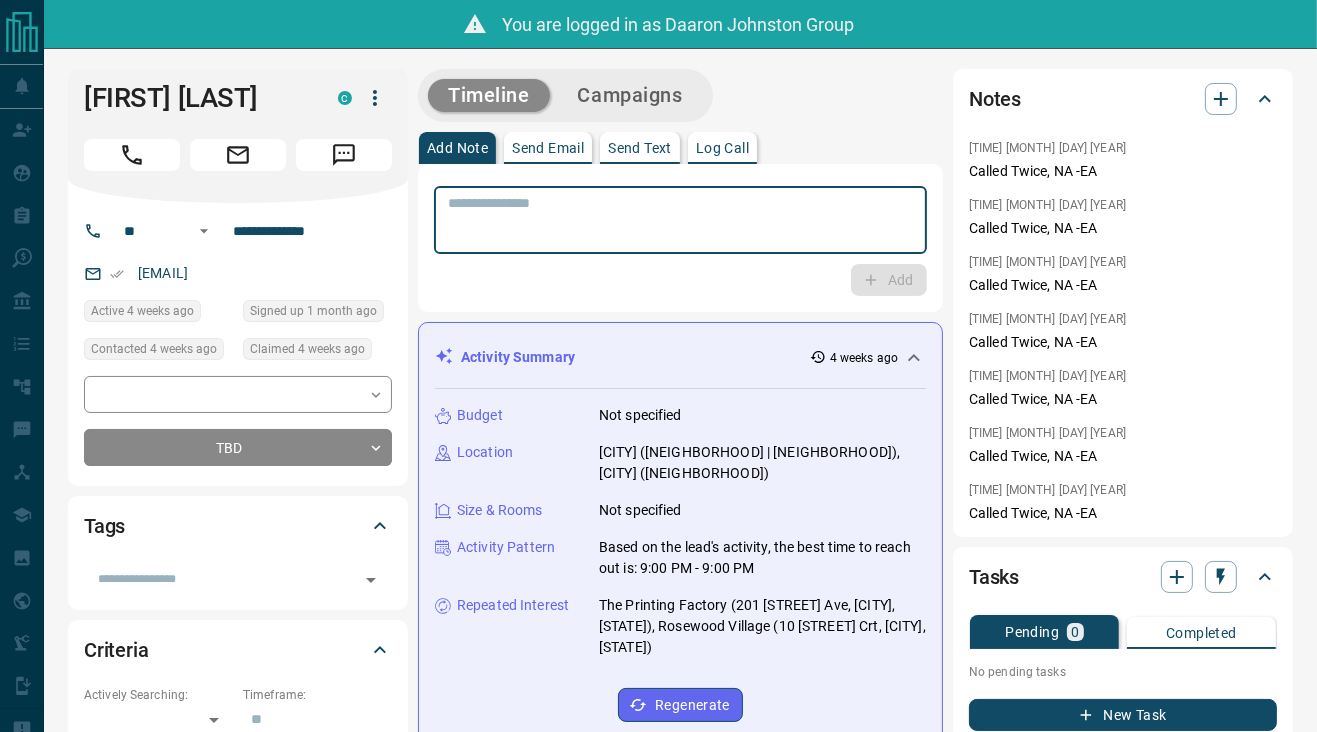paste on "**********" 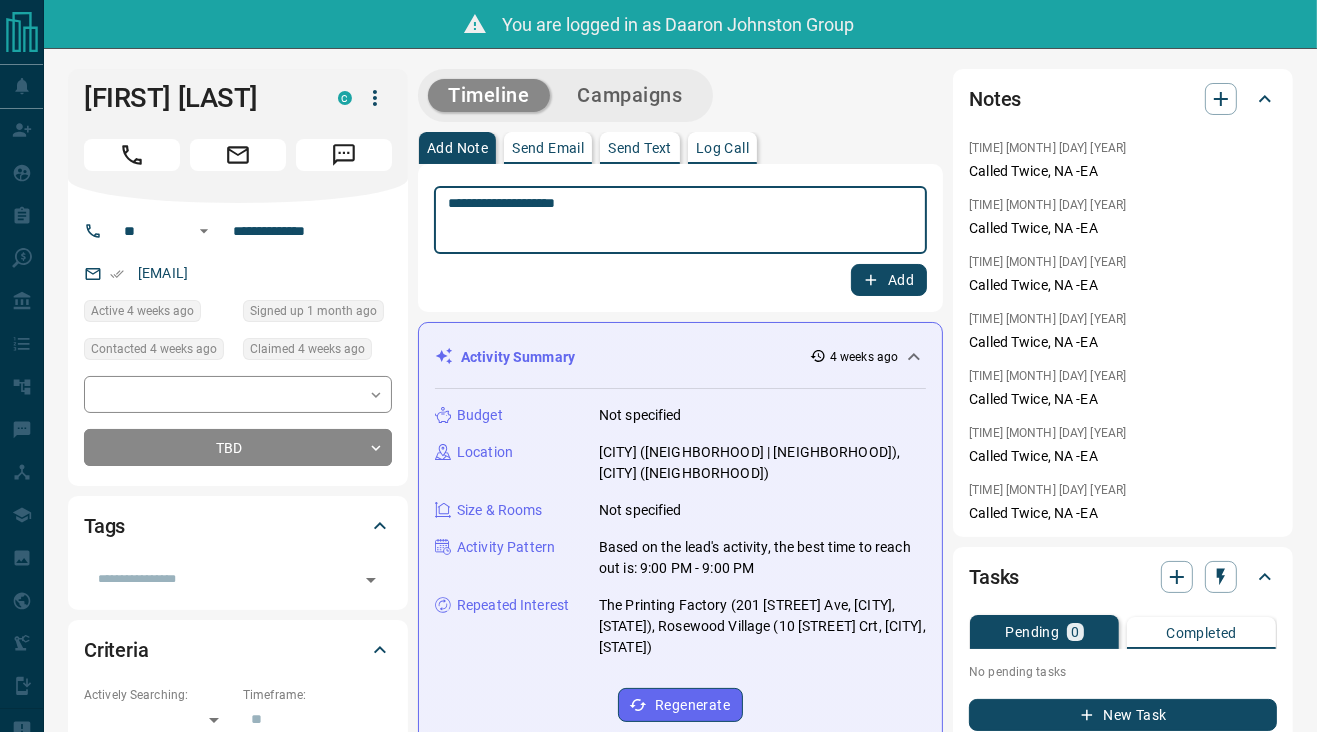 type on "**********" 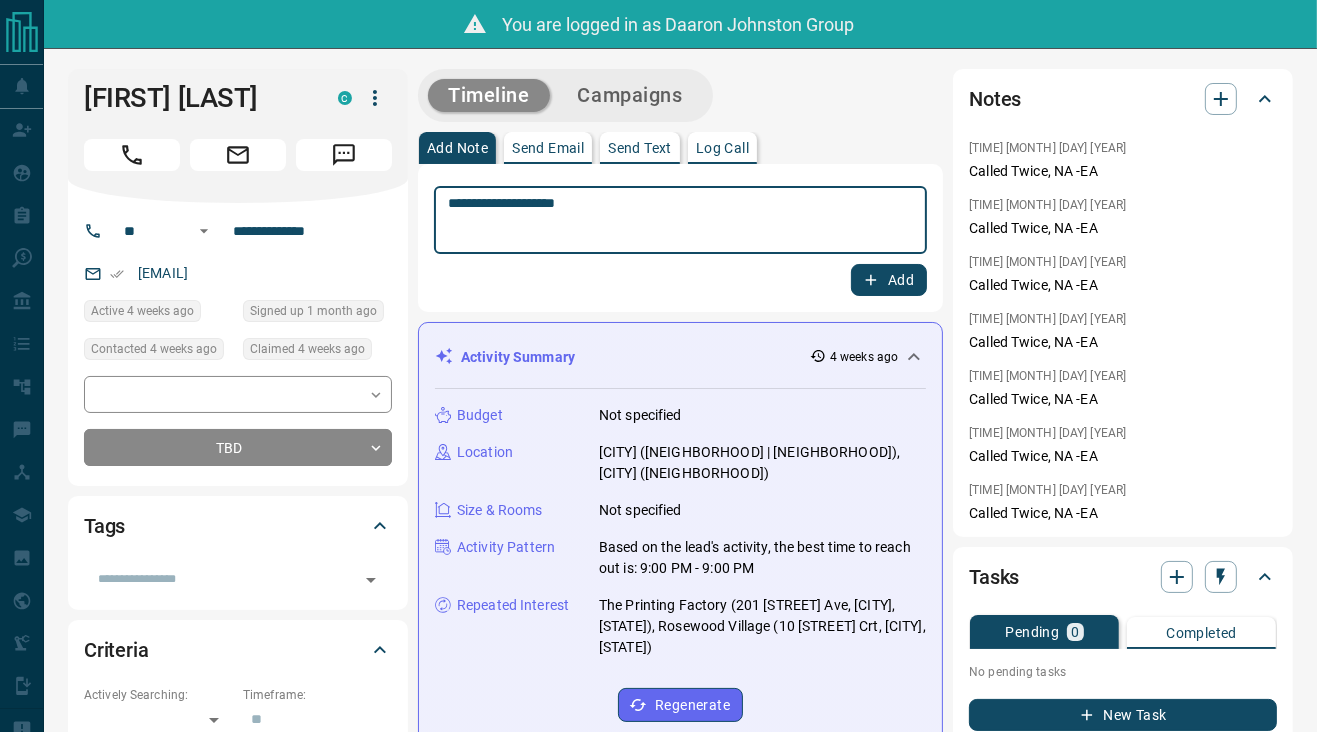 click on "Add" at bounding box center (889, 280) 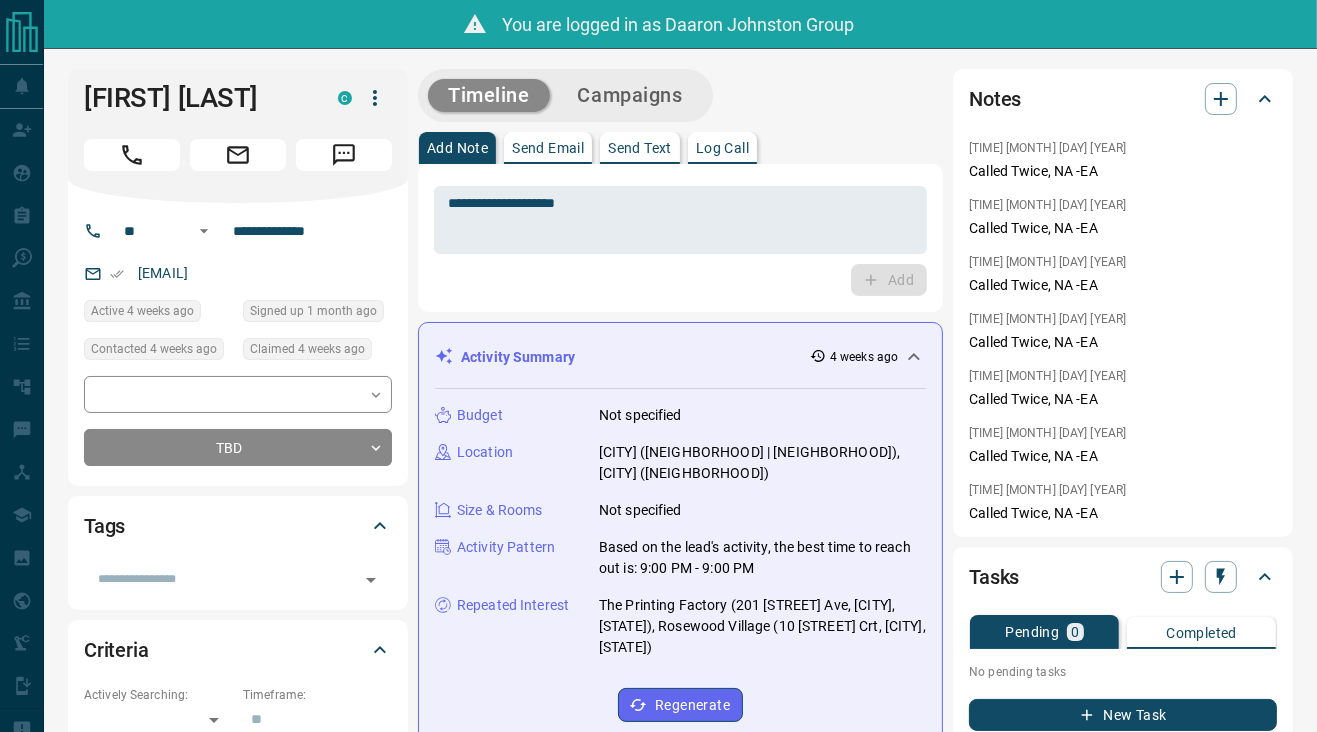 click on "**********" at bounding box center [680, 1284] 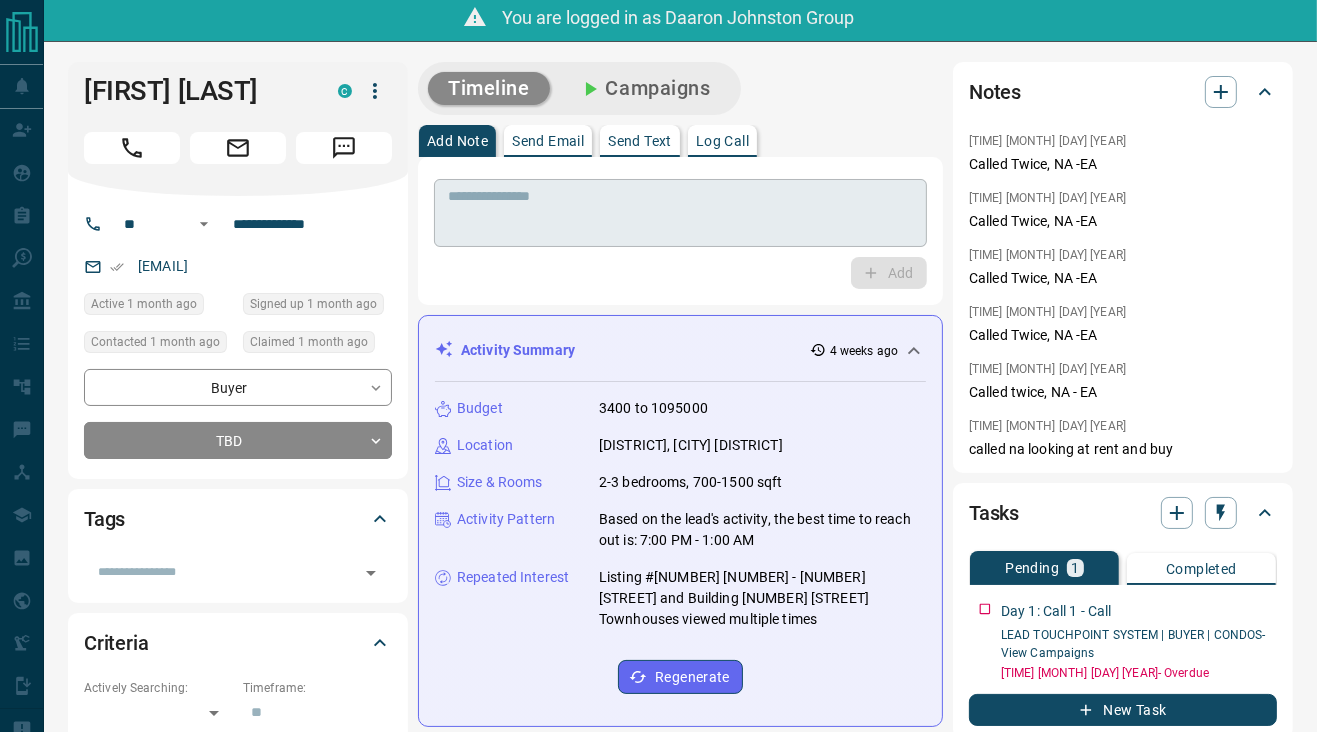 scroll, scrollTop: 0, scrollLeft: 0, axis: both 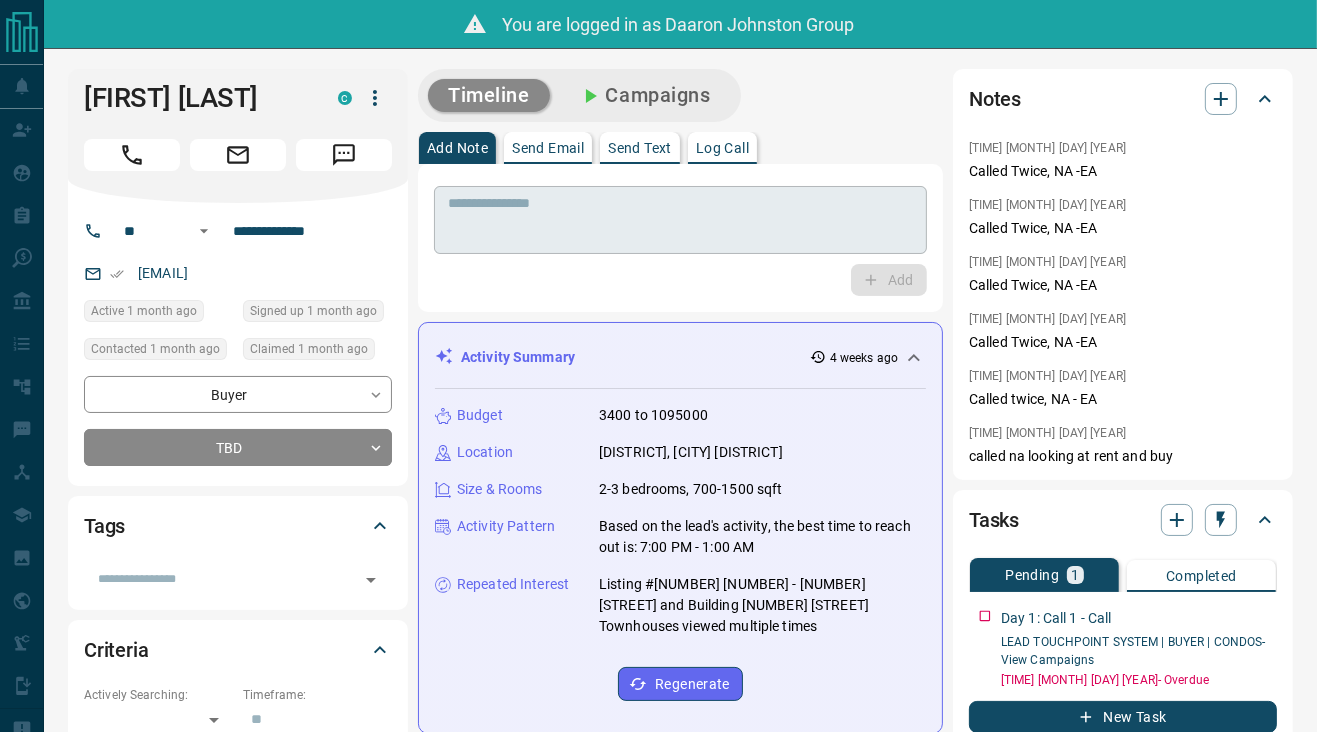 click at bounding box center [680, 220] 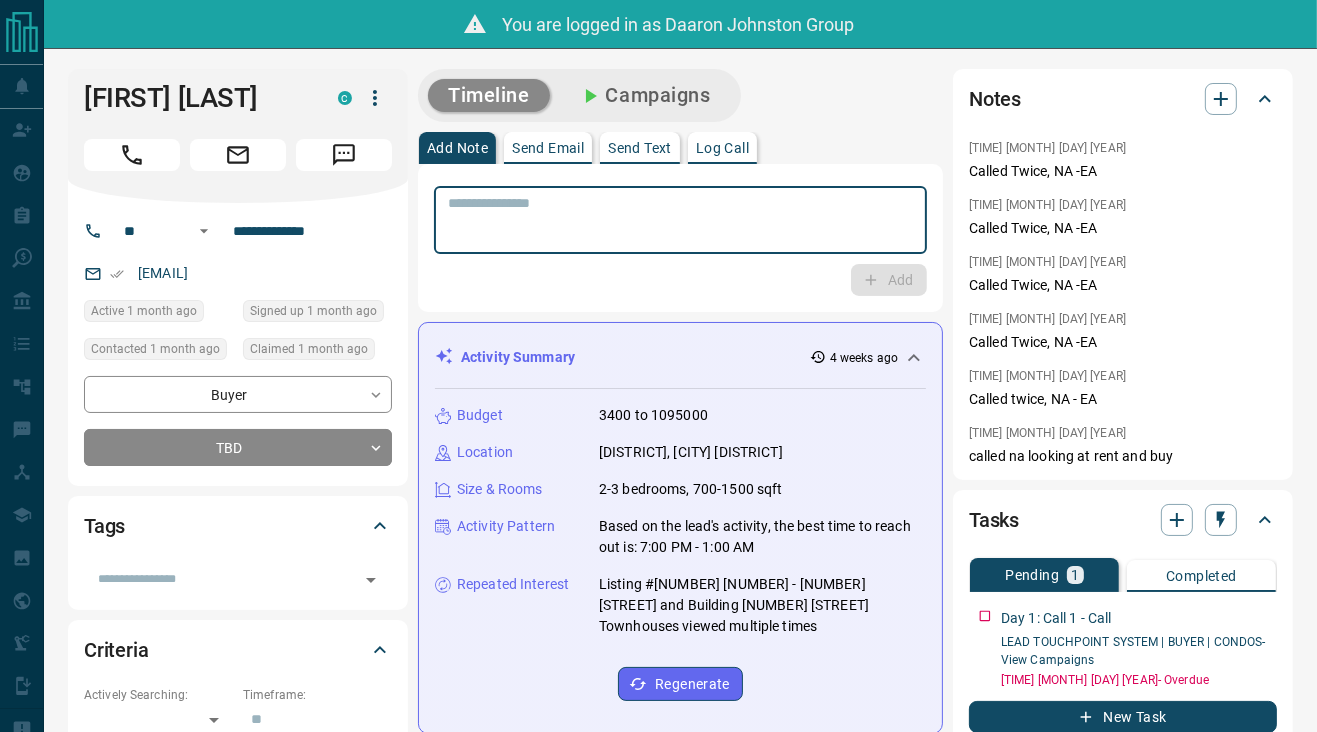 paste on "**********" 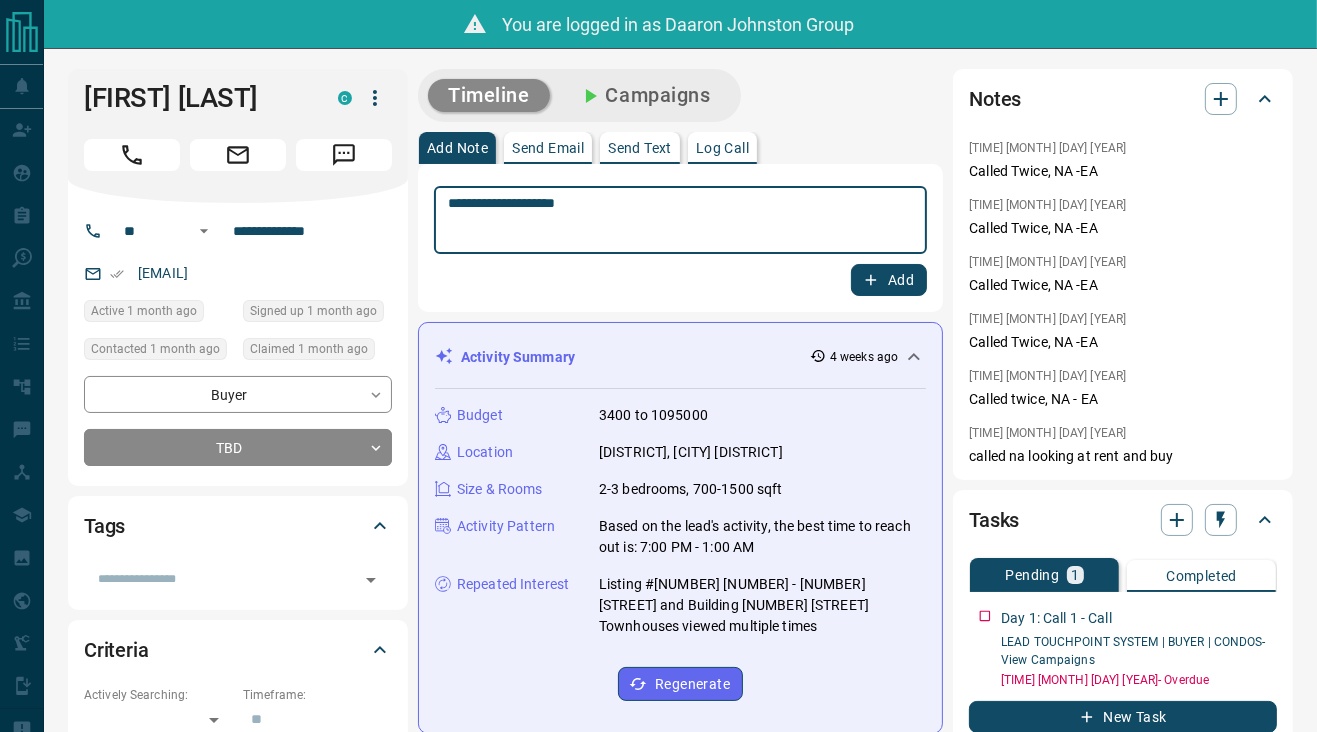 type on "**********" 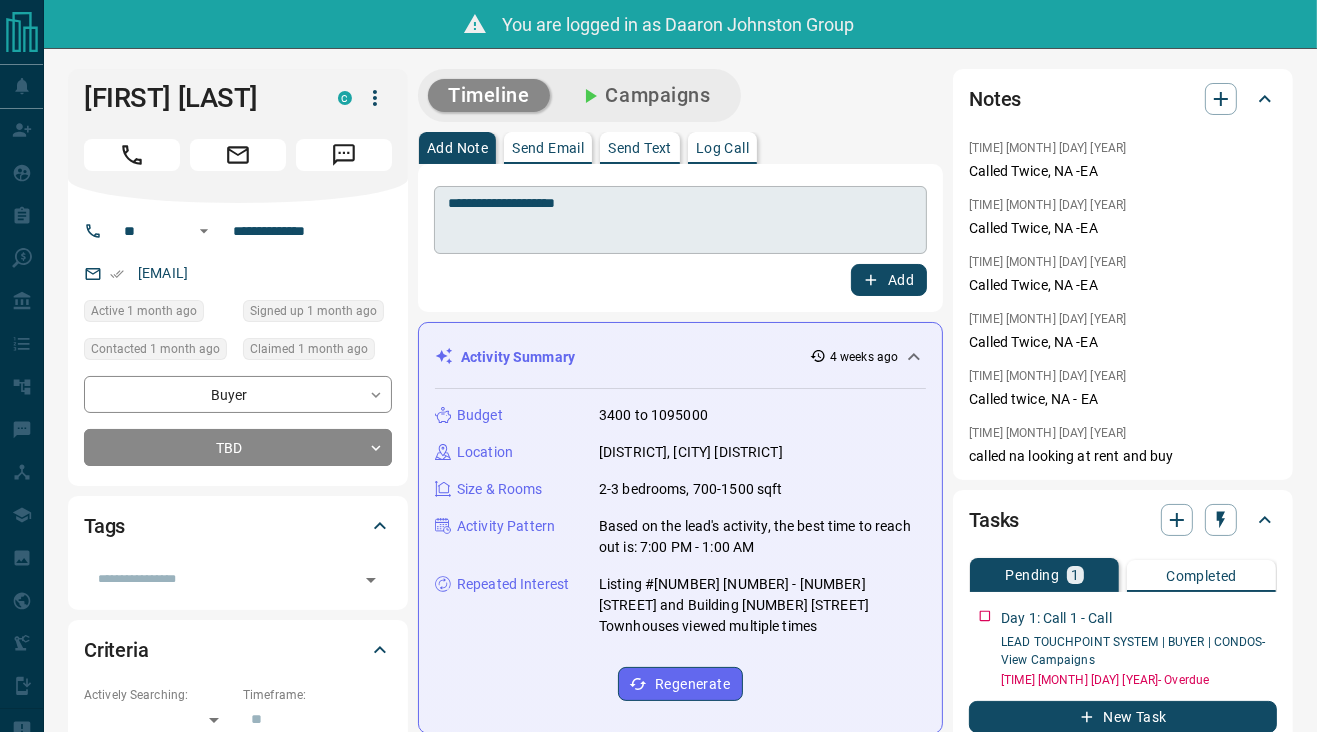 click on "**********" at bounding box center [680, 220] 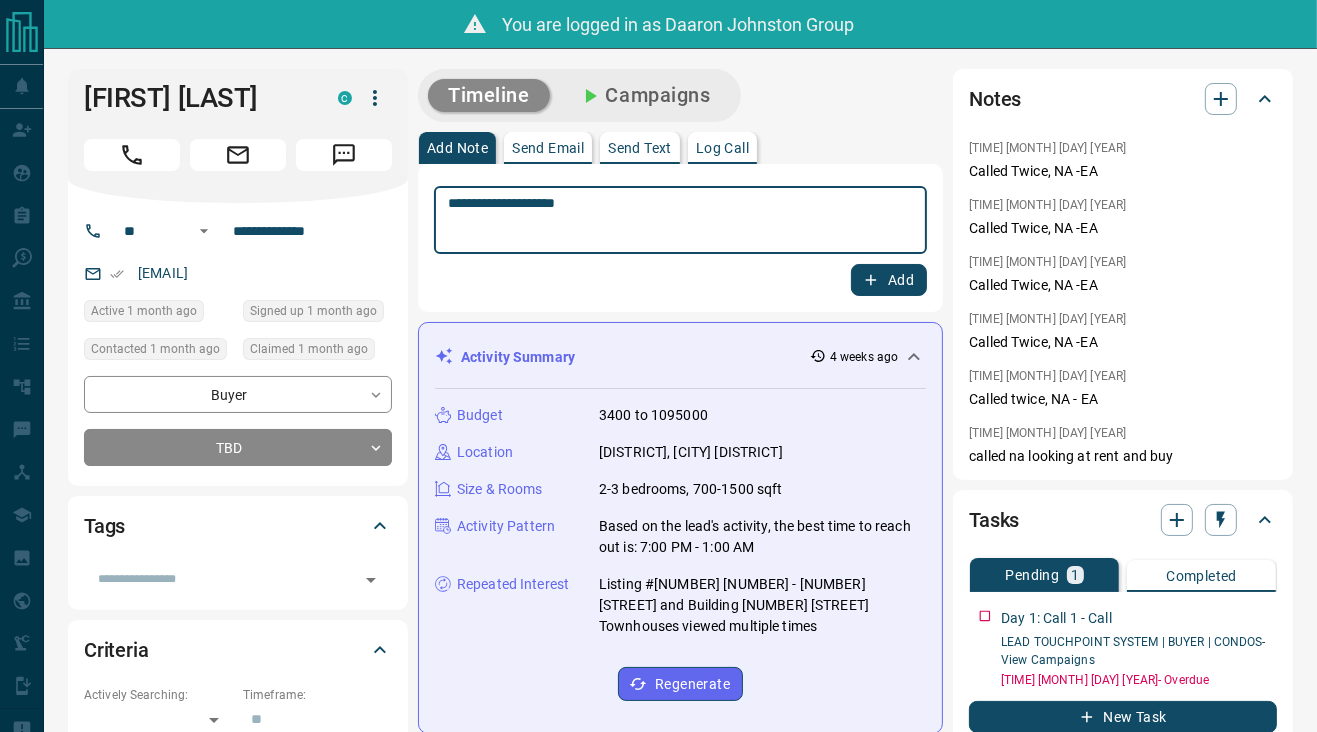 click 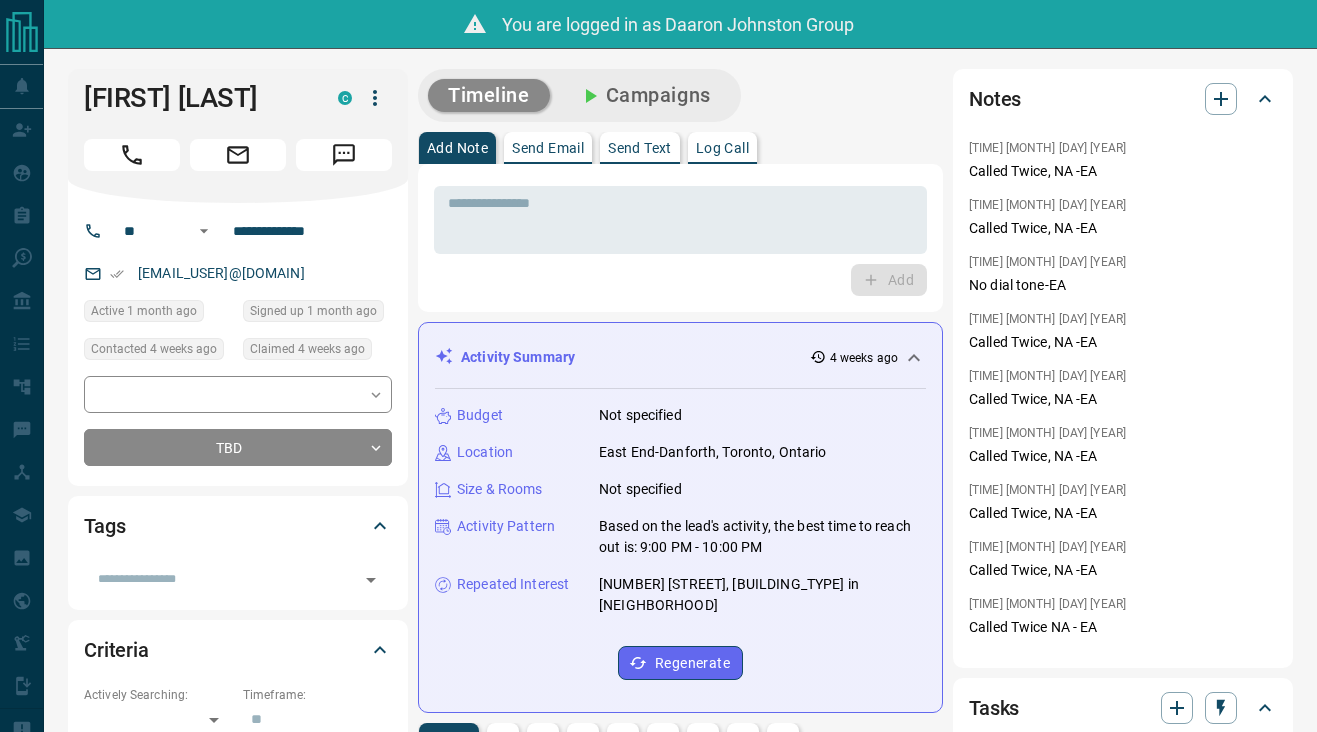 scroll, scrollTop: 0, scrollLeft: 0, axis: both 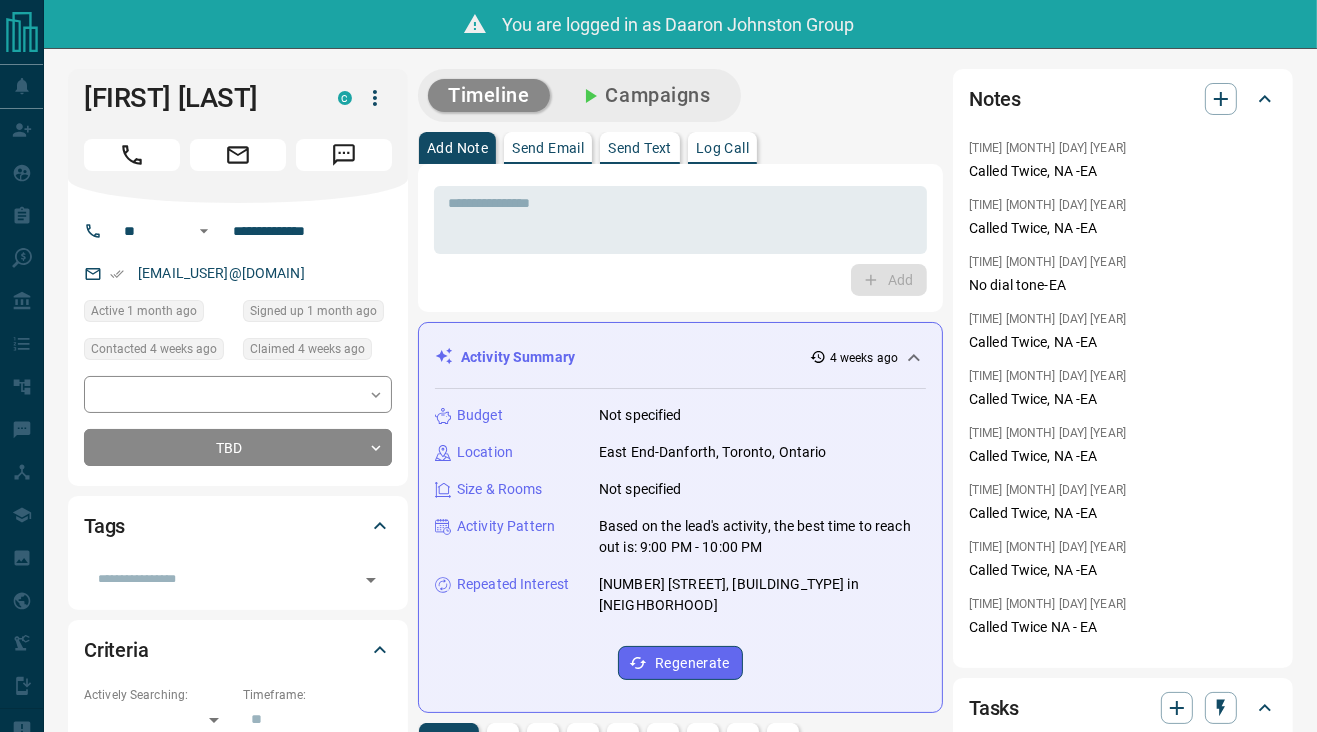 click on "* ​" at bounding box center (680, 217) 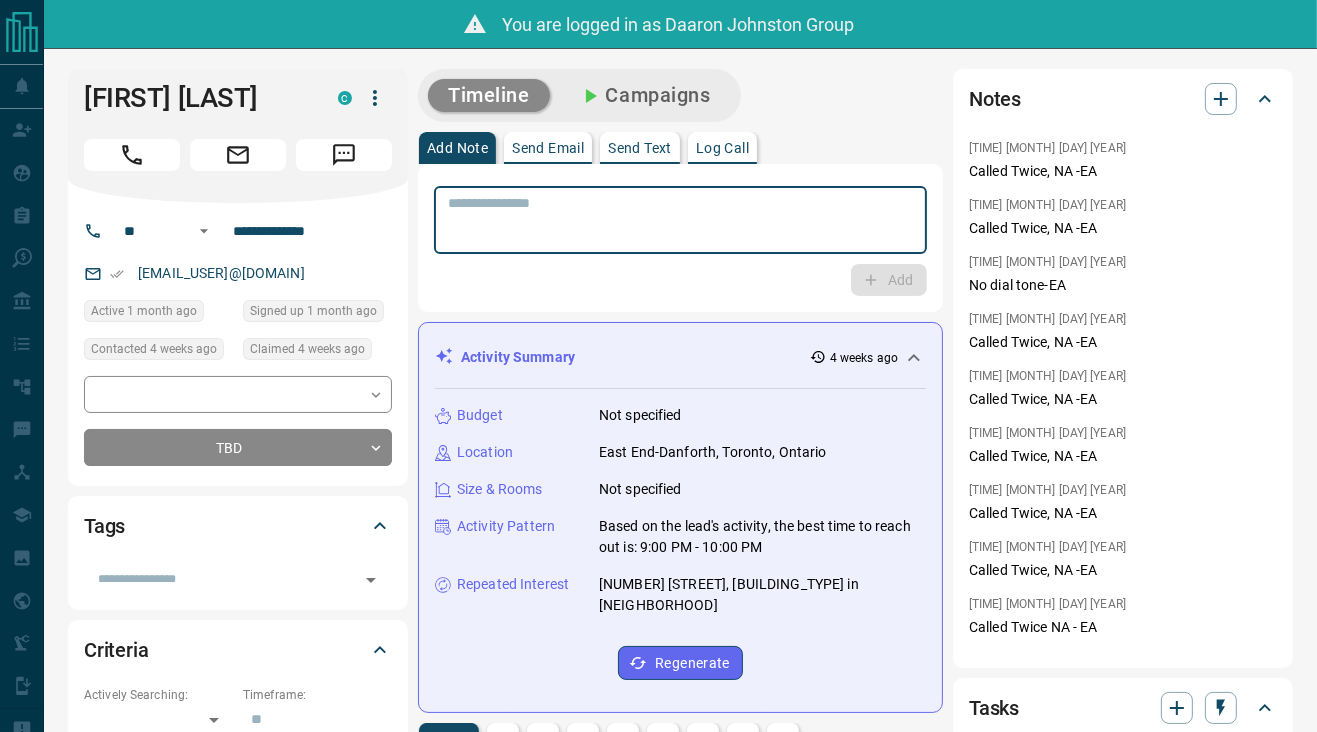click at bounding box center [680, 220] 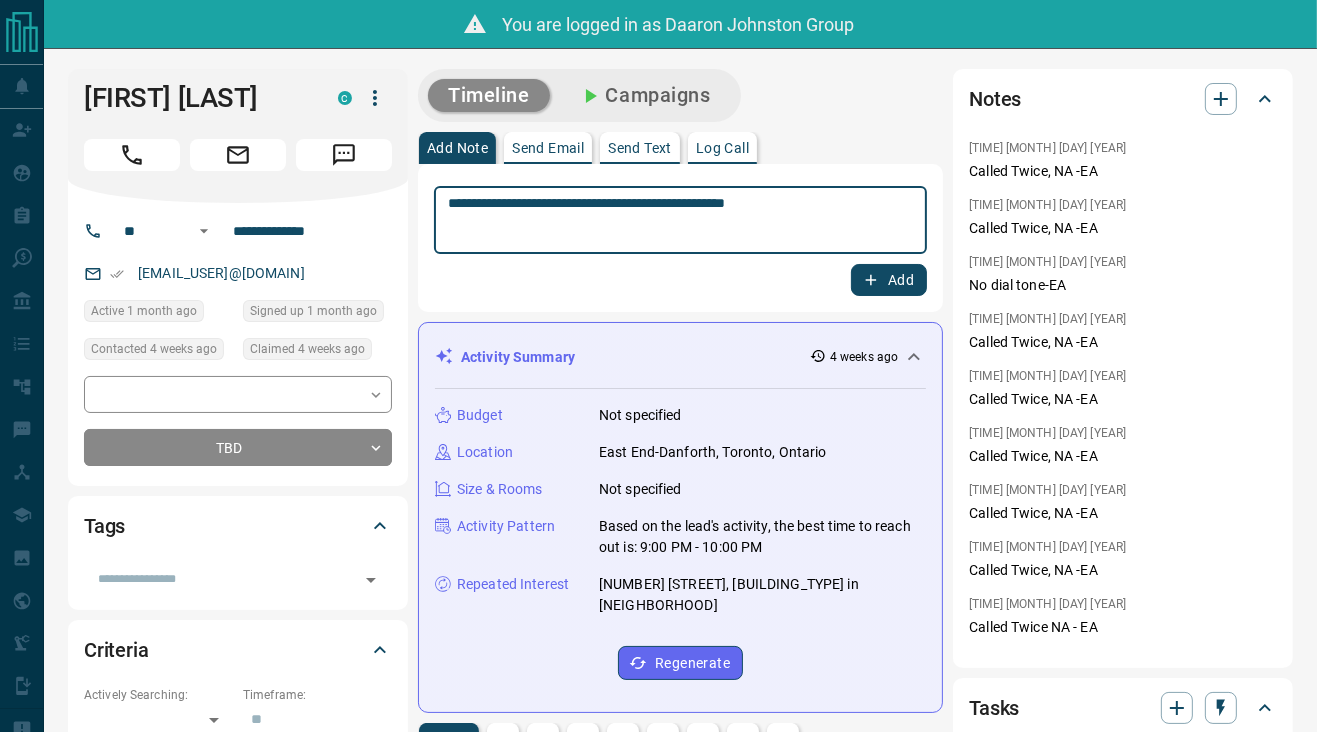 drag, startPoint x: 887, startPoint y: 212, endPoint x: 443, endPoint y: 194, distance: 444.36472 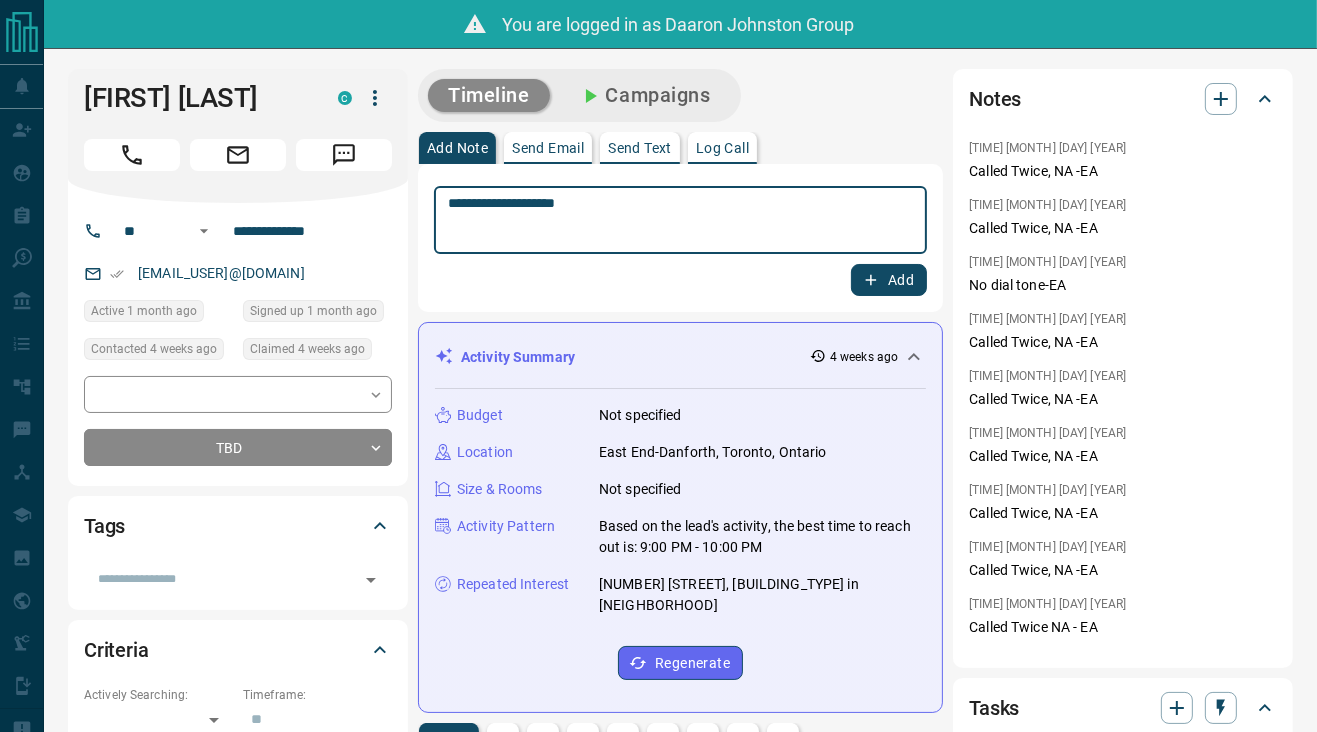 click on "**********" at bounding box center (680, 220) 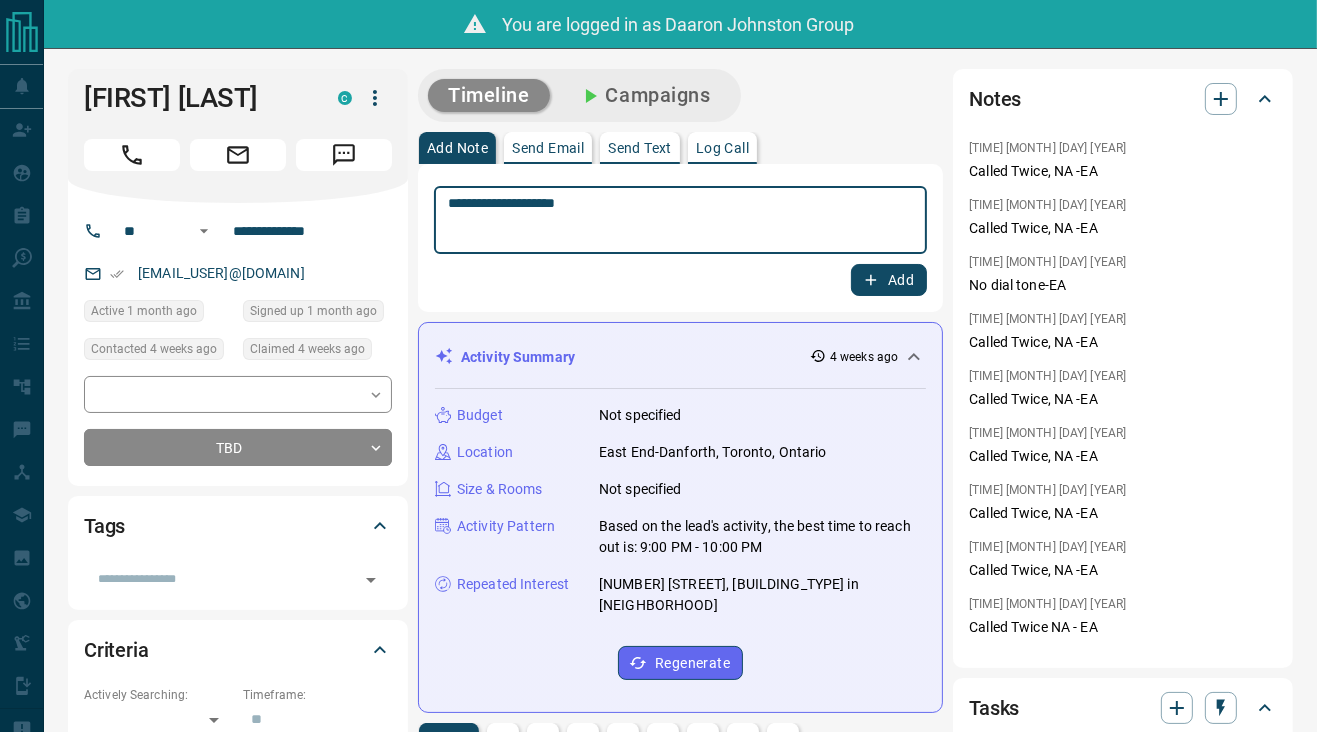 type on "**********" 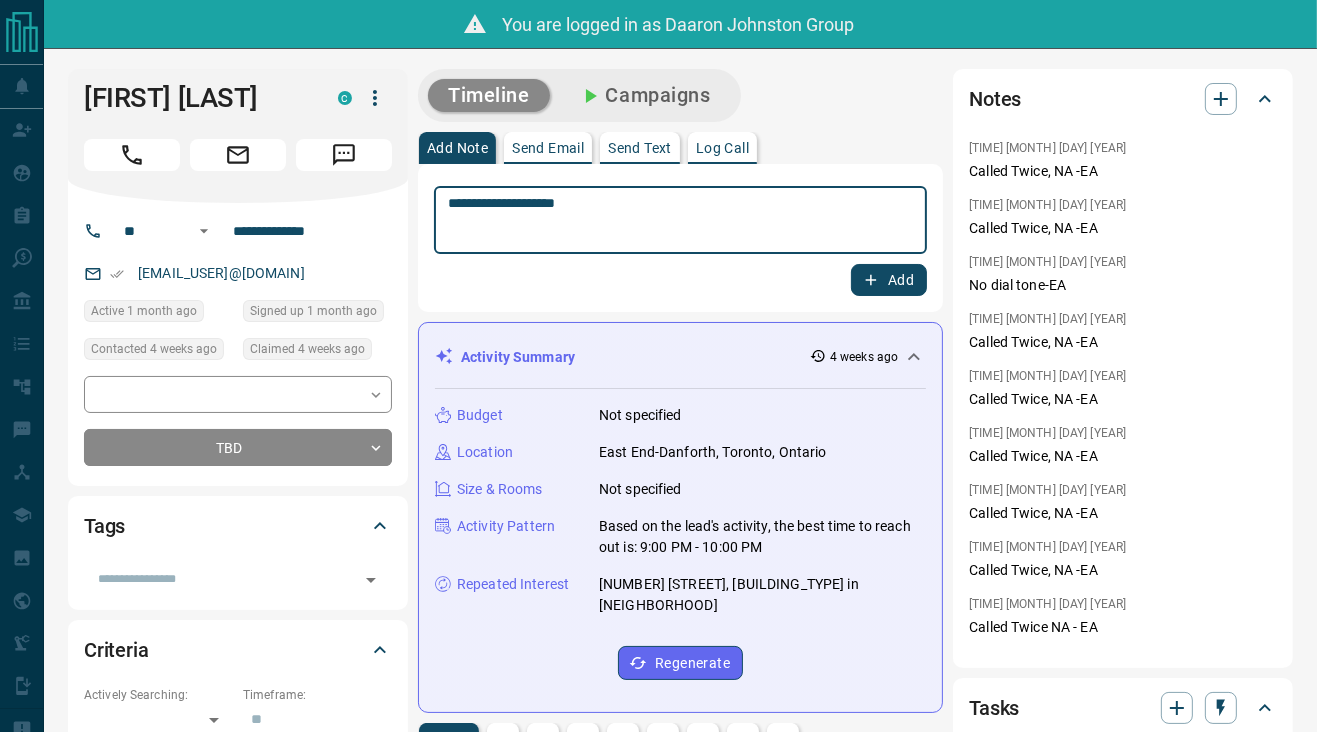 click on "Add" at bounding box center (889, 280) 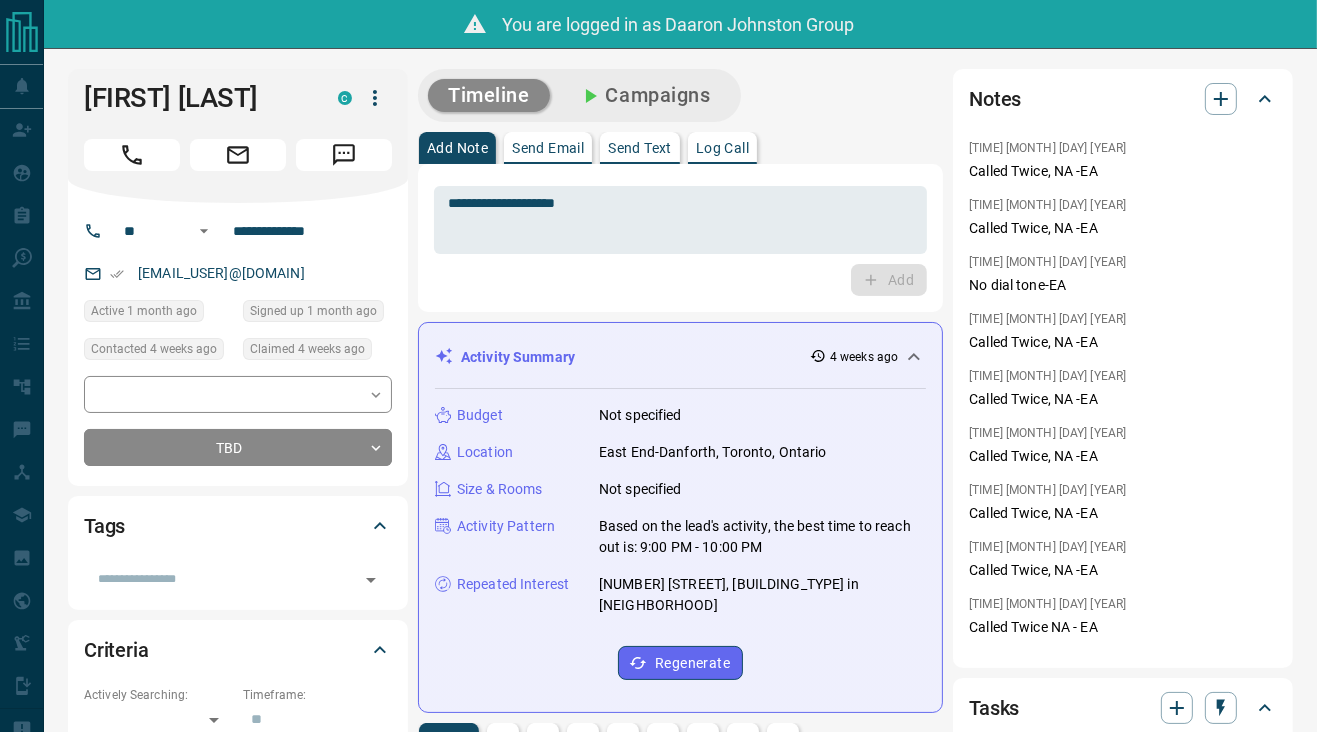 click on "Add Note Send Email Send Text Log Call" at bounding box center [680, 148] 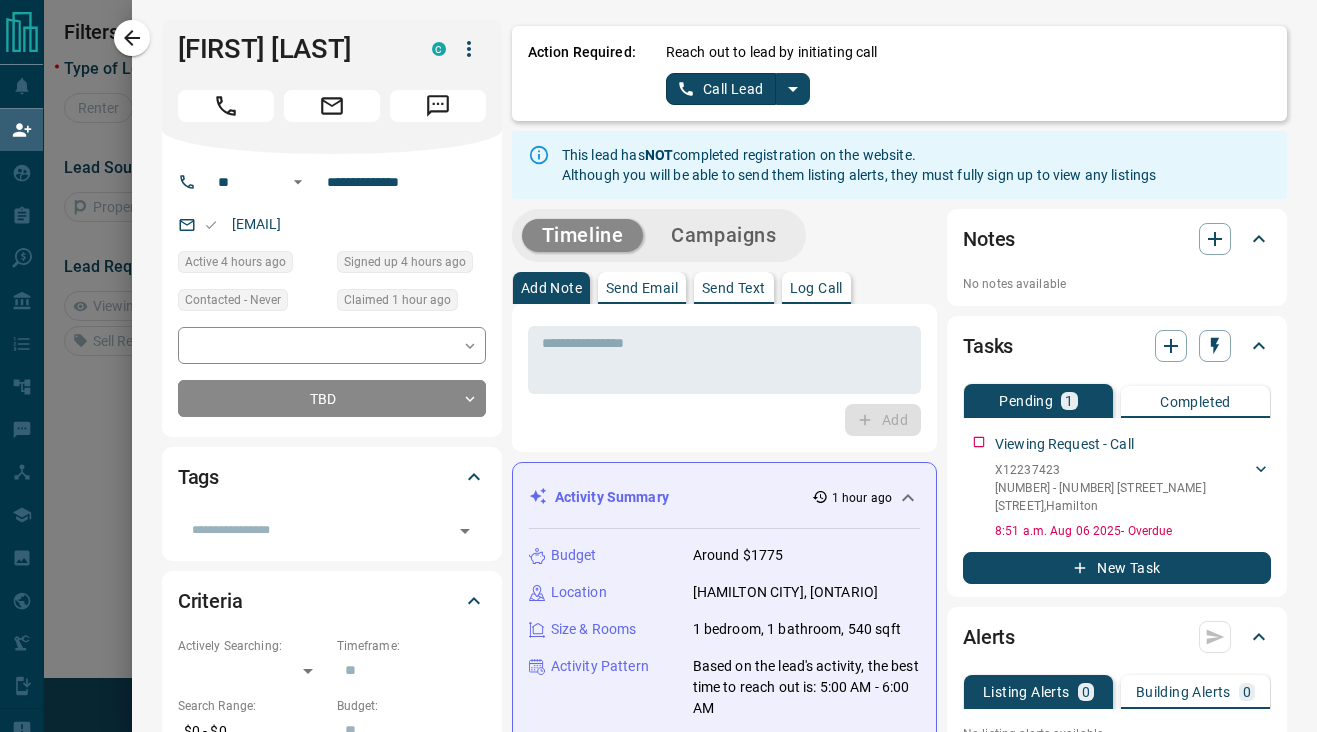 scroll, scrollTop: 0, scrollLeft: 0, axis: both 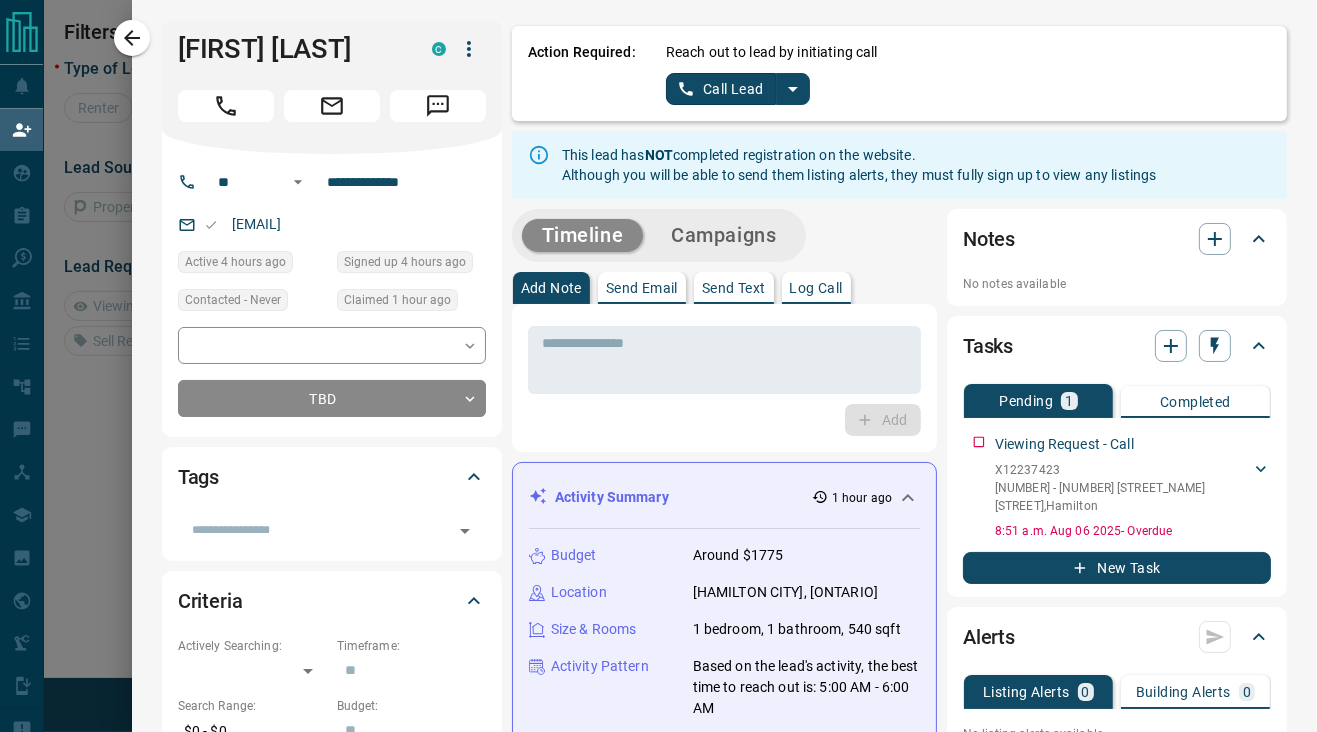 click 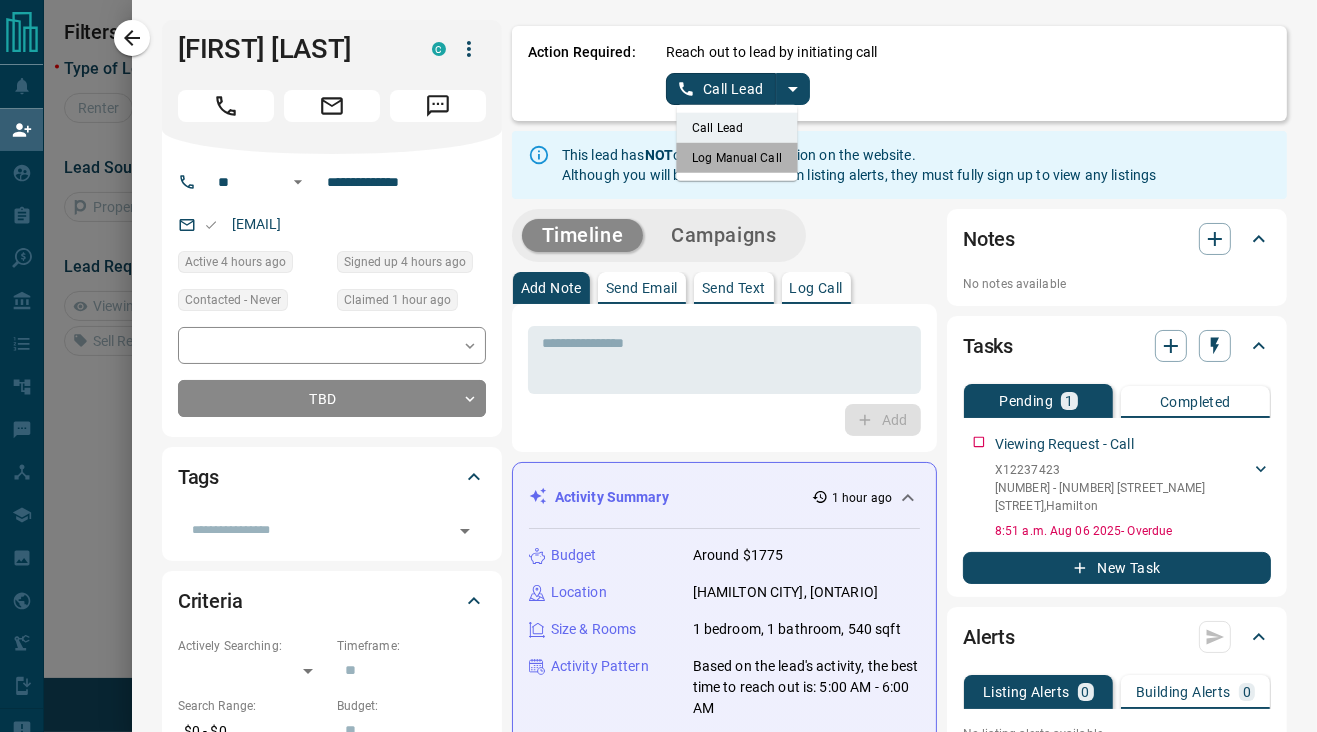 click on "Log Manual Call" at bounding box center [737, 158] 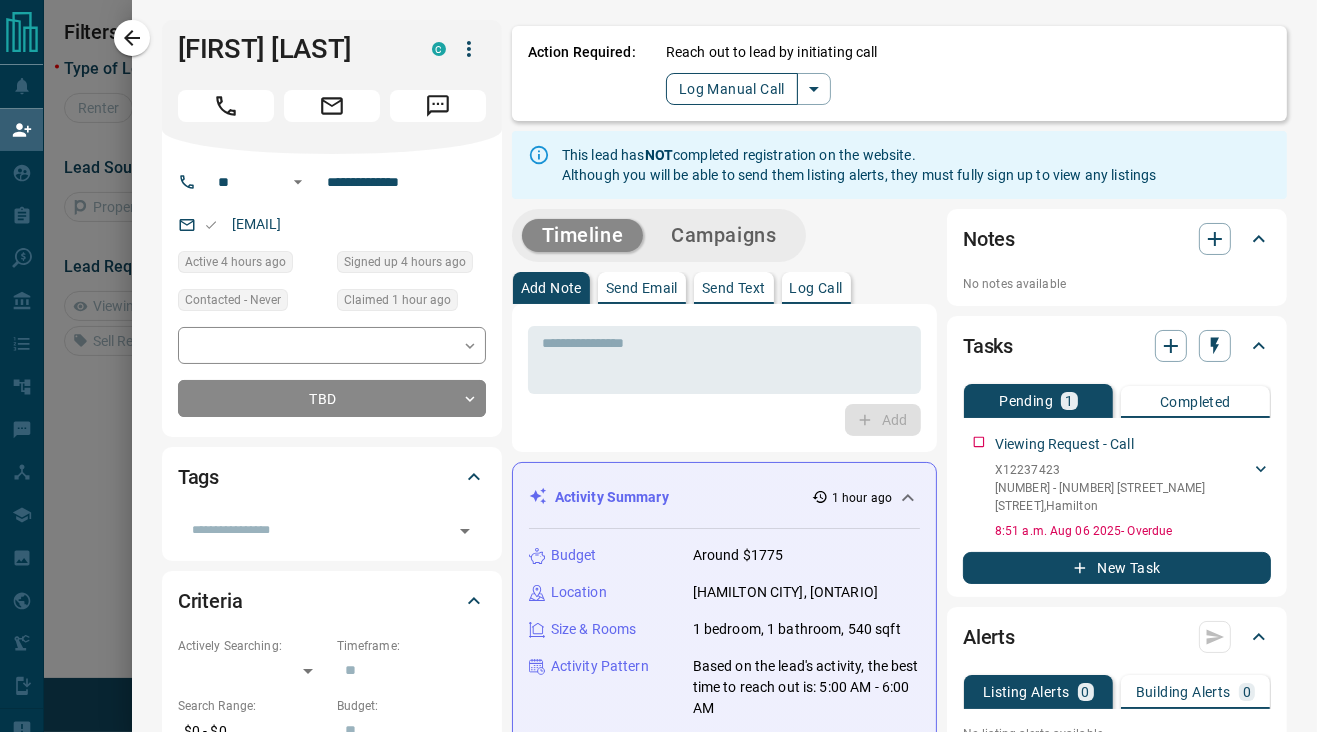 click on "Log Manual Call" at bounding box center (732, 89) 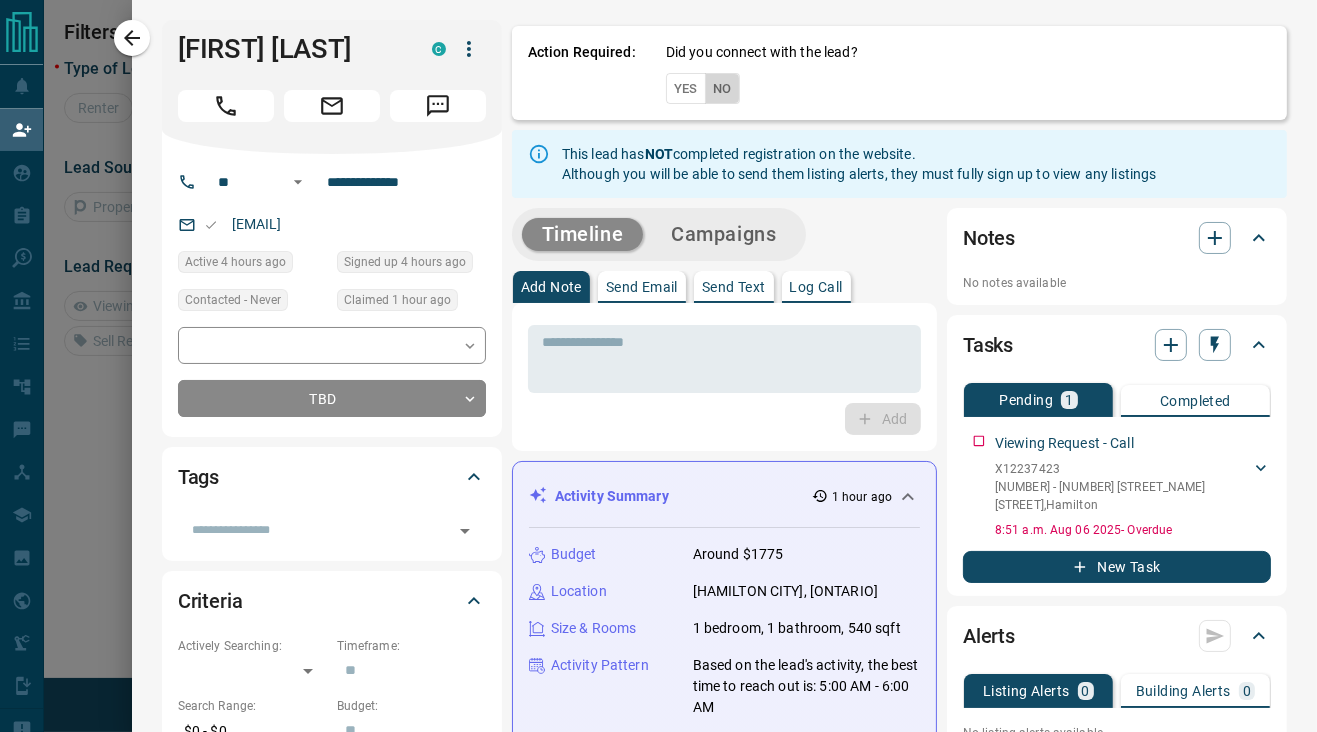 click on "No" at bounding box center (722, 88) 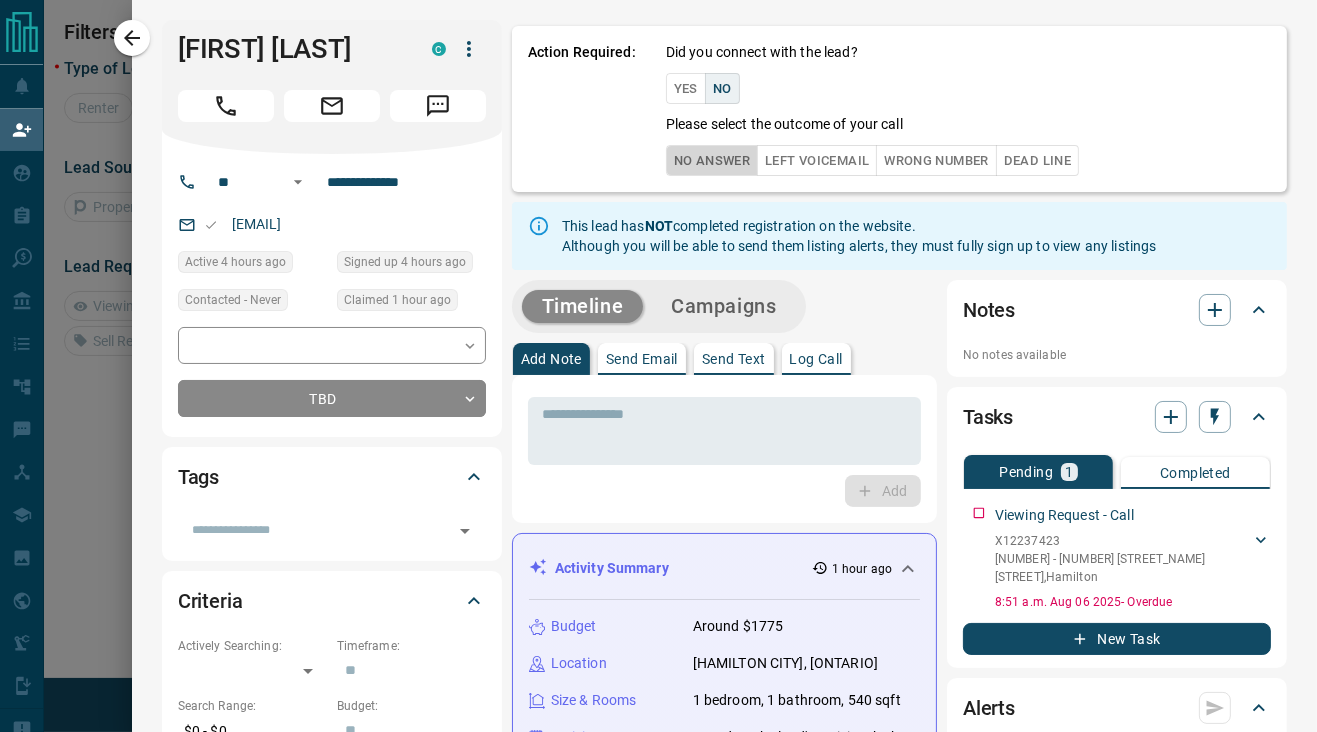 click on "No Answer" at bounding box center [712, 160] 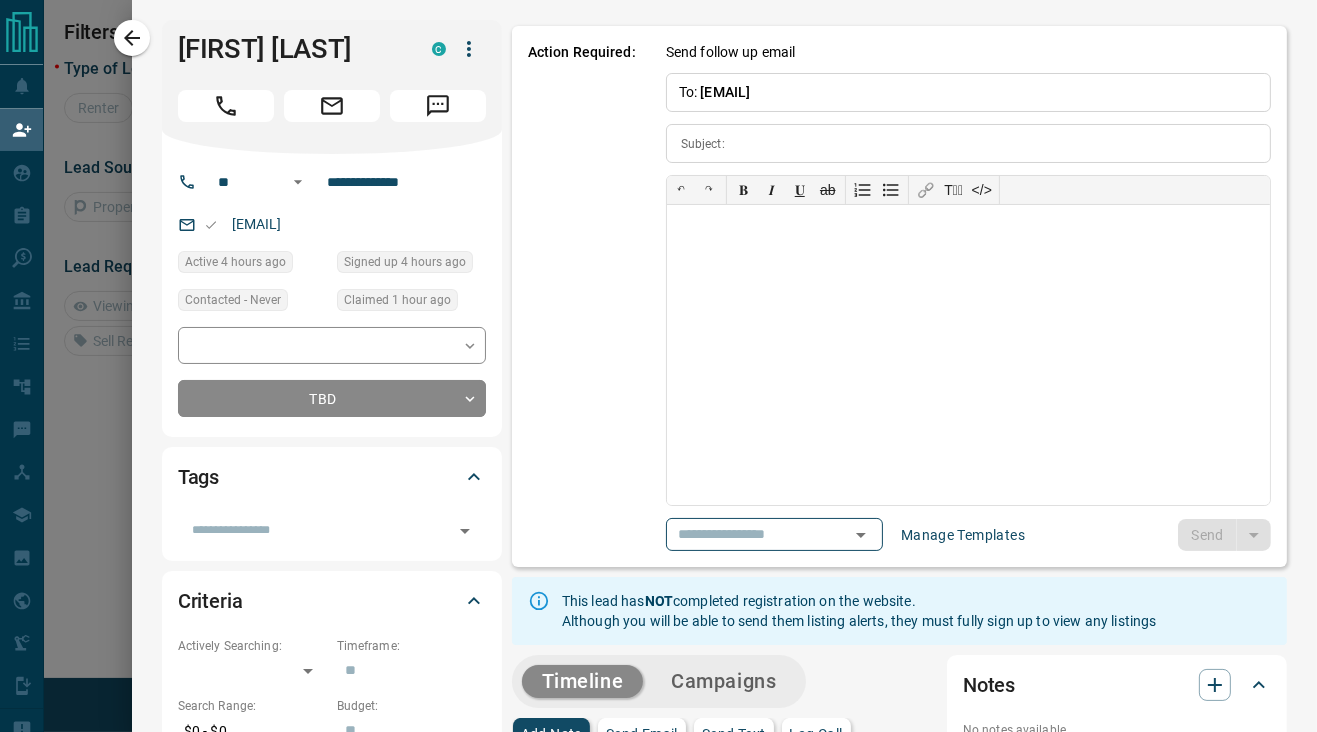 click at bounding box center [968, 355] 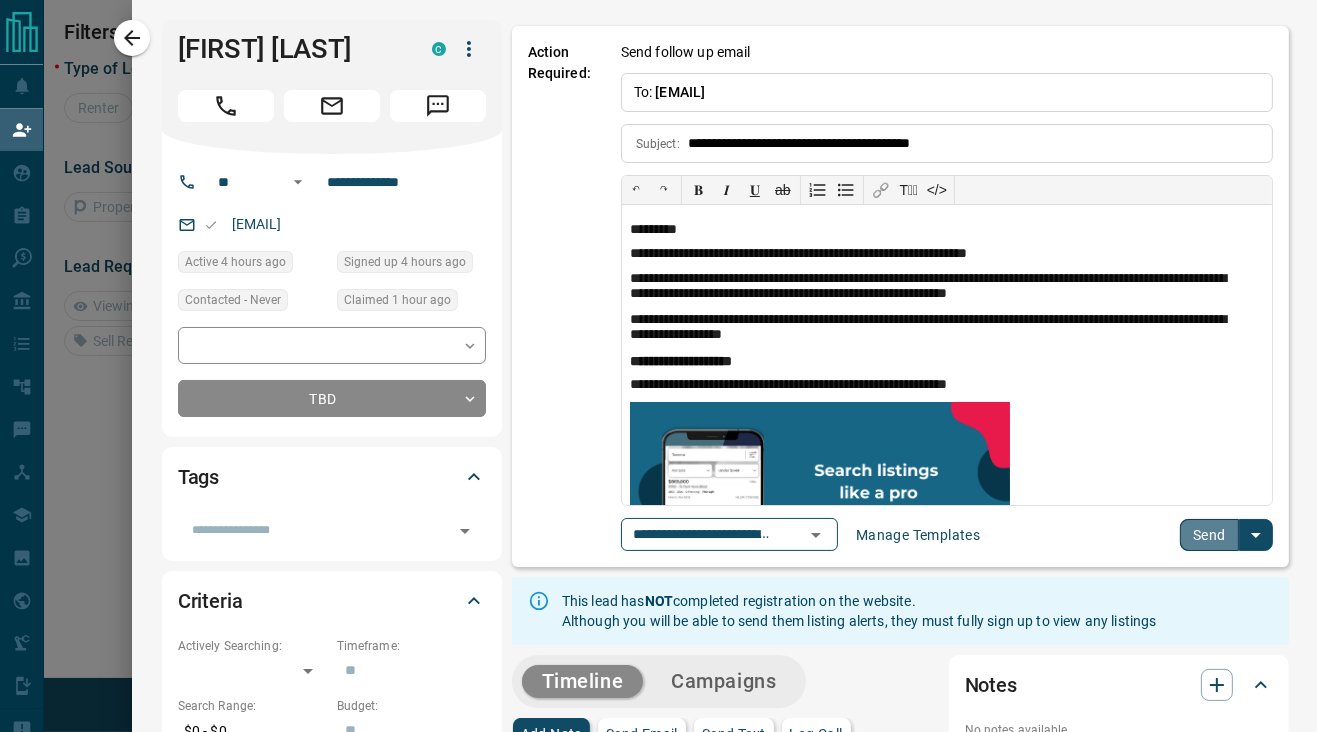 click on "Send" at bounding box center (1209, 535) 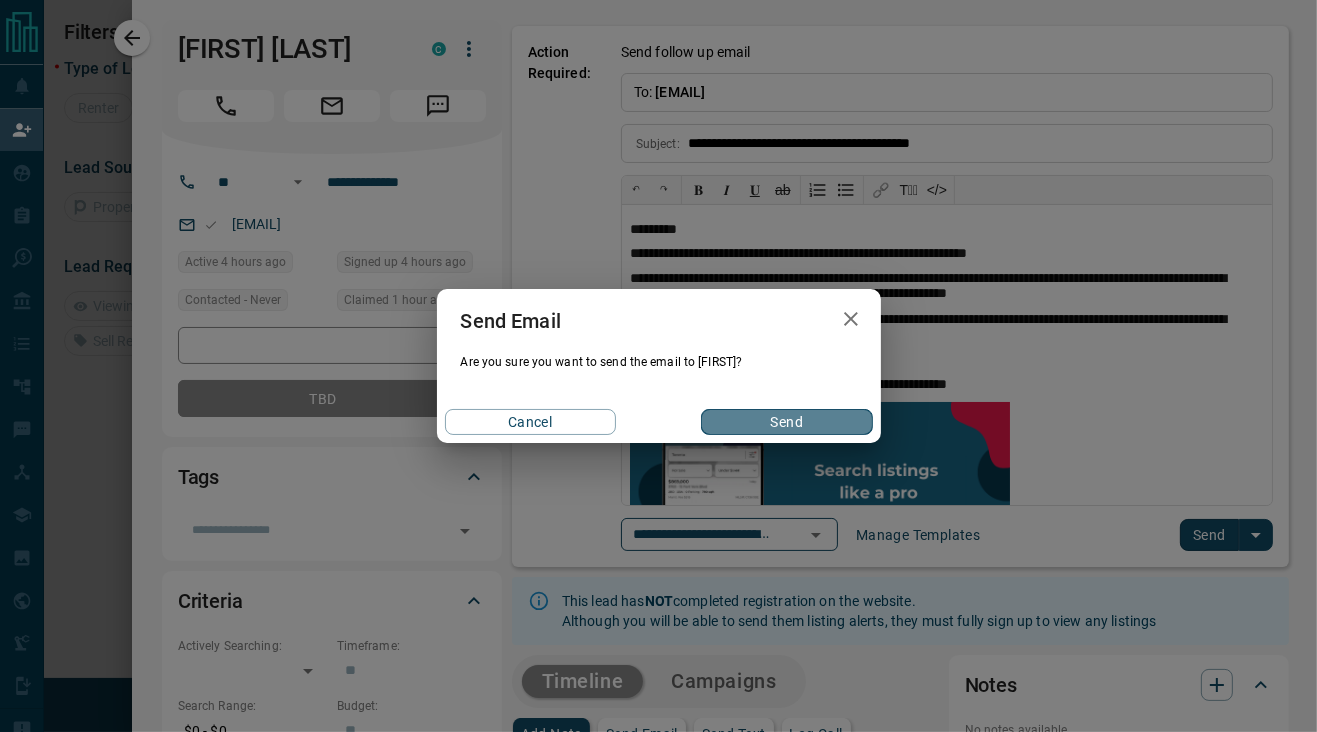 click on "Send" at bounding box center (786, 422) 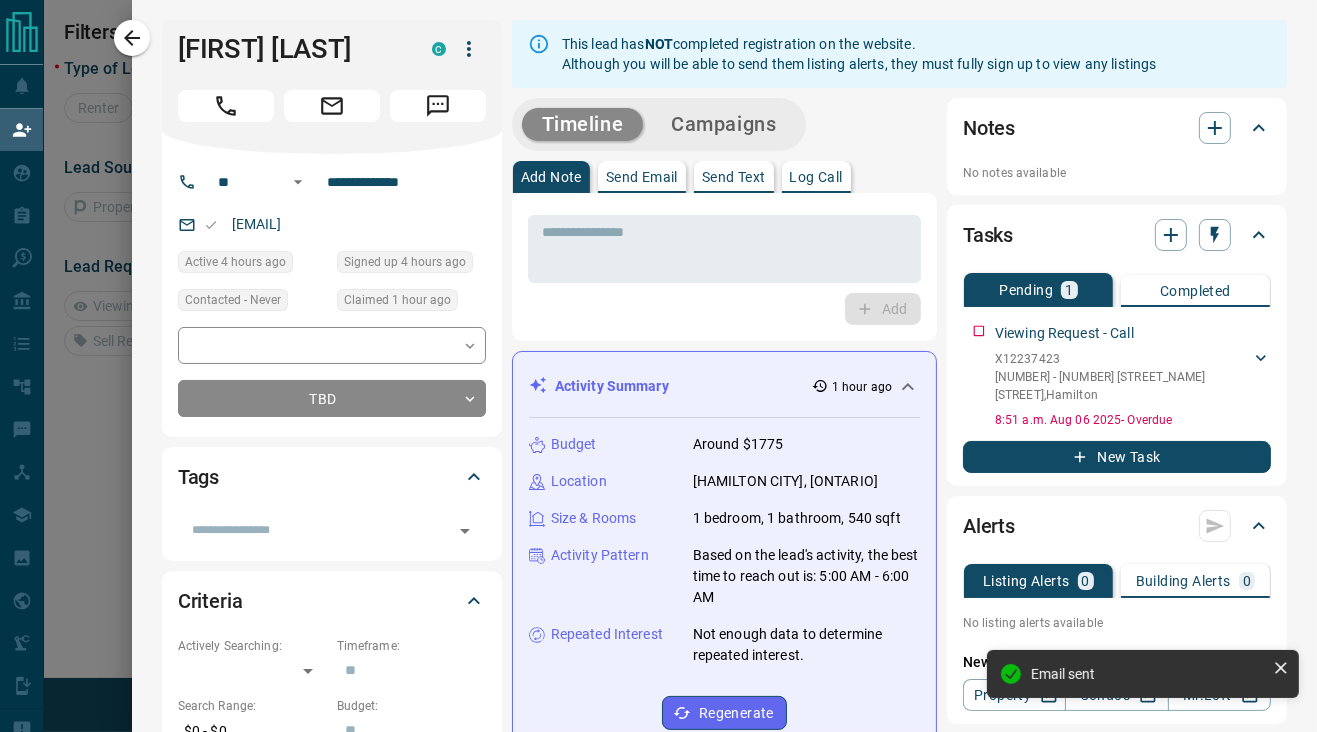 click on "Add" at bounding box center [724, 309] 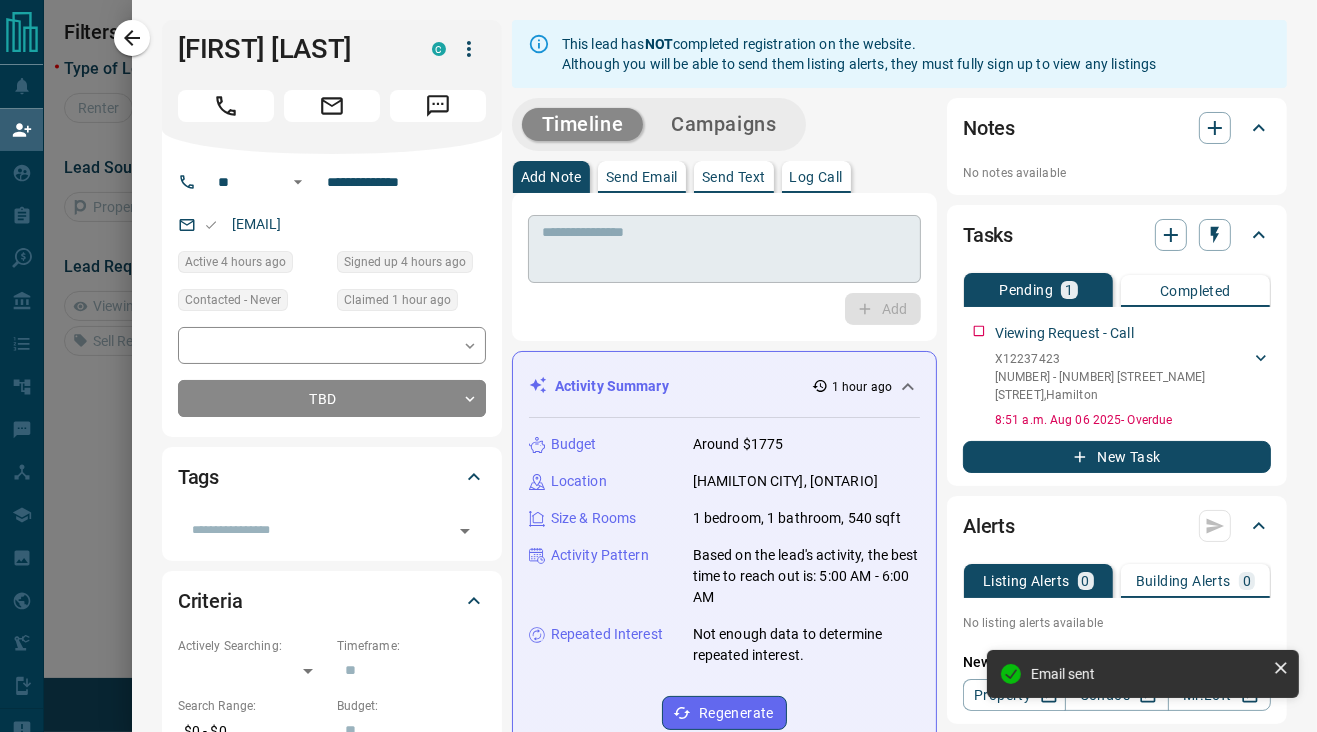 click at bounding box center [724, 249] 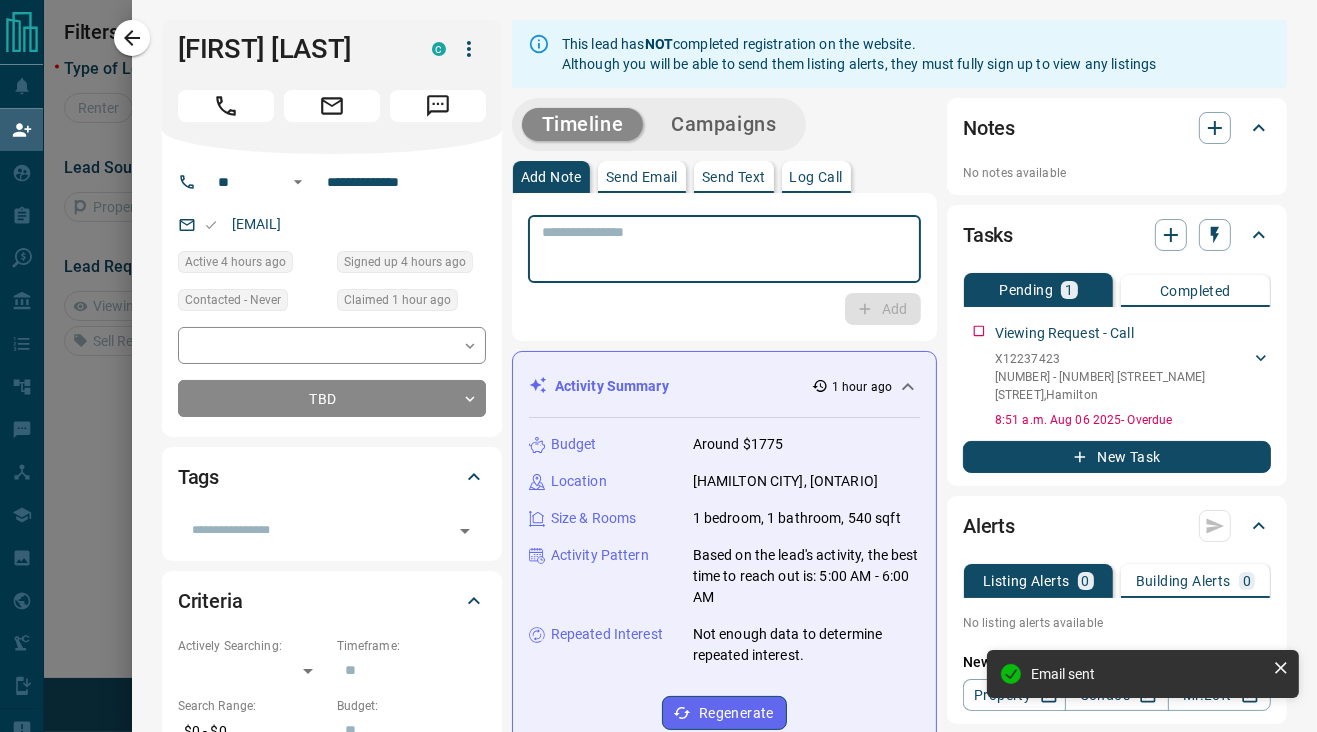 paste on "**********" 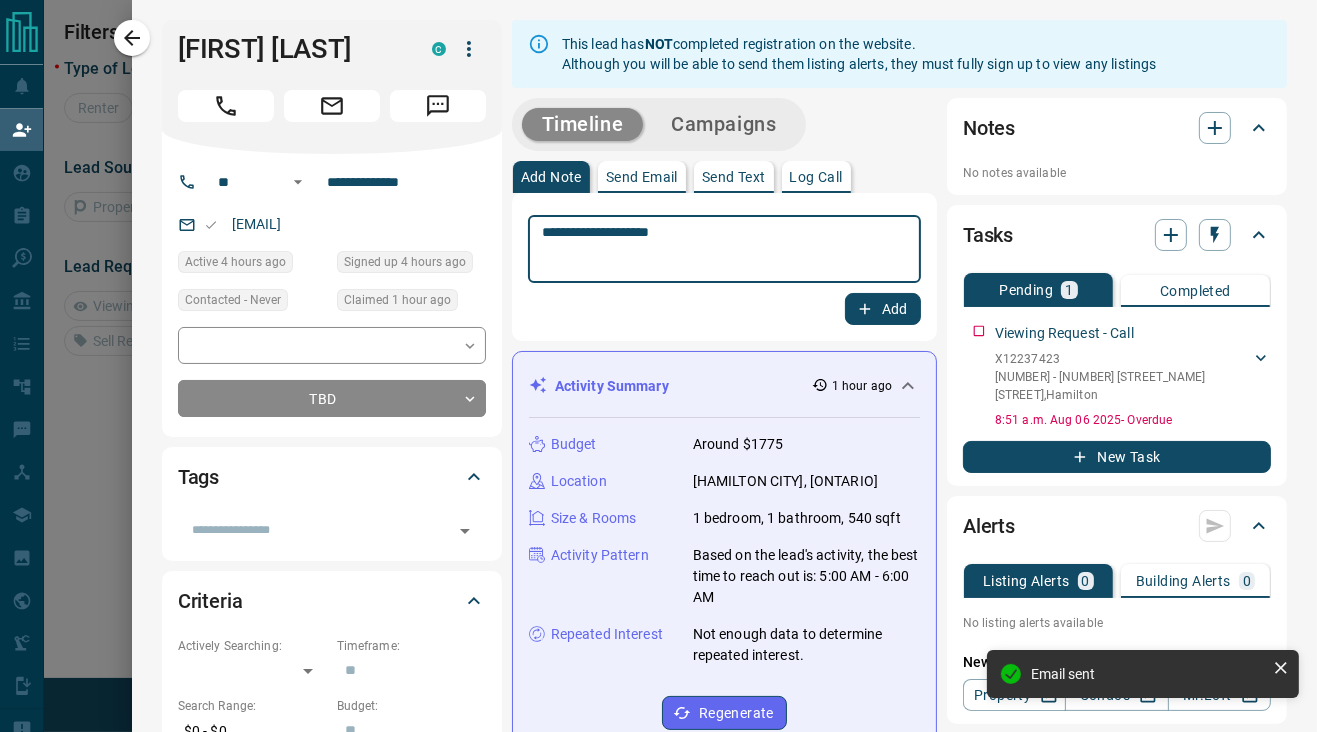 type on "**********" 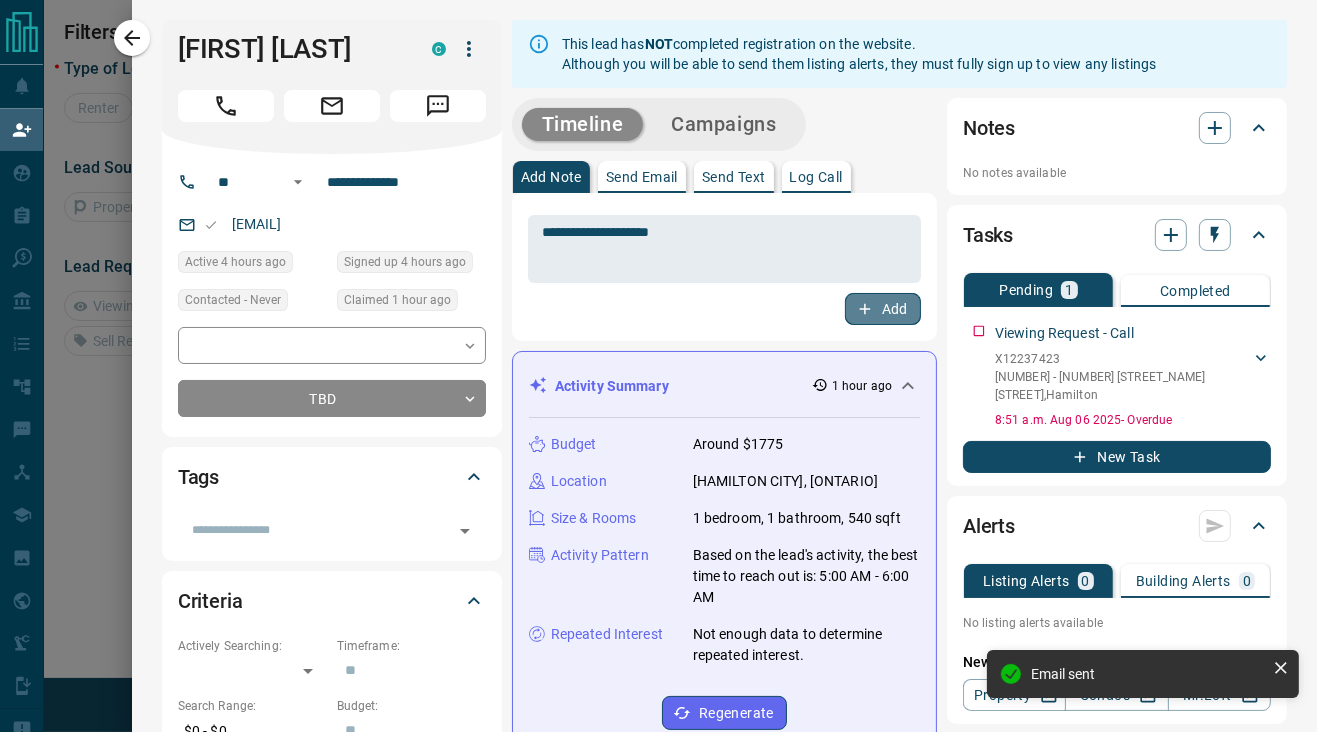 click on "Add" at bounding box center (883, 309) 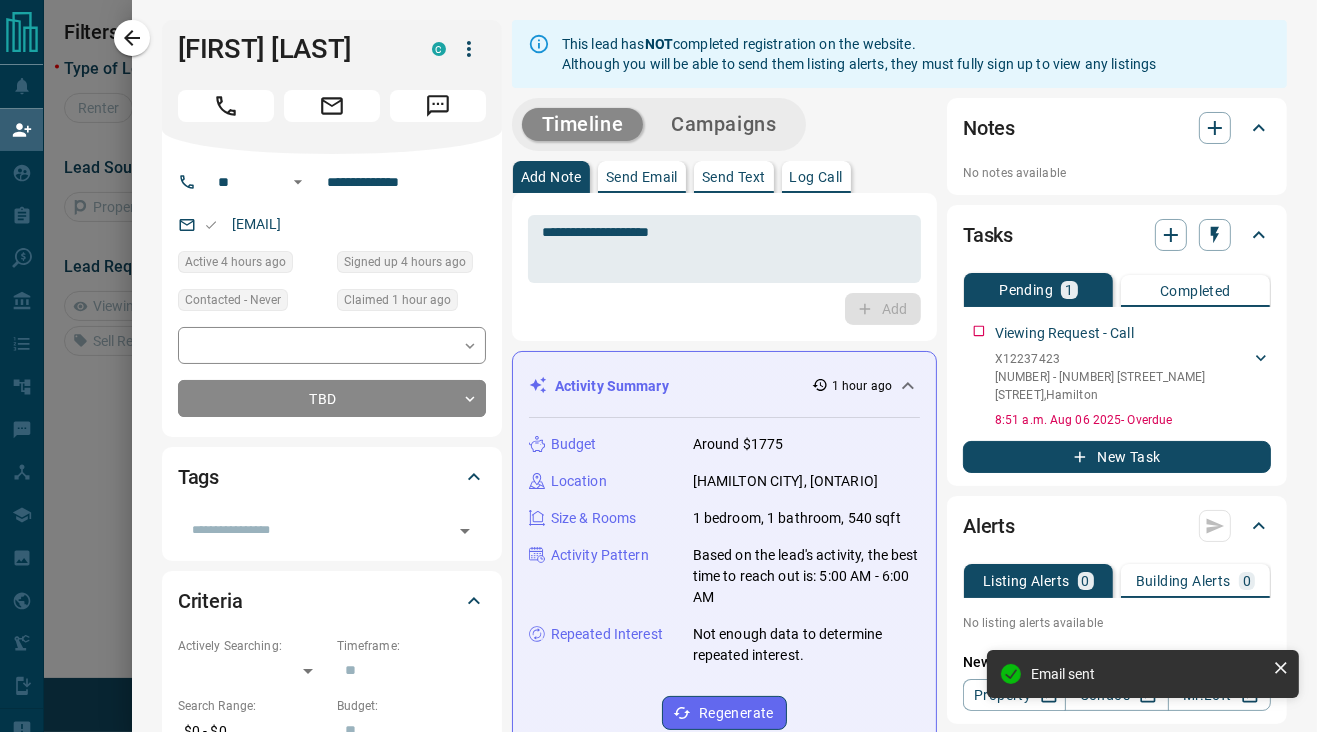 click on "Campaigns" at bounding box center [723, 124] 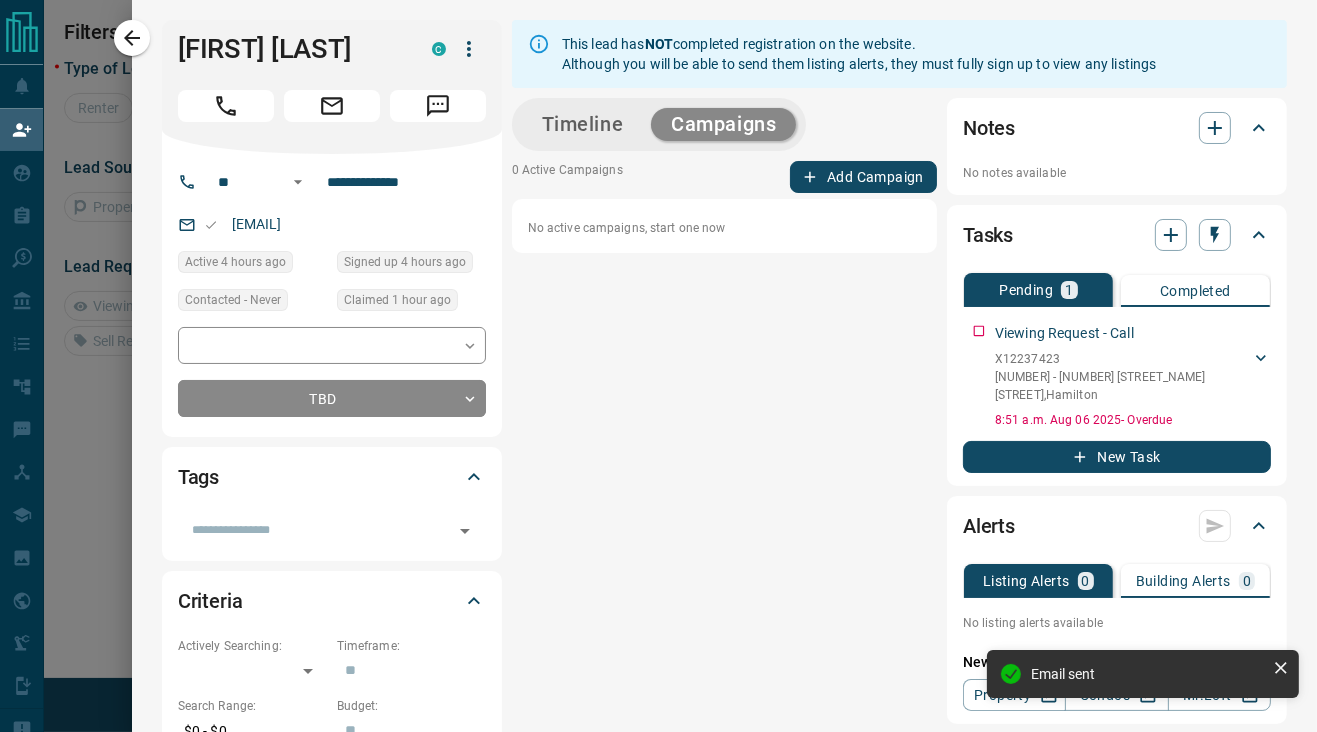 click on "Add Campaign" at bounding box center (863, 177) 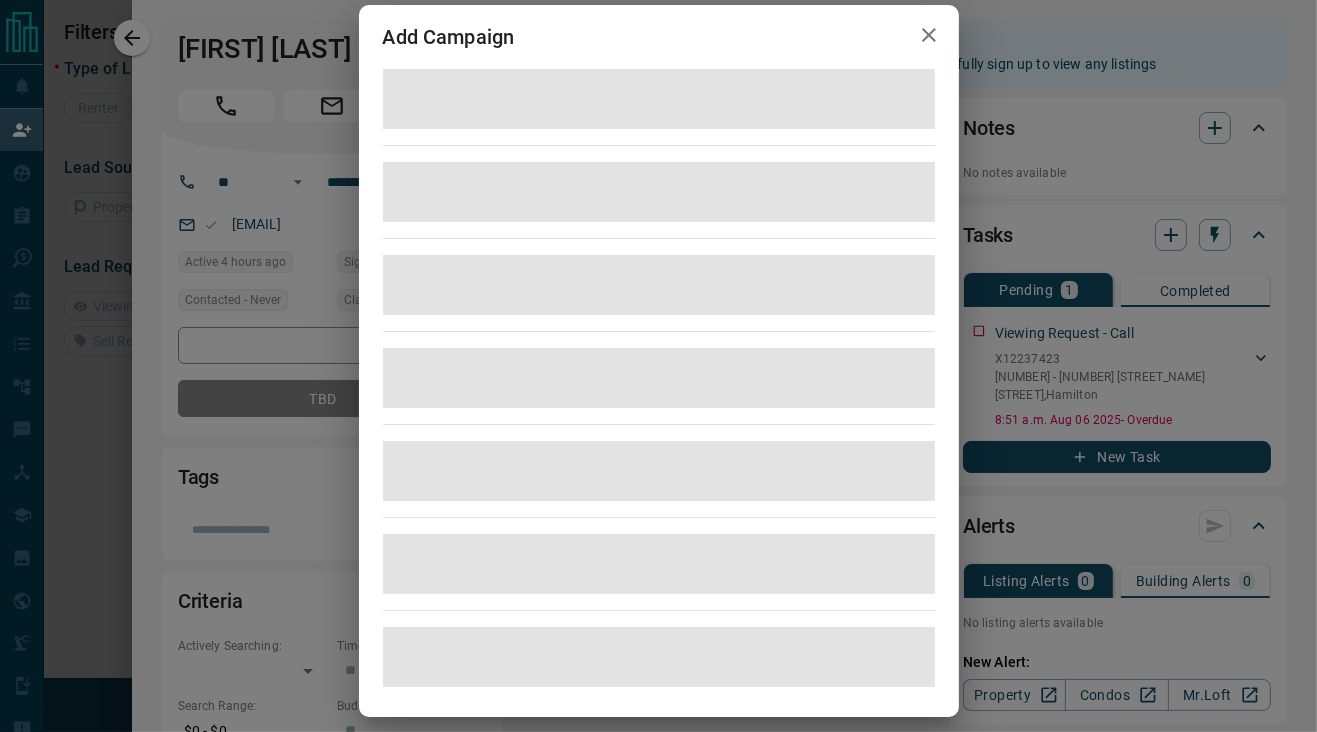 scroll, scrollTop: 42, scrollLeft: 0, axis: vertical 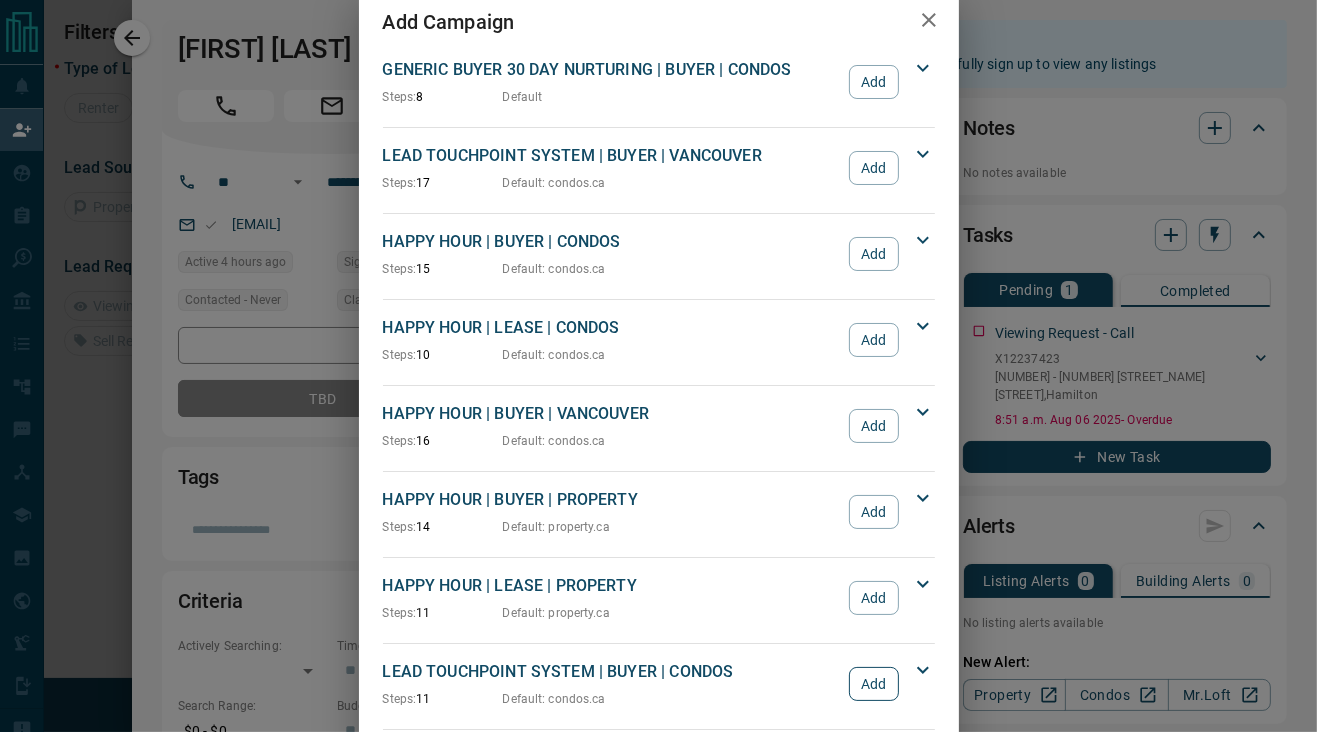 click on "Add" at bounding box center [873, 684] 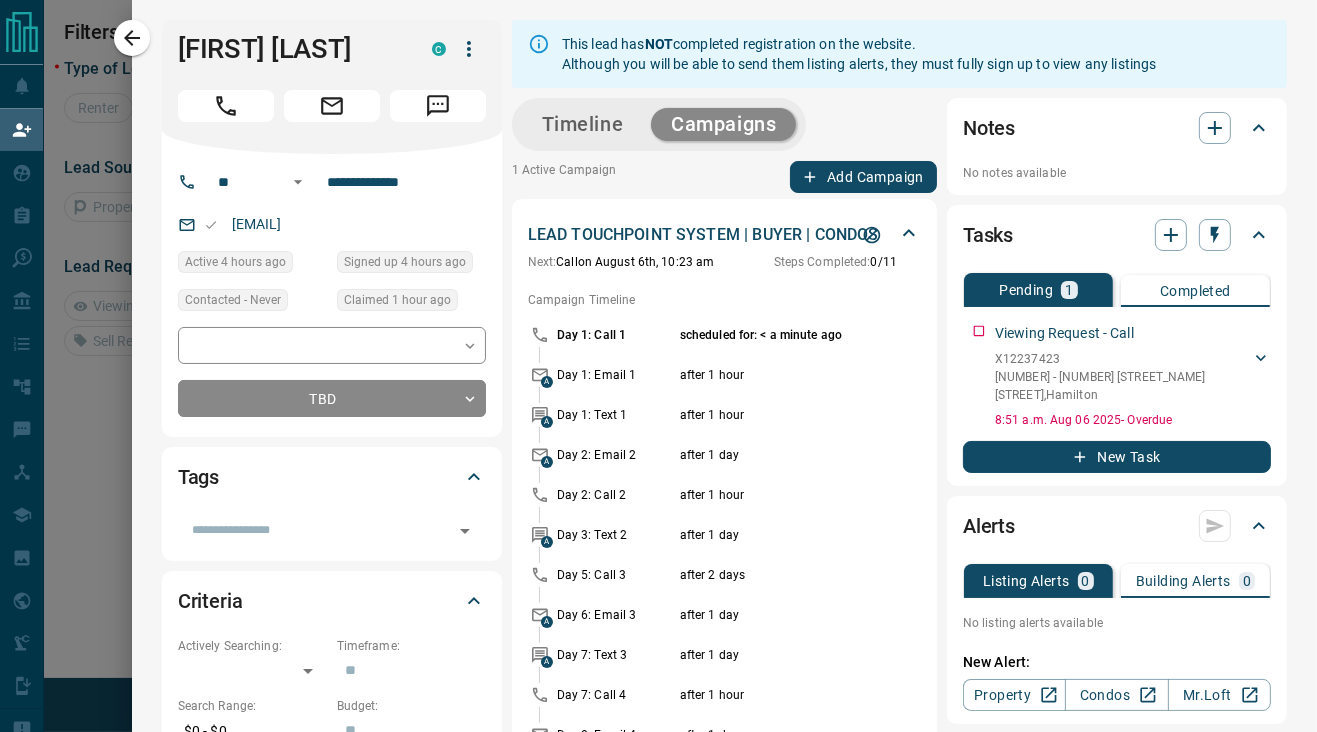 type 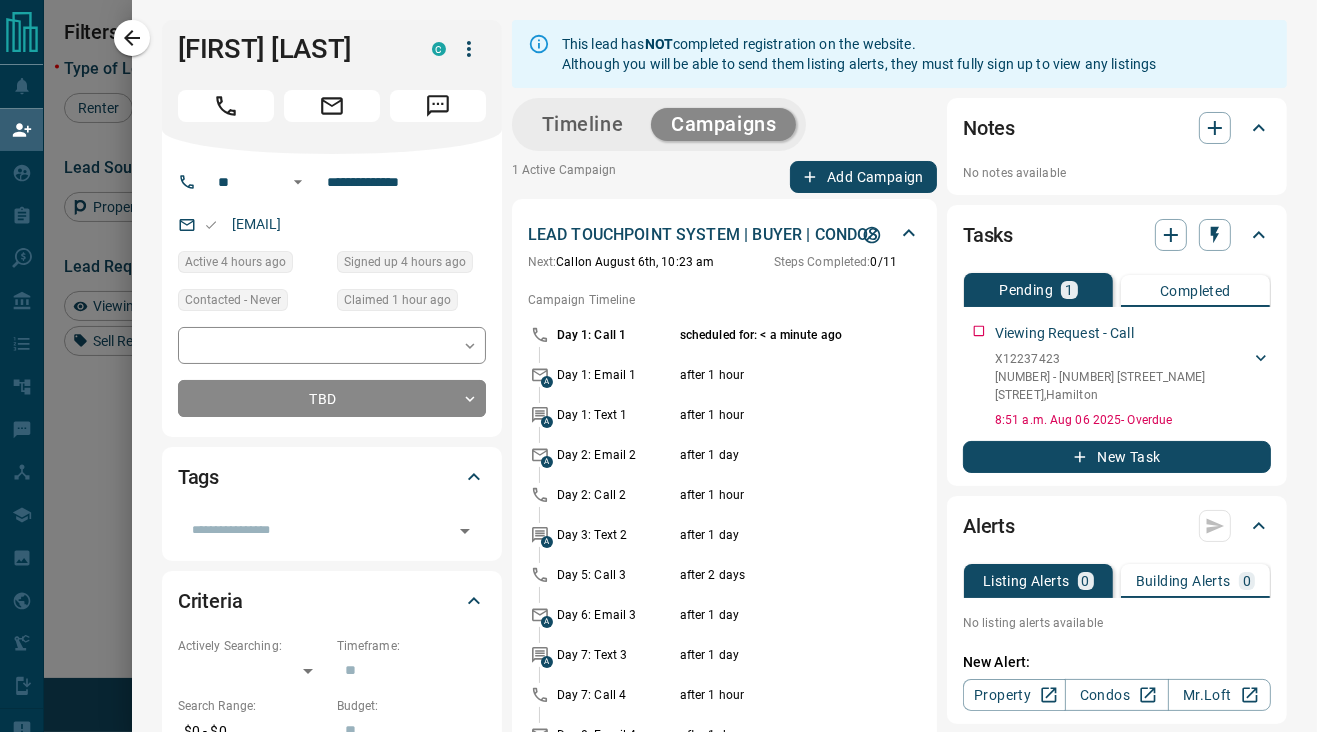 scroll, scrollTop: 15, scrollLeft: 16, axis: both 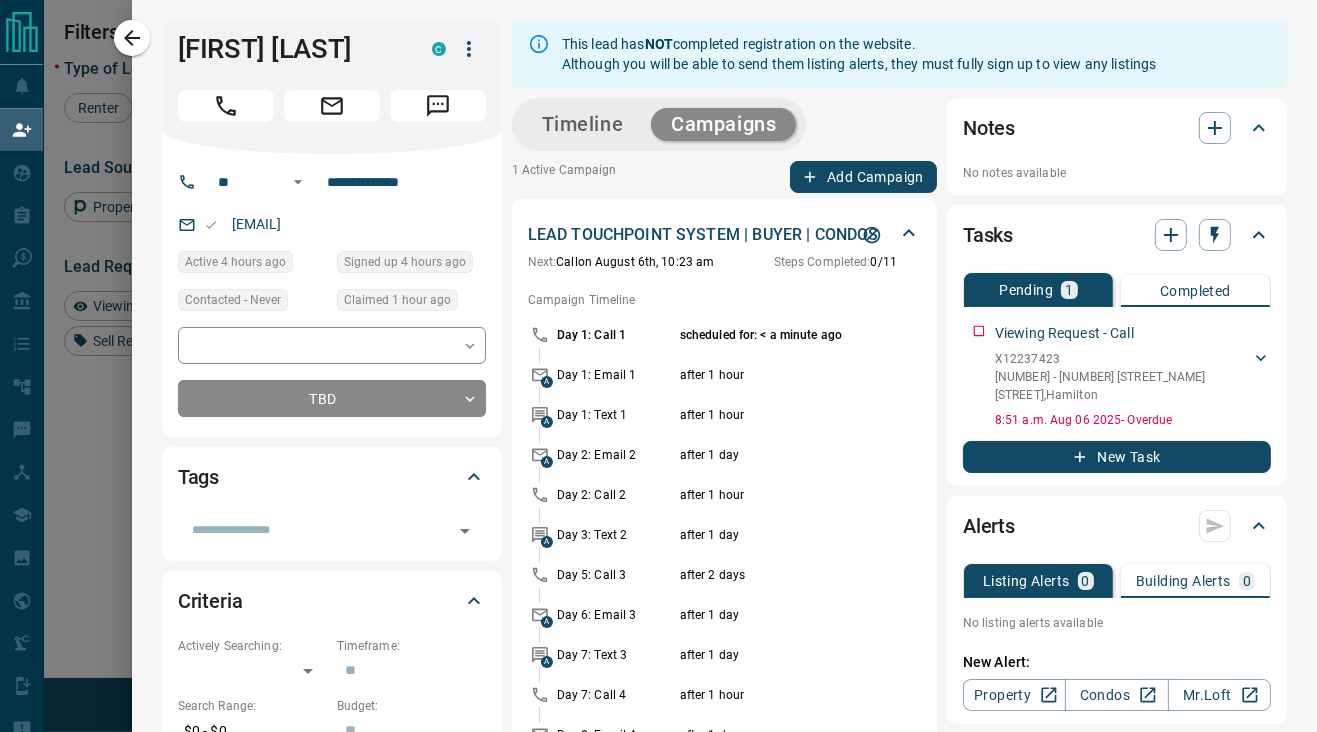 click 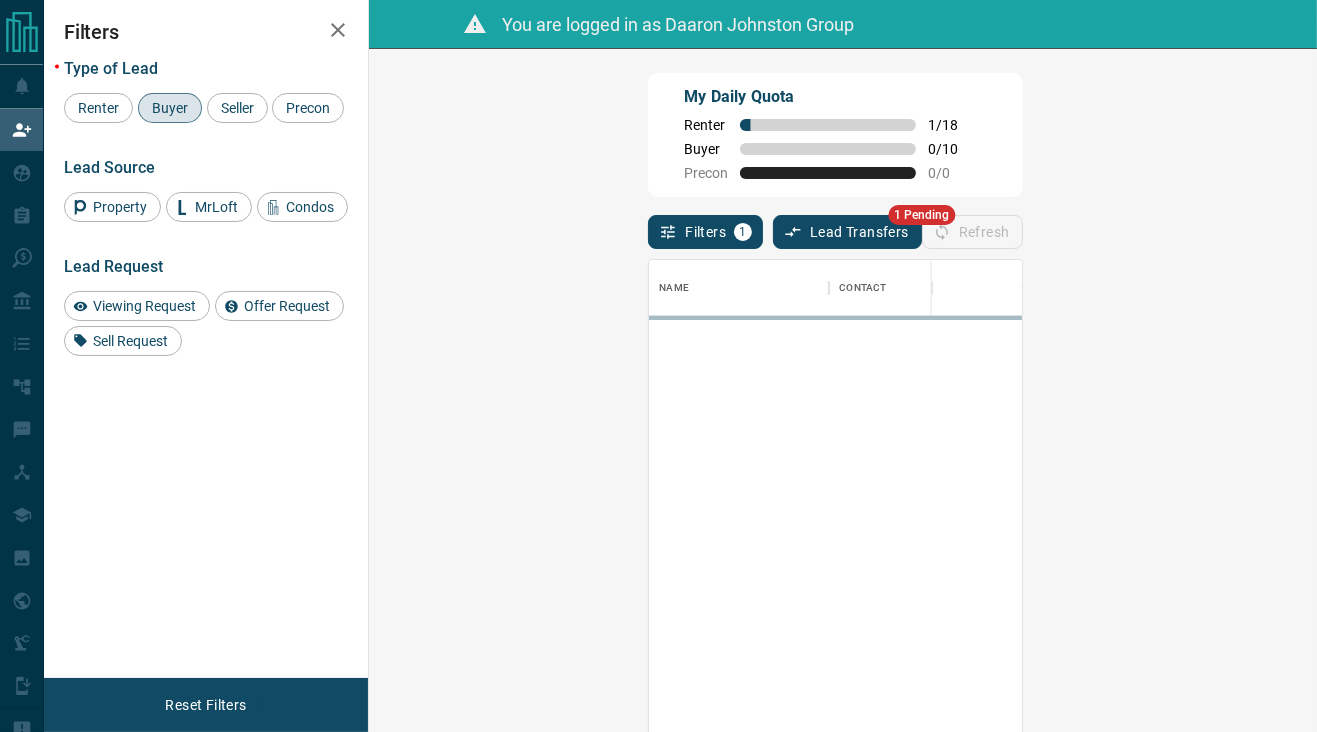 scroll, scrollTop: 15, scrollLeft: 16, axis: both 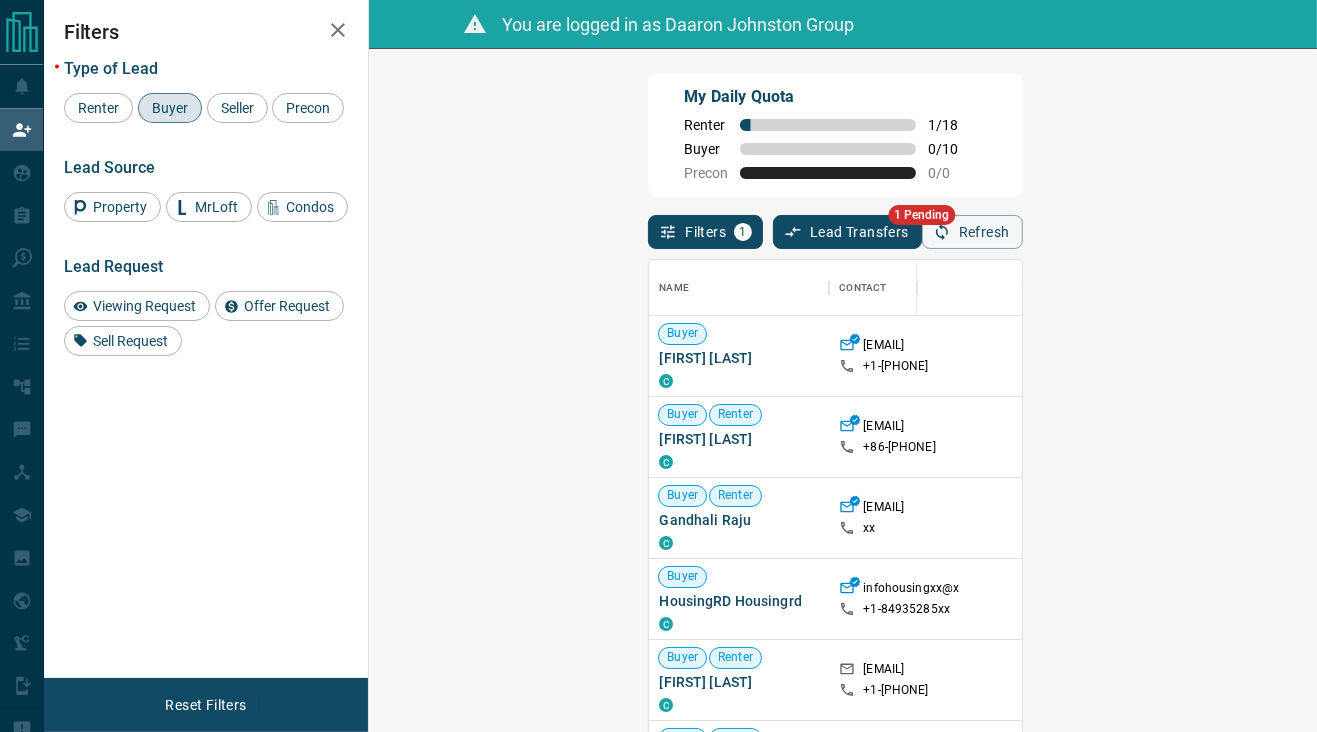 click on "Claim" at bounding box center (1510, 356) 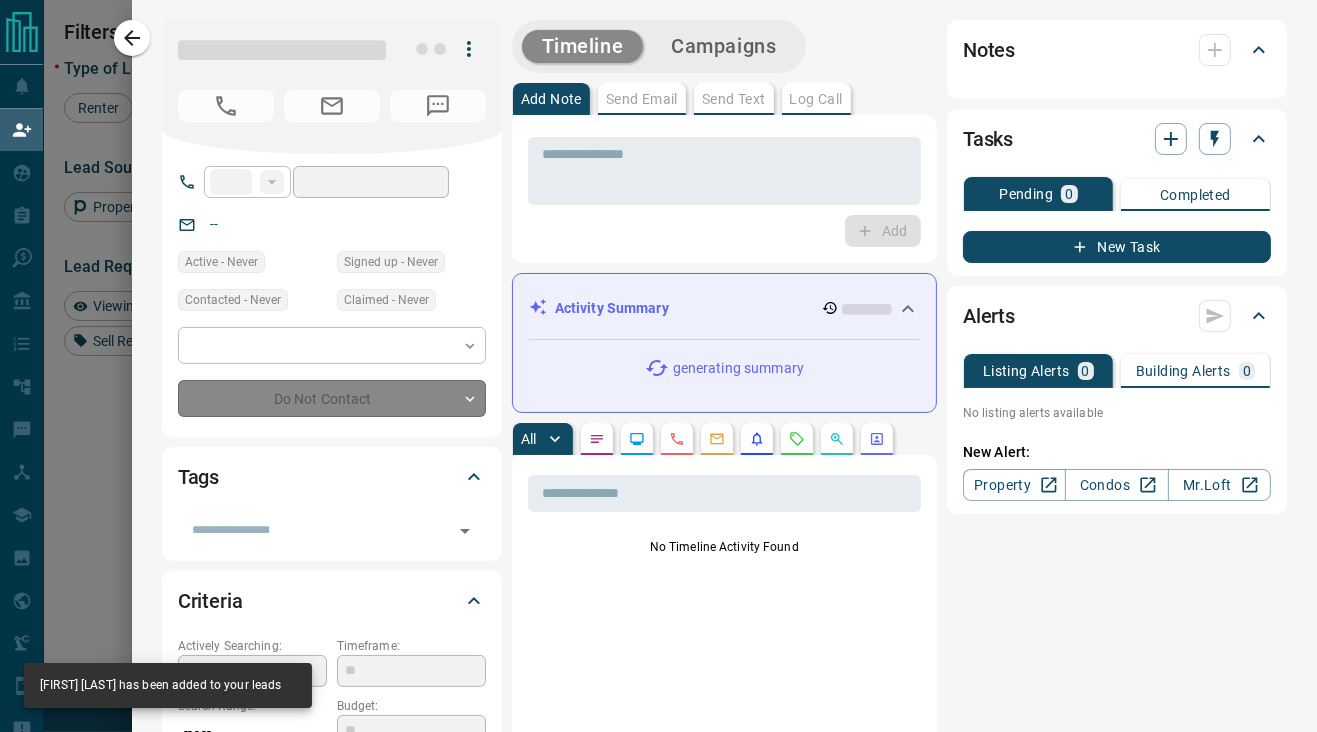 type on "**" 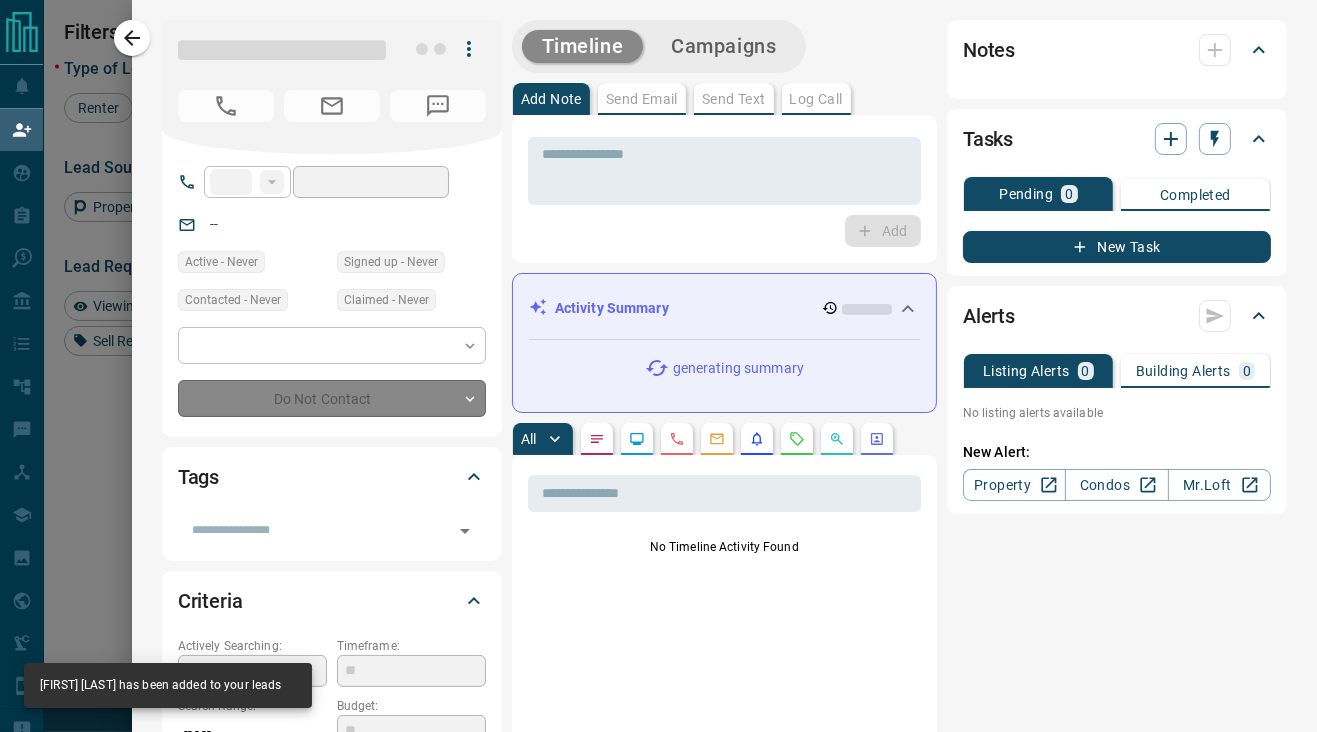 type on "**********" 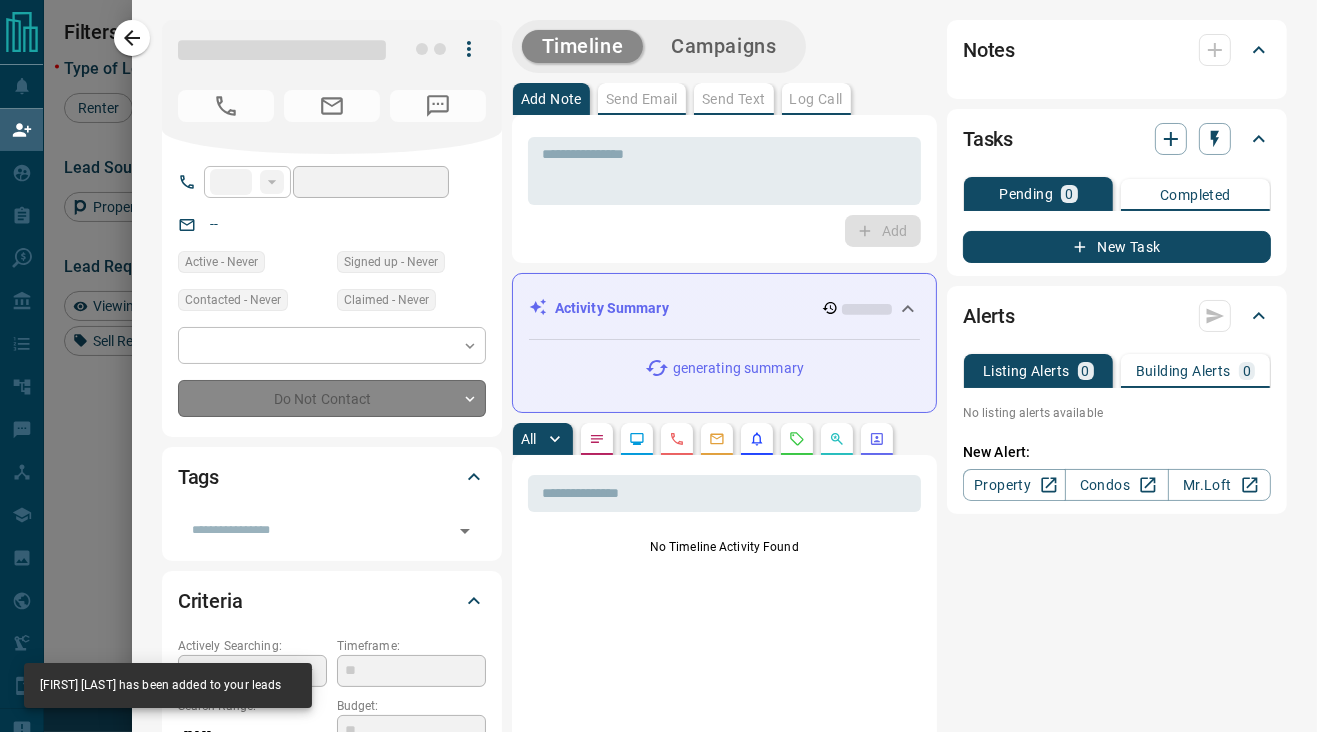 type on "**********" 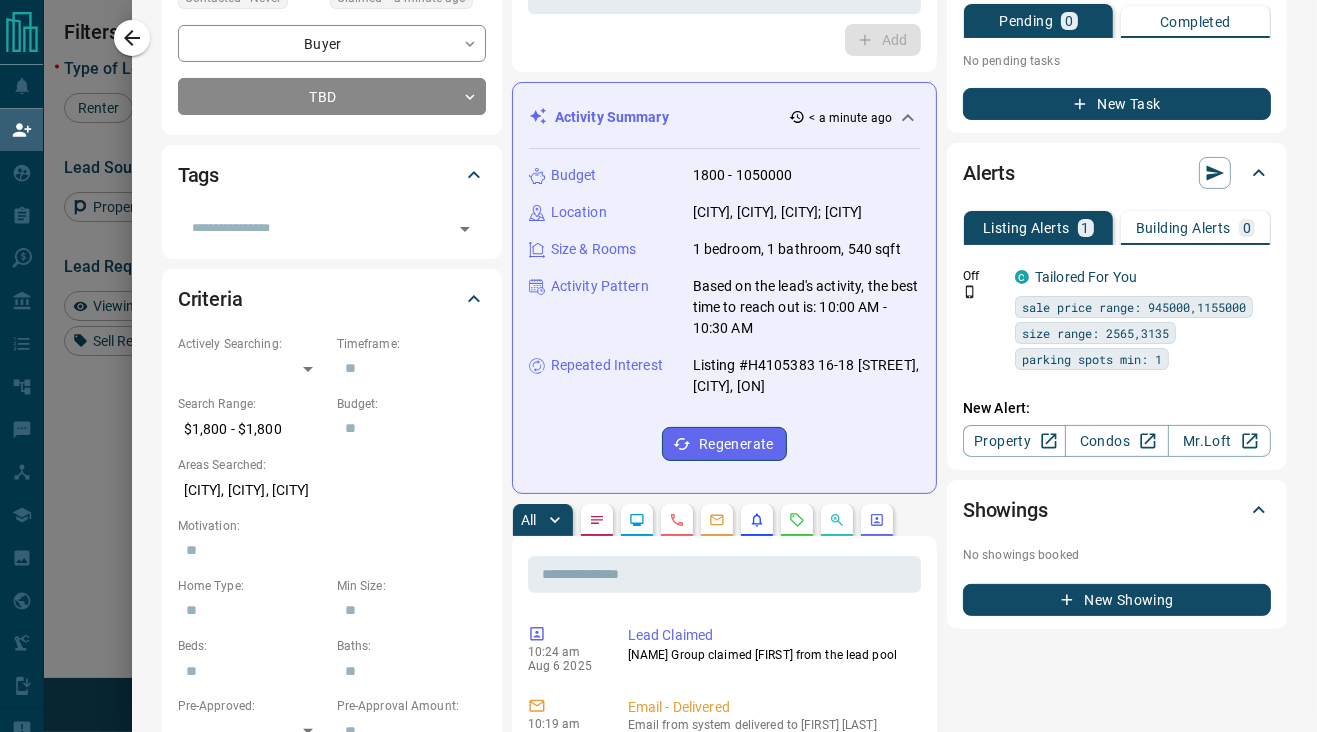 scroll, scrollTop: 0, scrollLeft: 0, axis: both 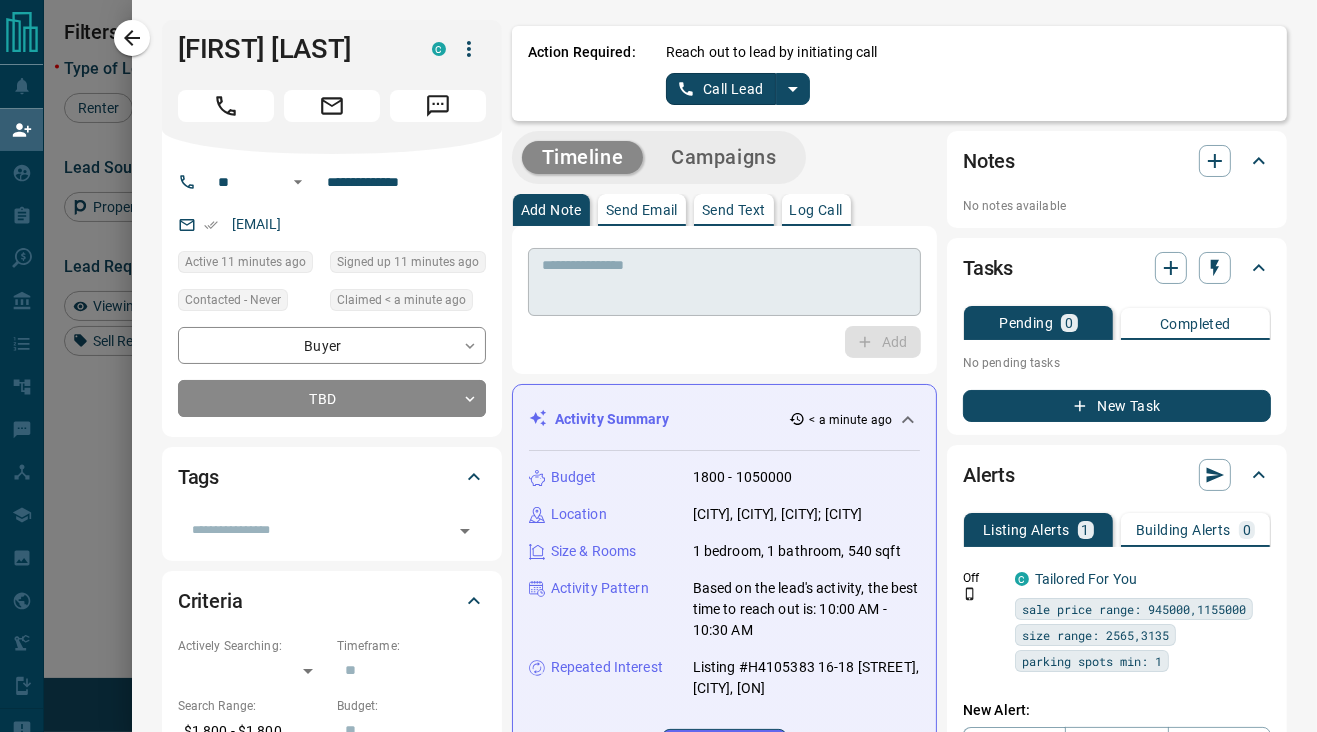 click at bounding box center (724, 282) 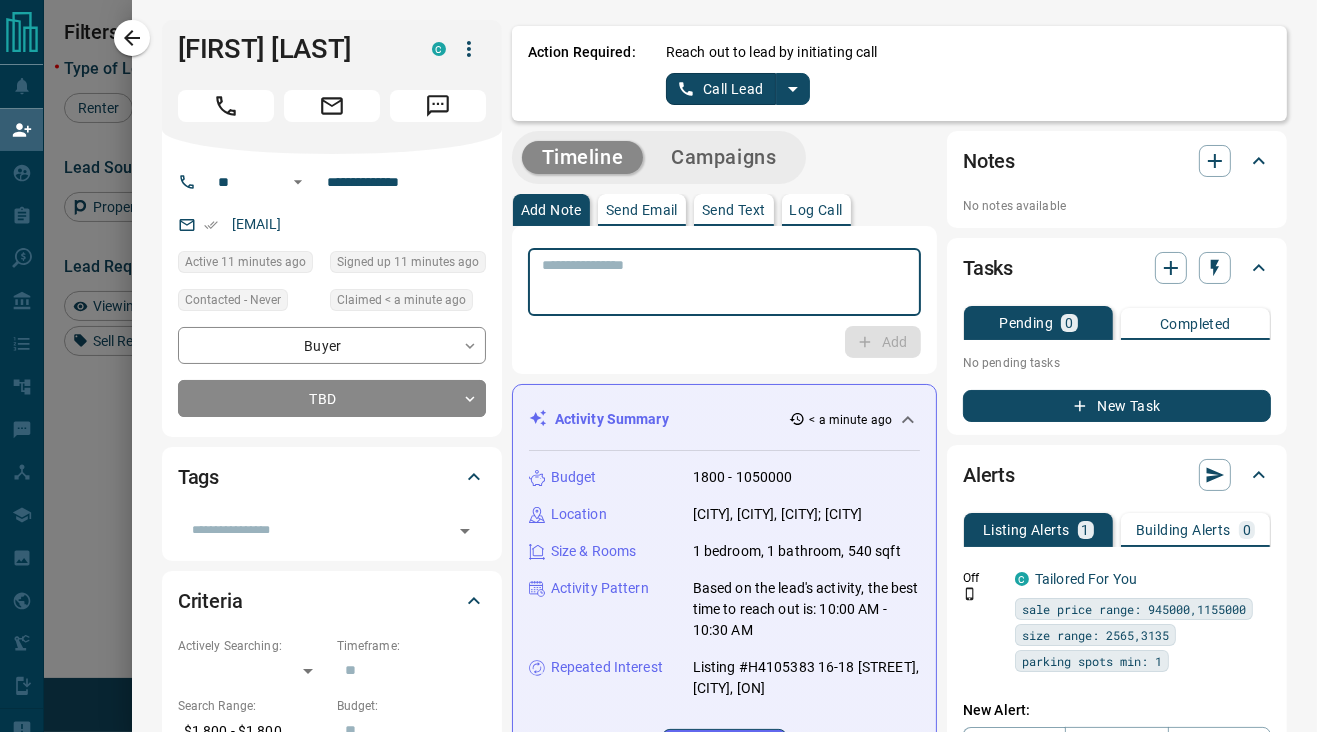 paste on "**********" 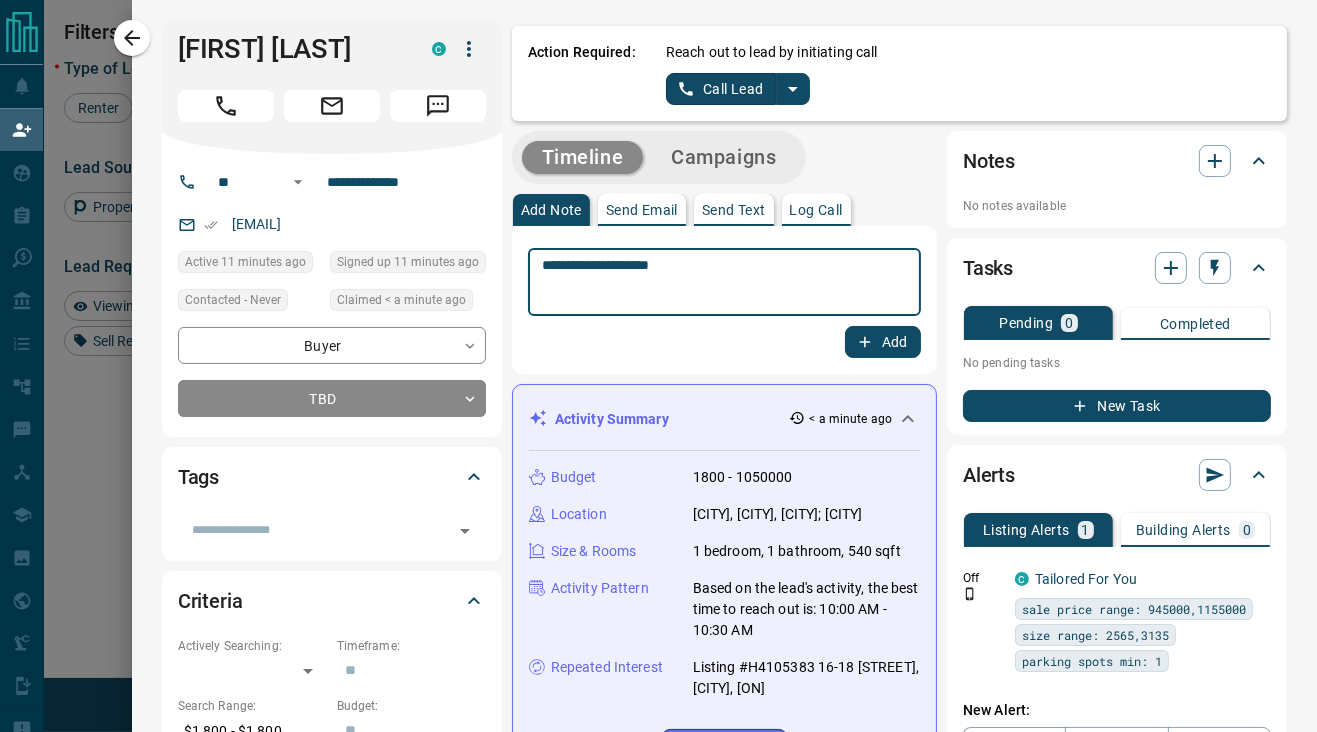 type on "**********" 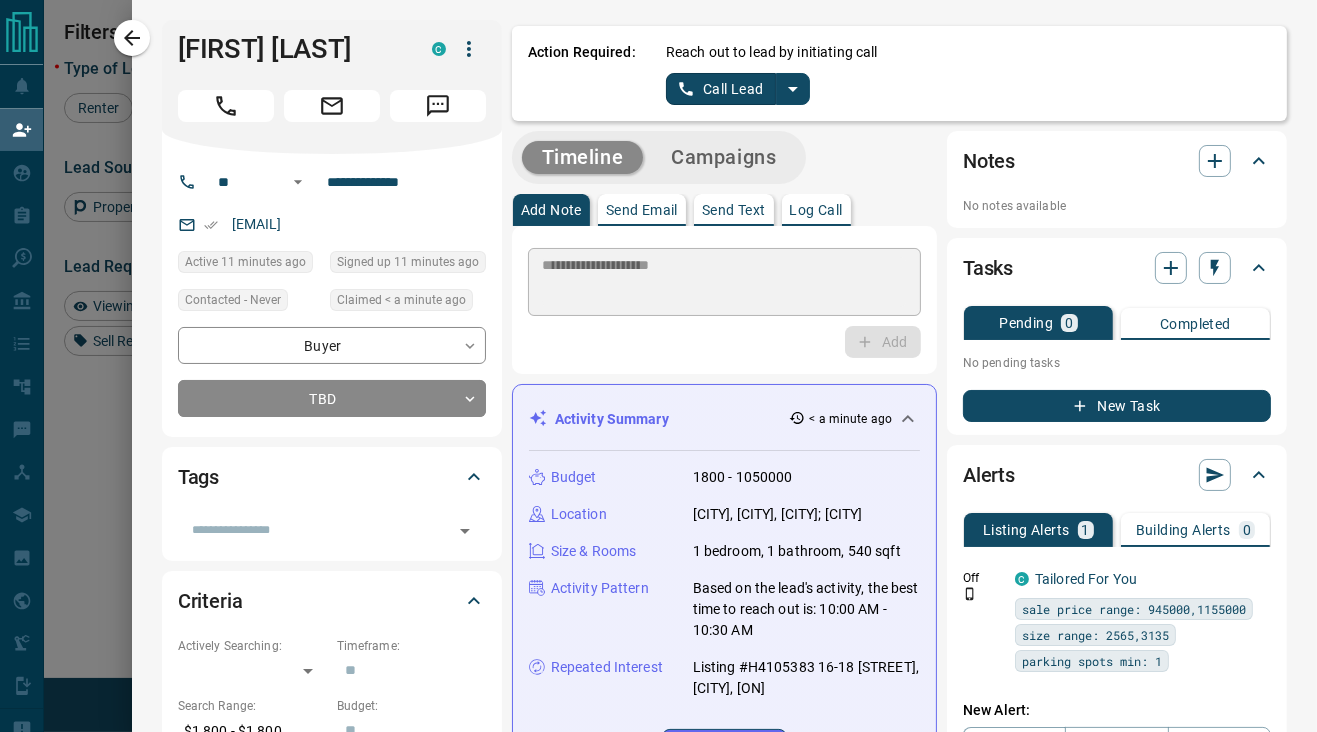 type 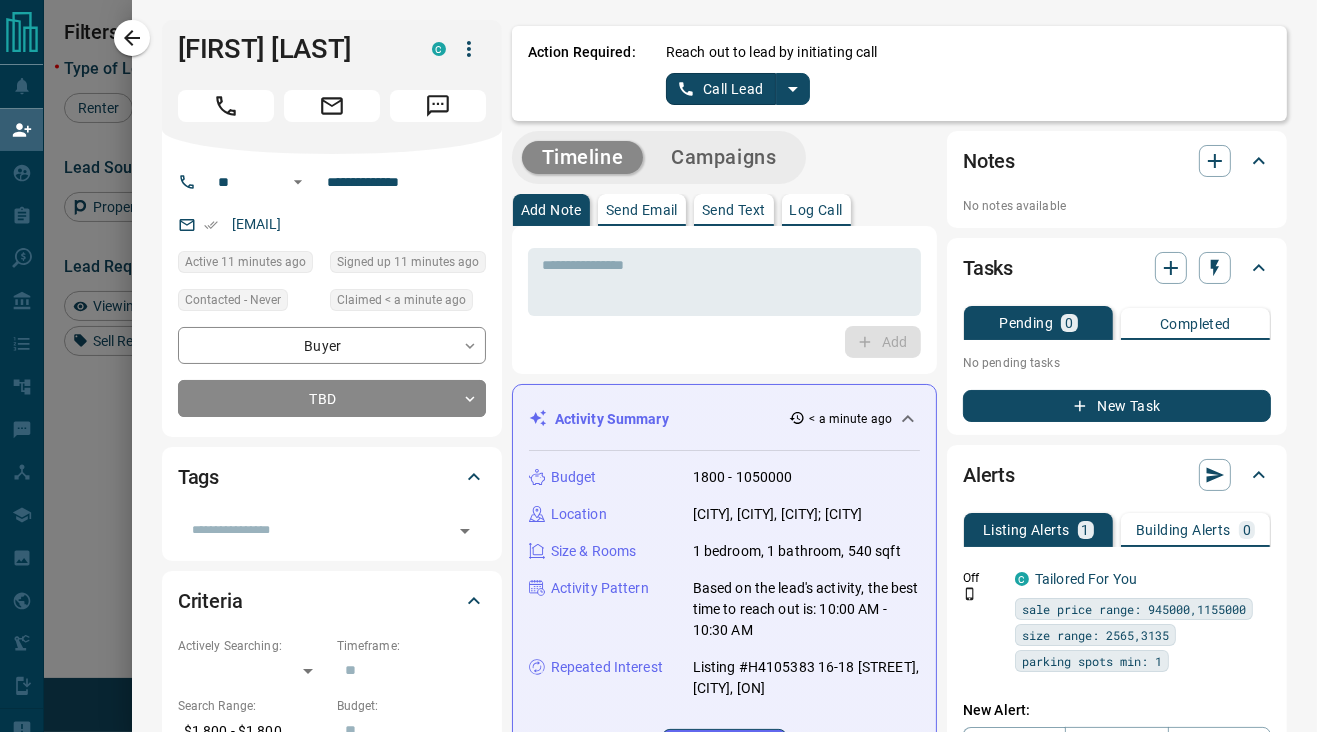 click 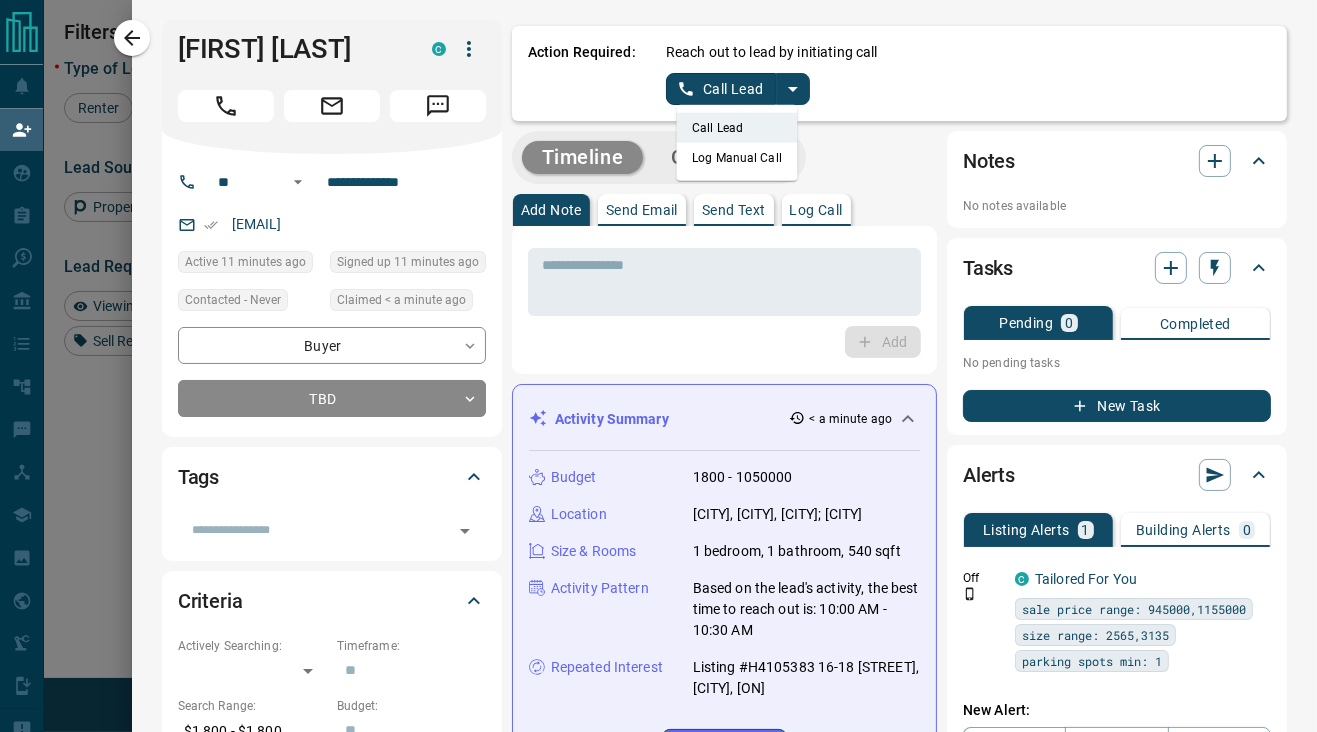 click on "Log Manual Call" at bounding box center [737, 158] 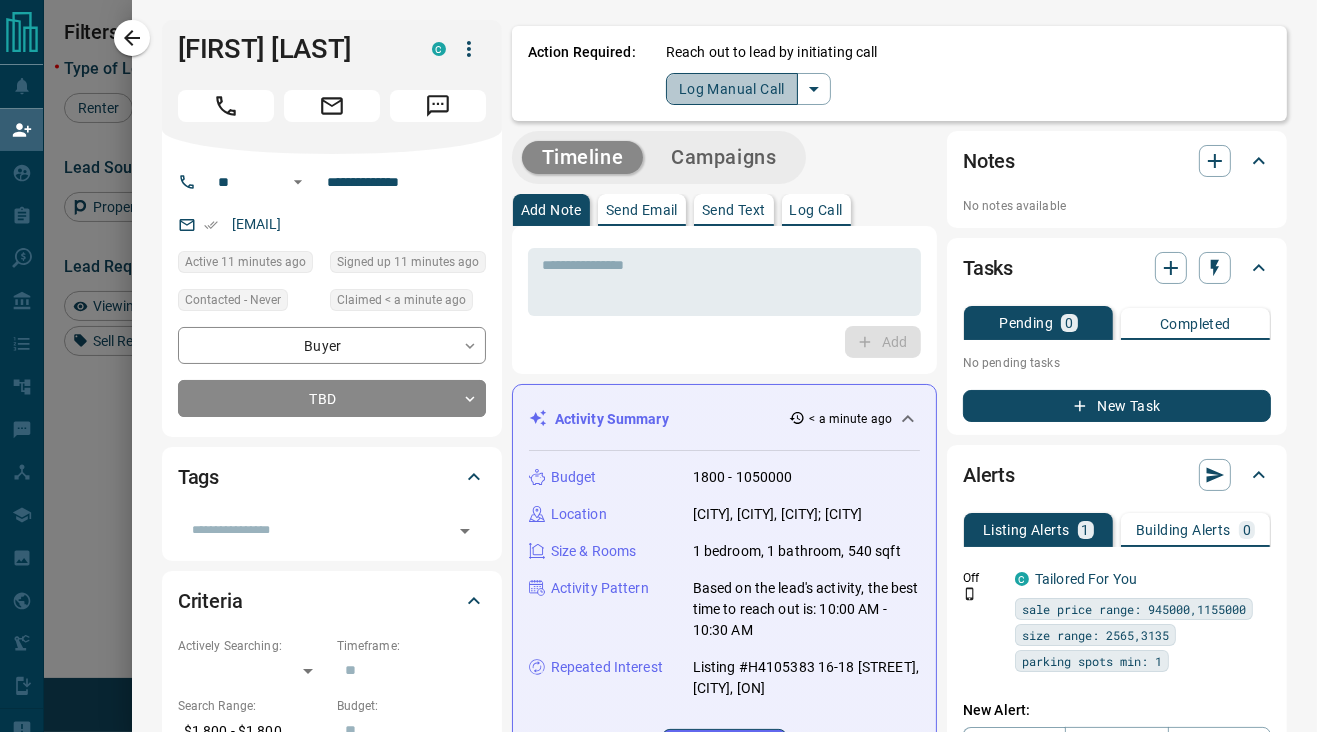 click on "Log Manual Call" at bounding box center [732, 89] 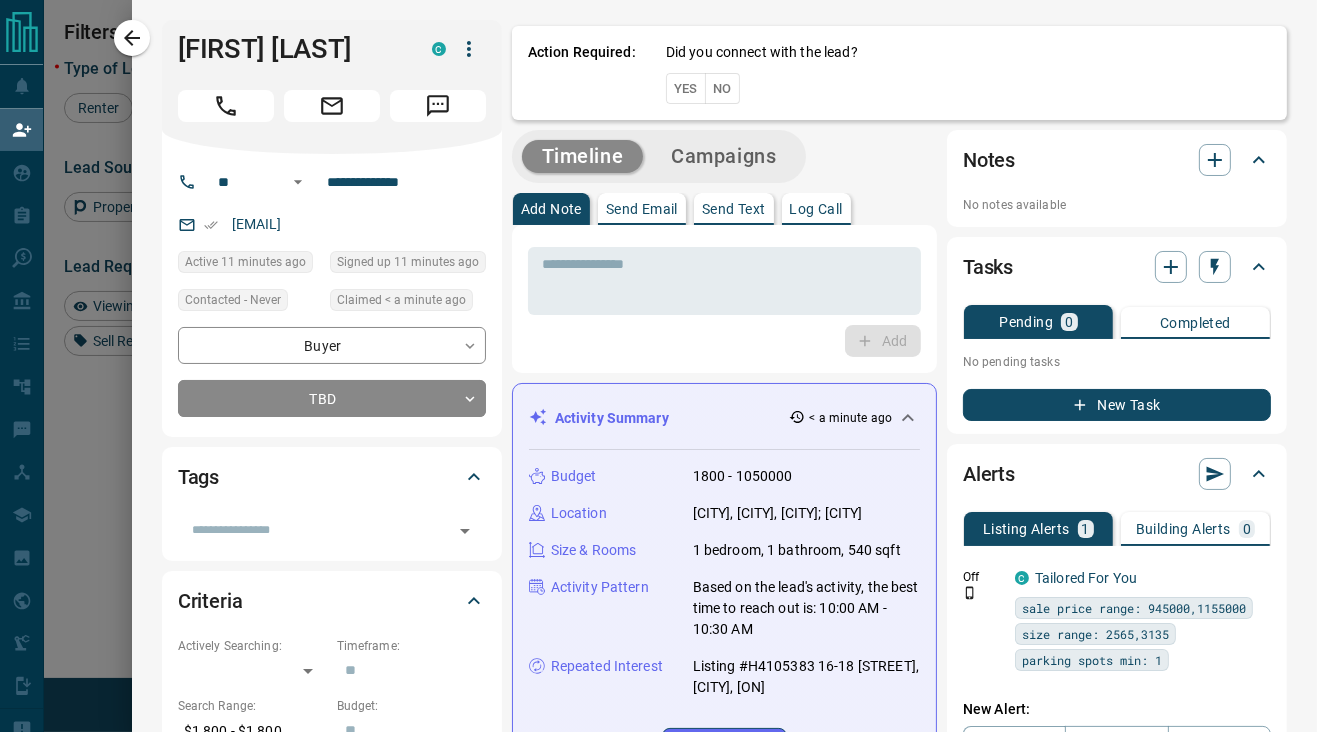 click on "Did you connect with the lead? Yes No" at bounding box center (968, 73) 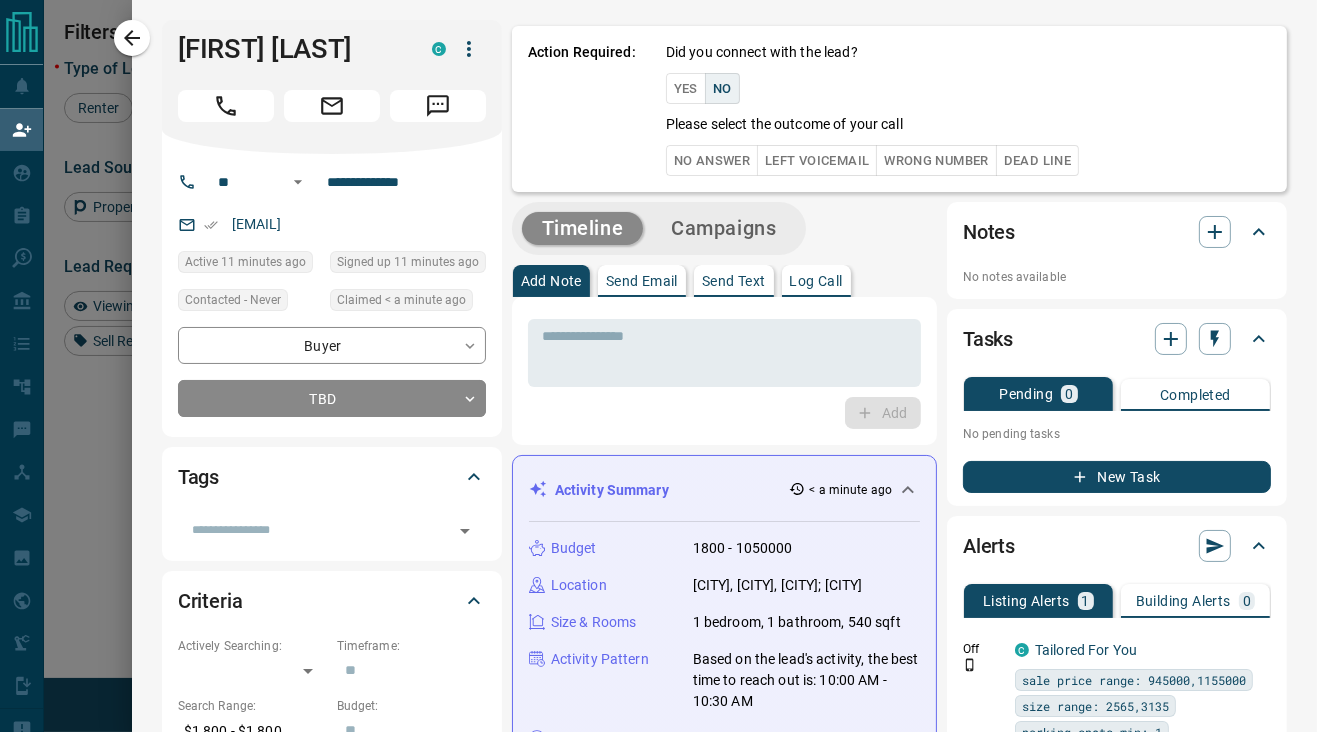 click on "No Answer" at bounding box center (712, 160) 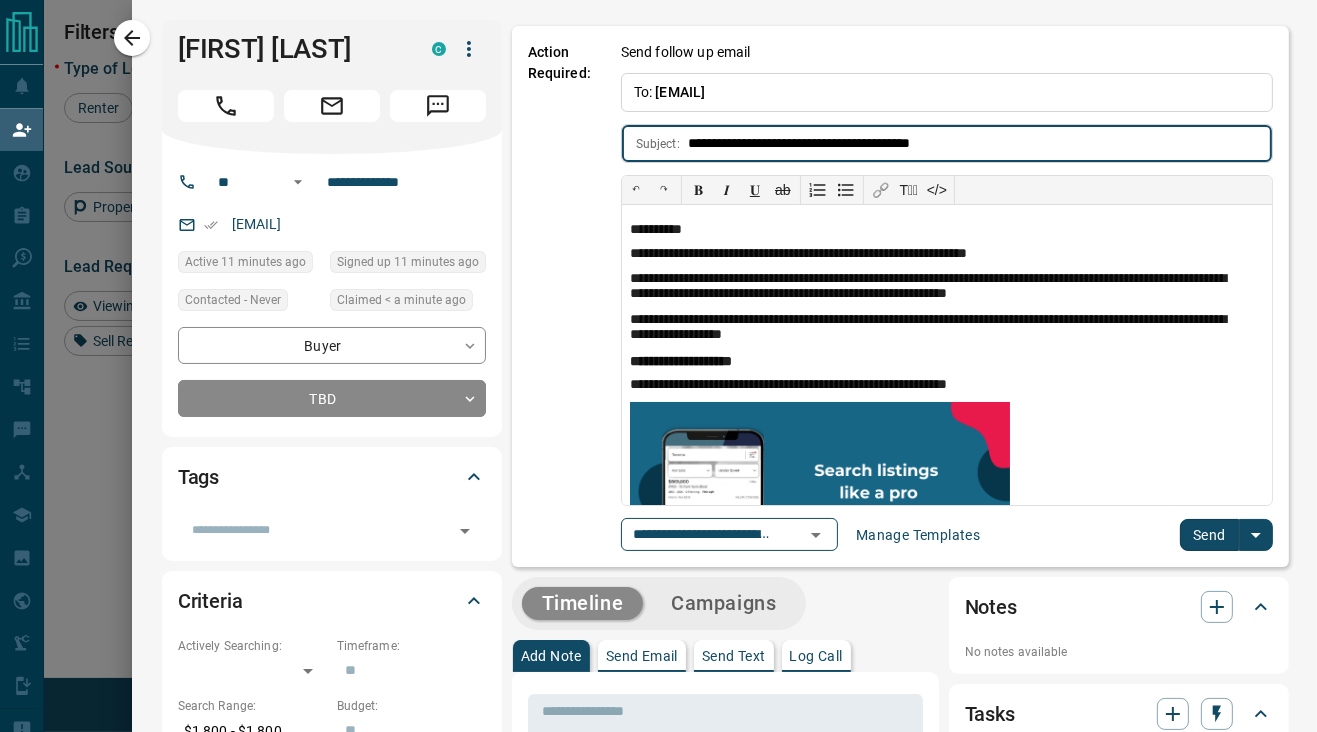 click on "Send" at bounding box center [1209, 535] 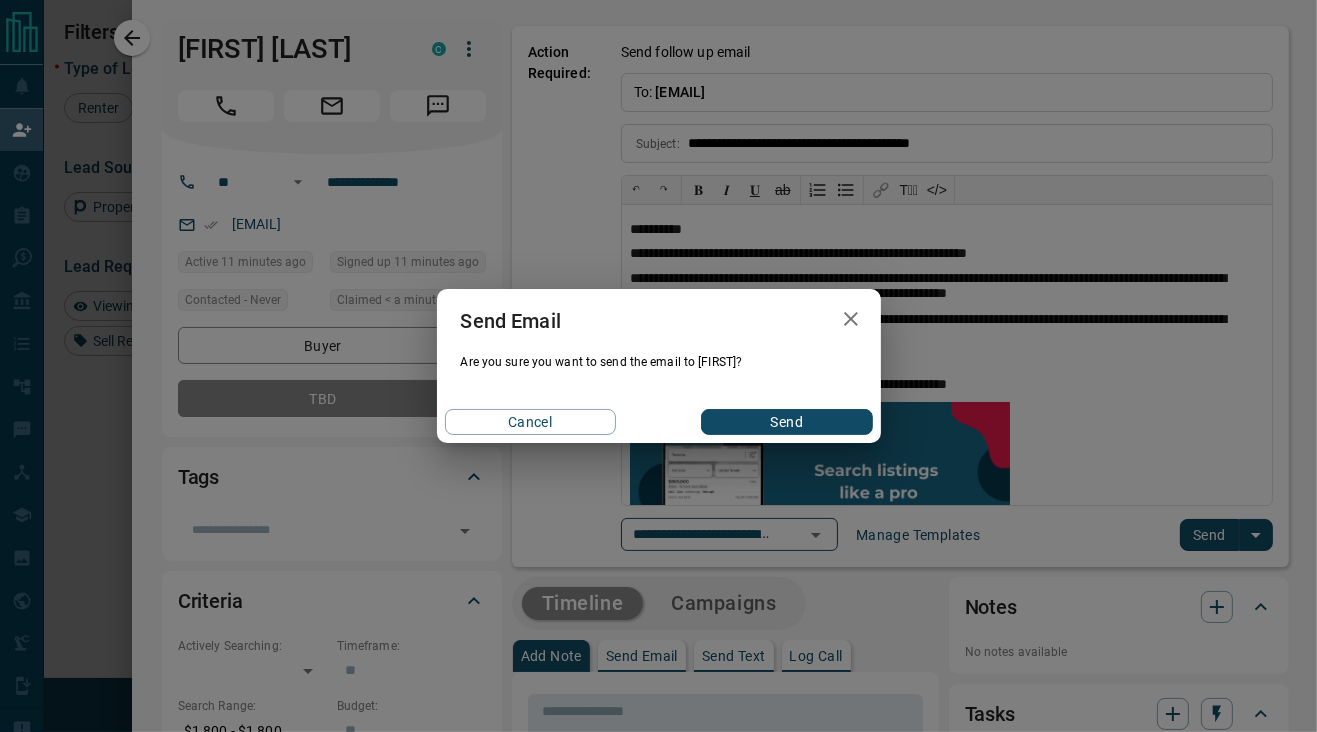 click on "Send" at bounding box center (786, 422) 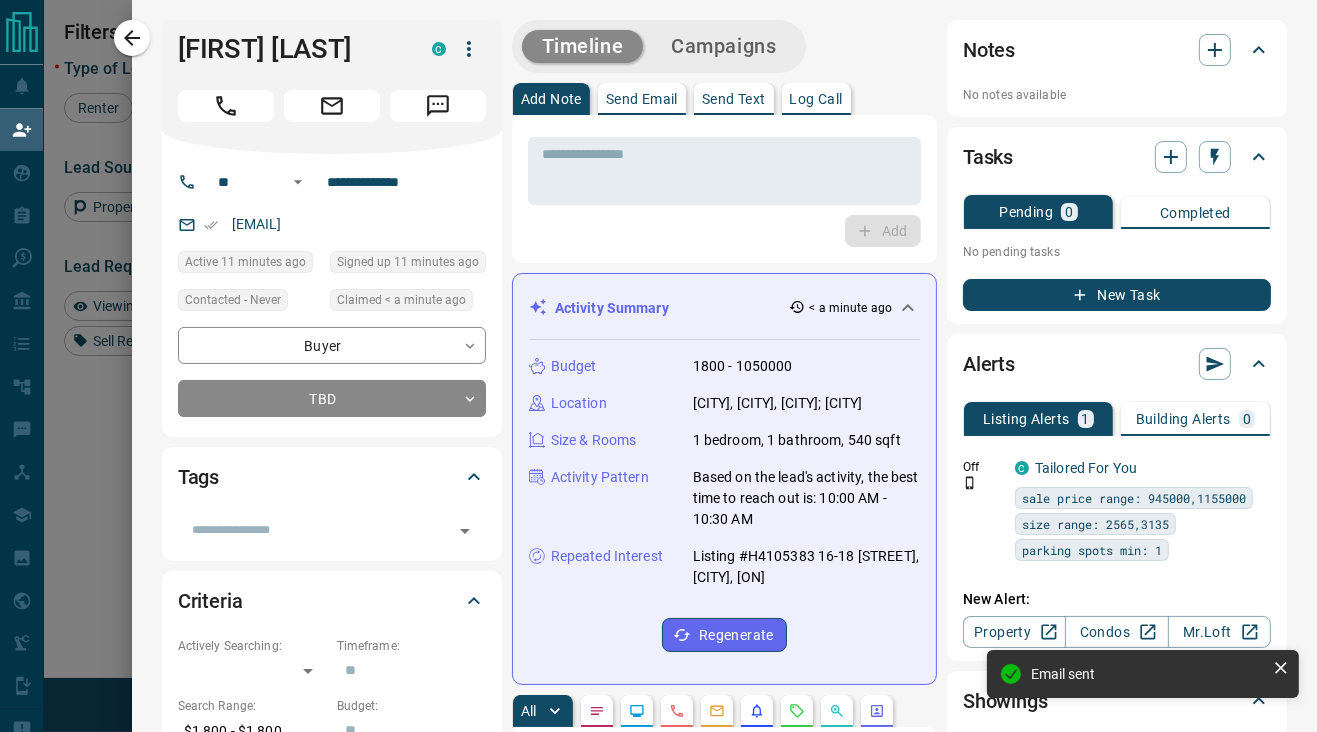 click on "Campaigns" at bounding box center (723, 46) 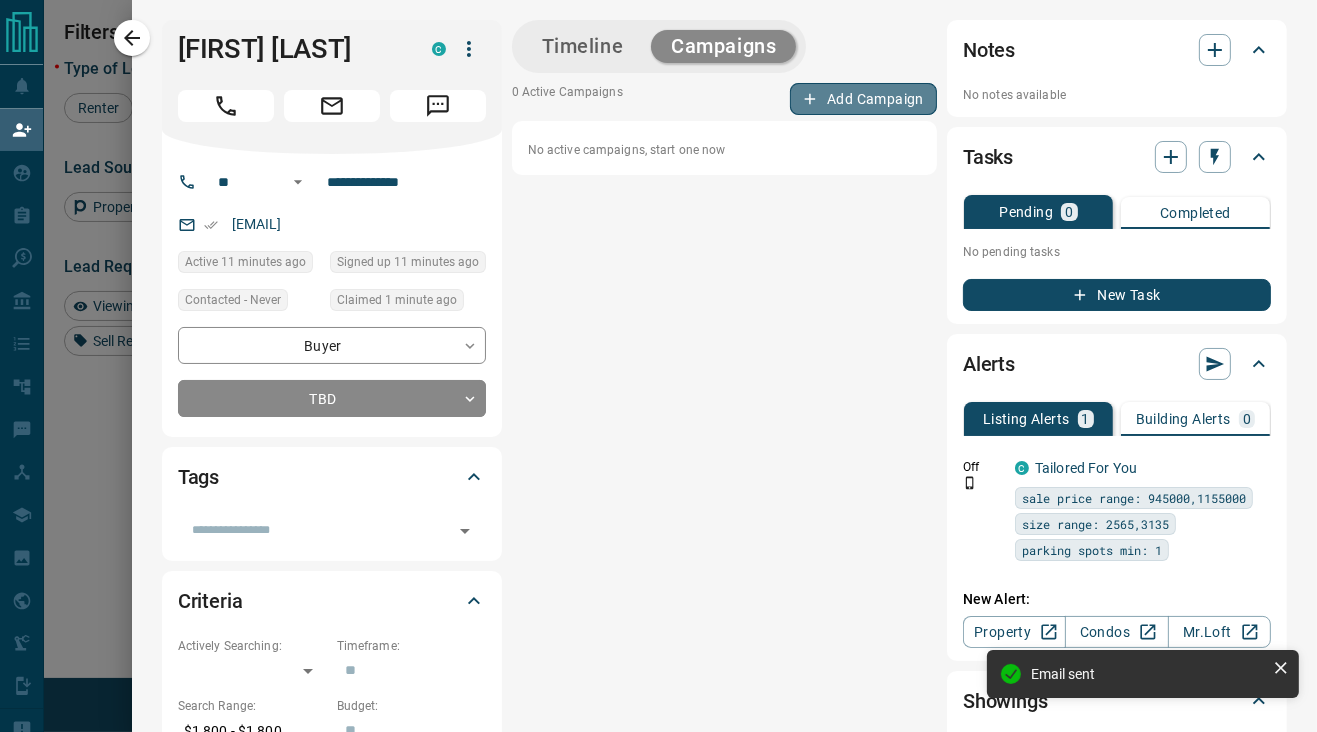 click on "Add Campaign" at bounding box center (863, 99) 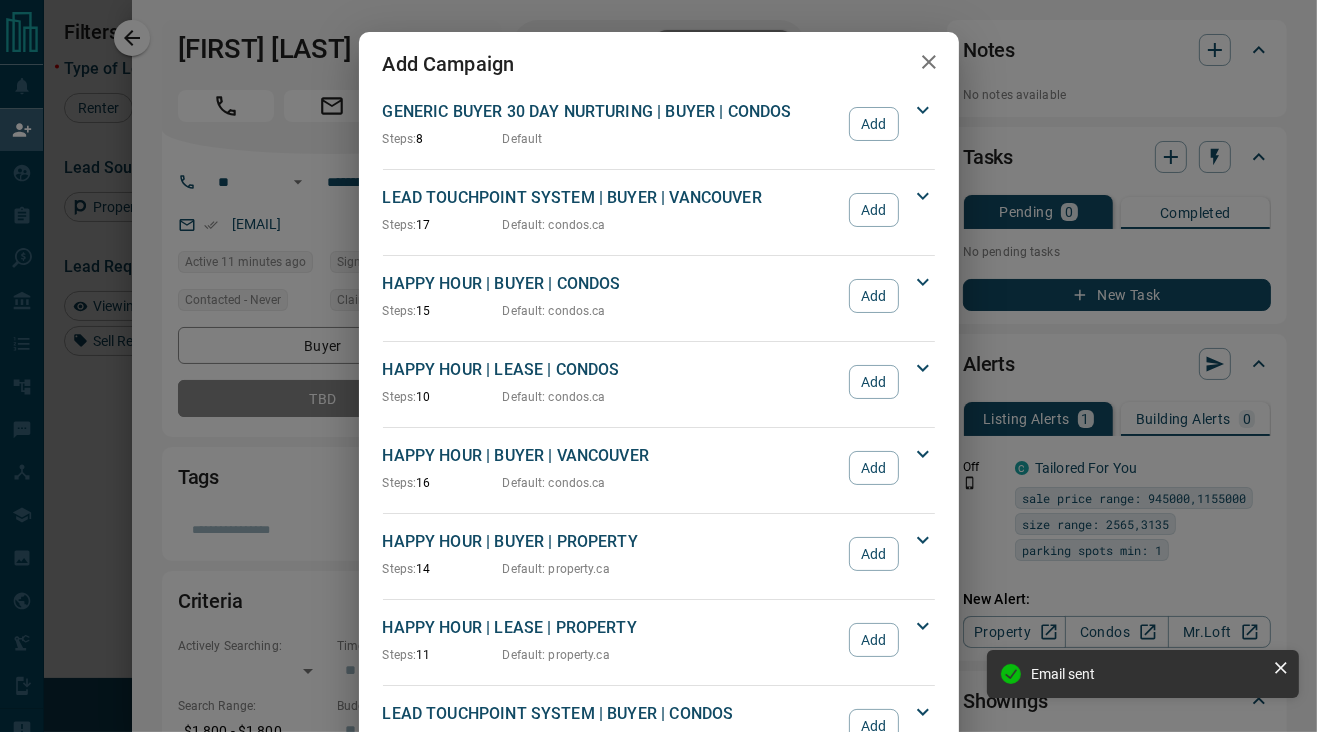 scroll, scrollTop: 166, scrollLeft: 0, axis: vertical 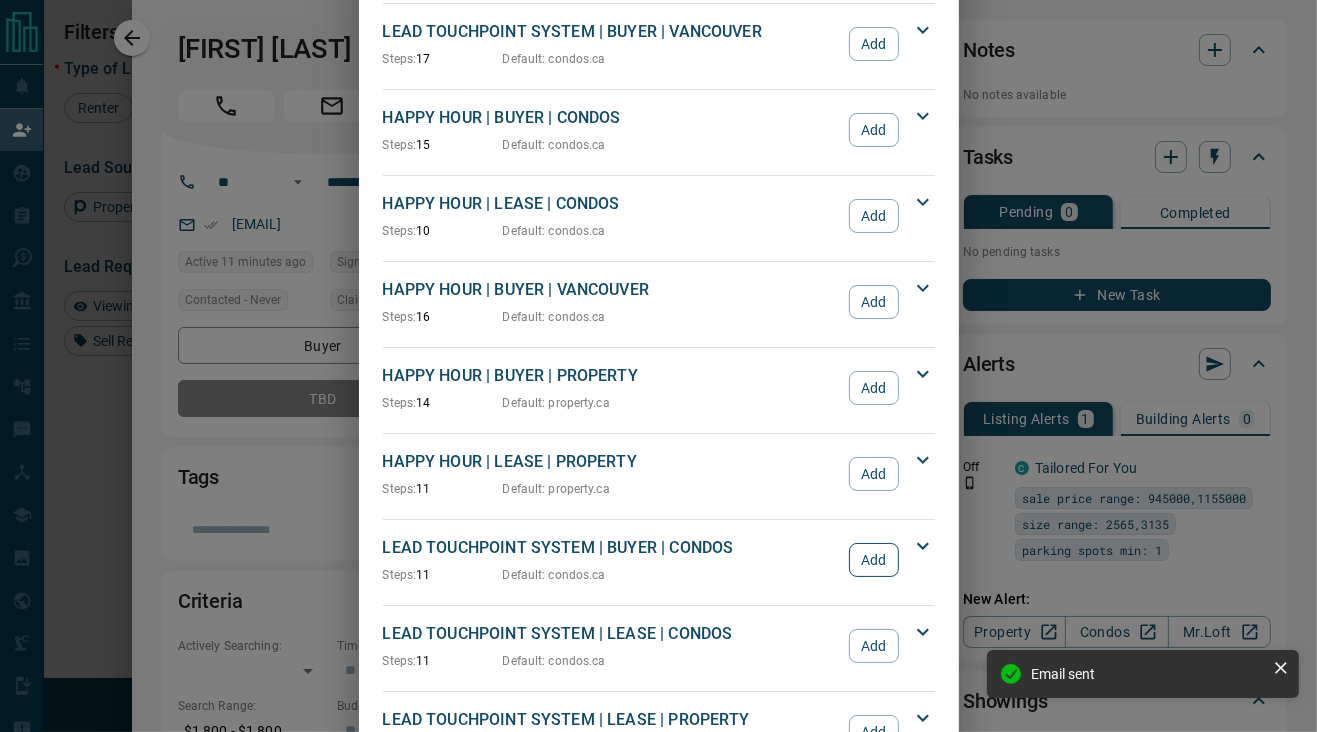 click on "Add" at bounding box center (873, 560) 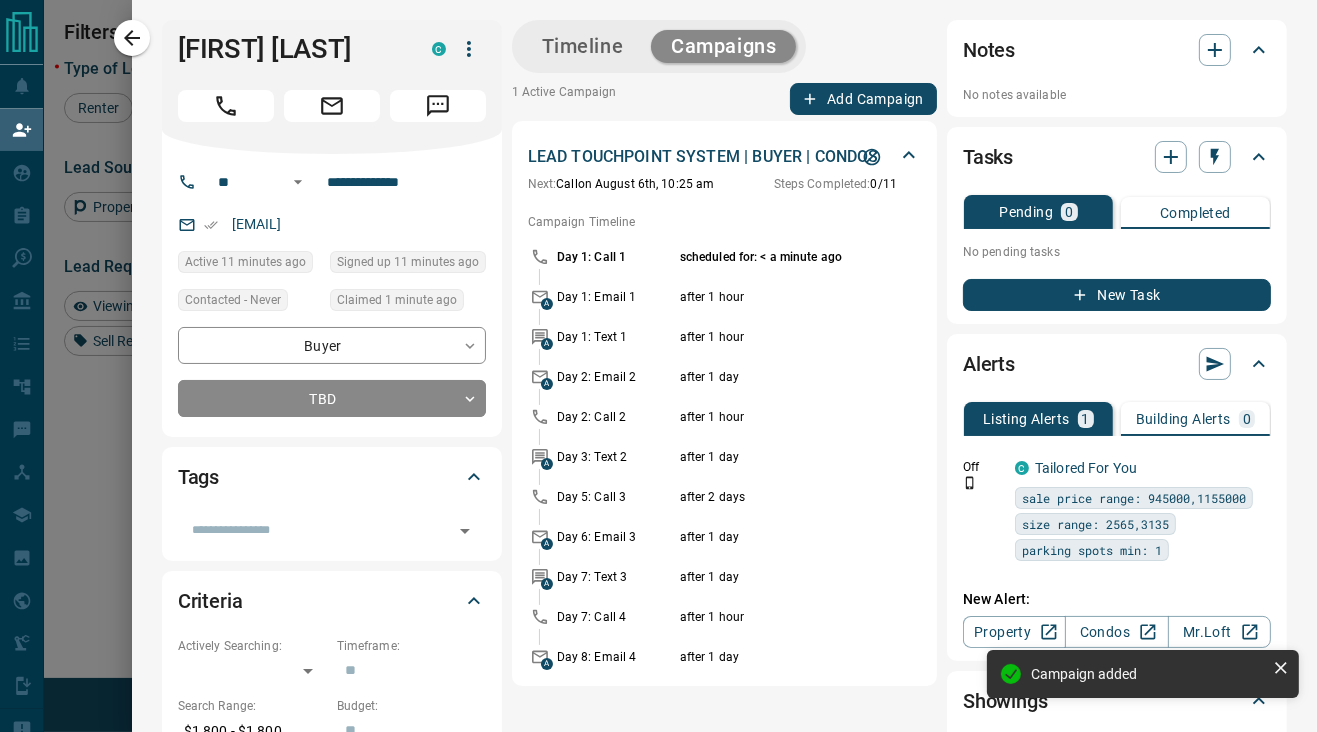 drag, startPoint x: 134, startPoint y: 46, endPoint x: 517, endPoint y: 255, distance: 436.31412 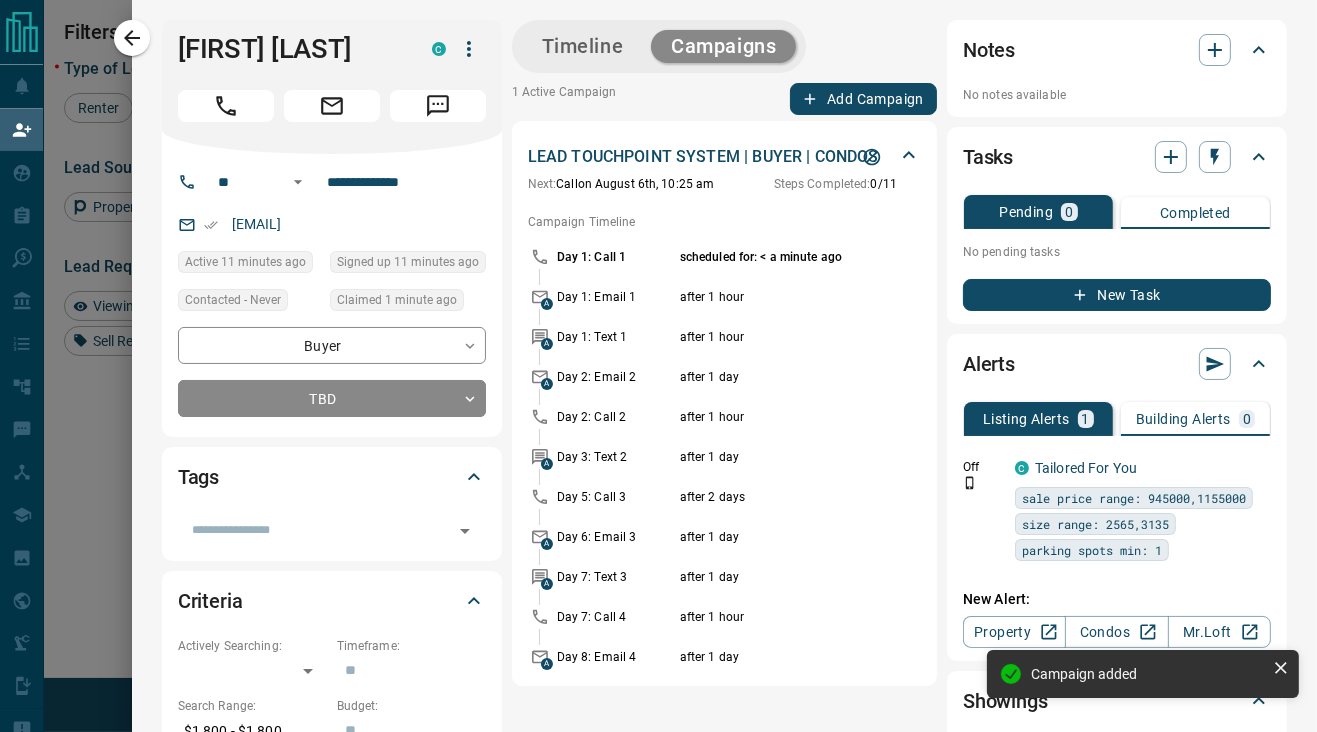 click 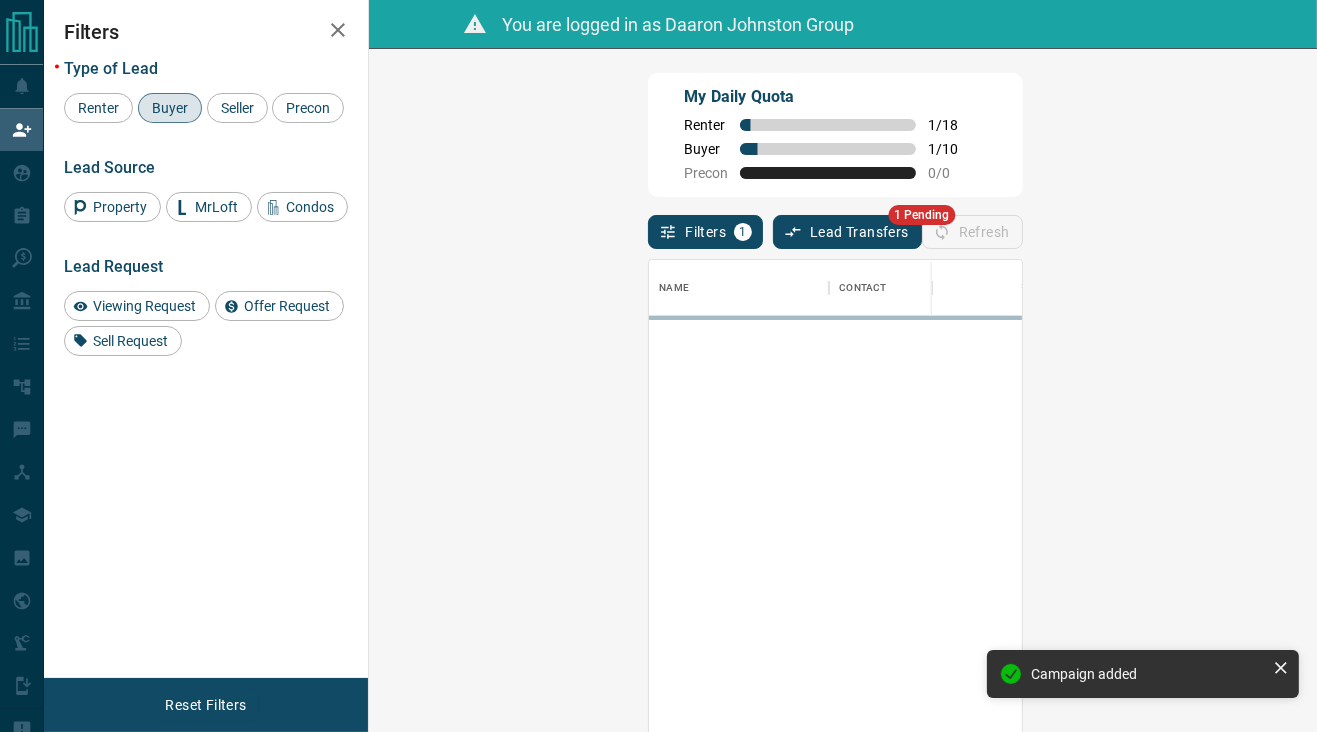 scroll, scrollTop: 15, scrollLeft: 16, axis: both 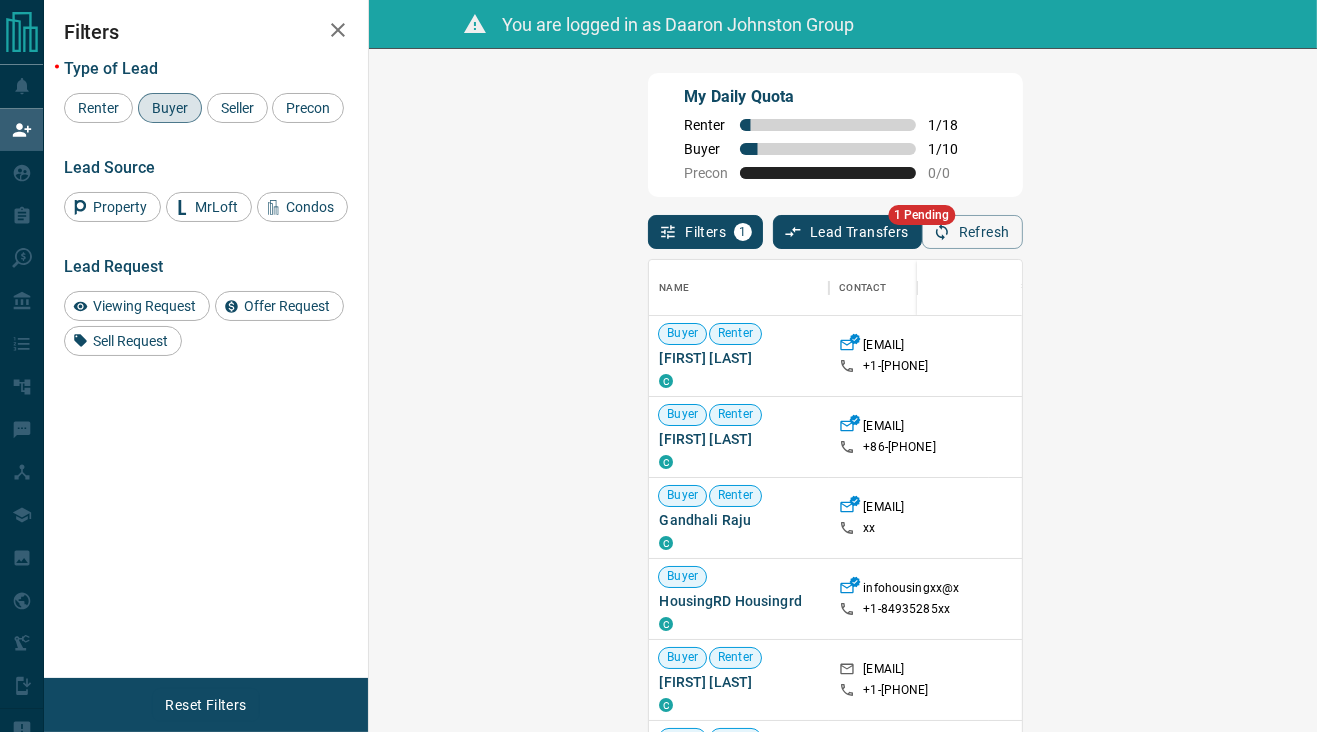 click on "Claim" at bounding box center (1510, 517) 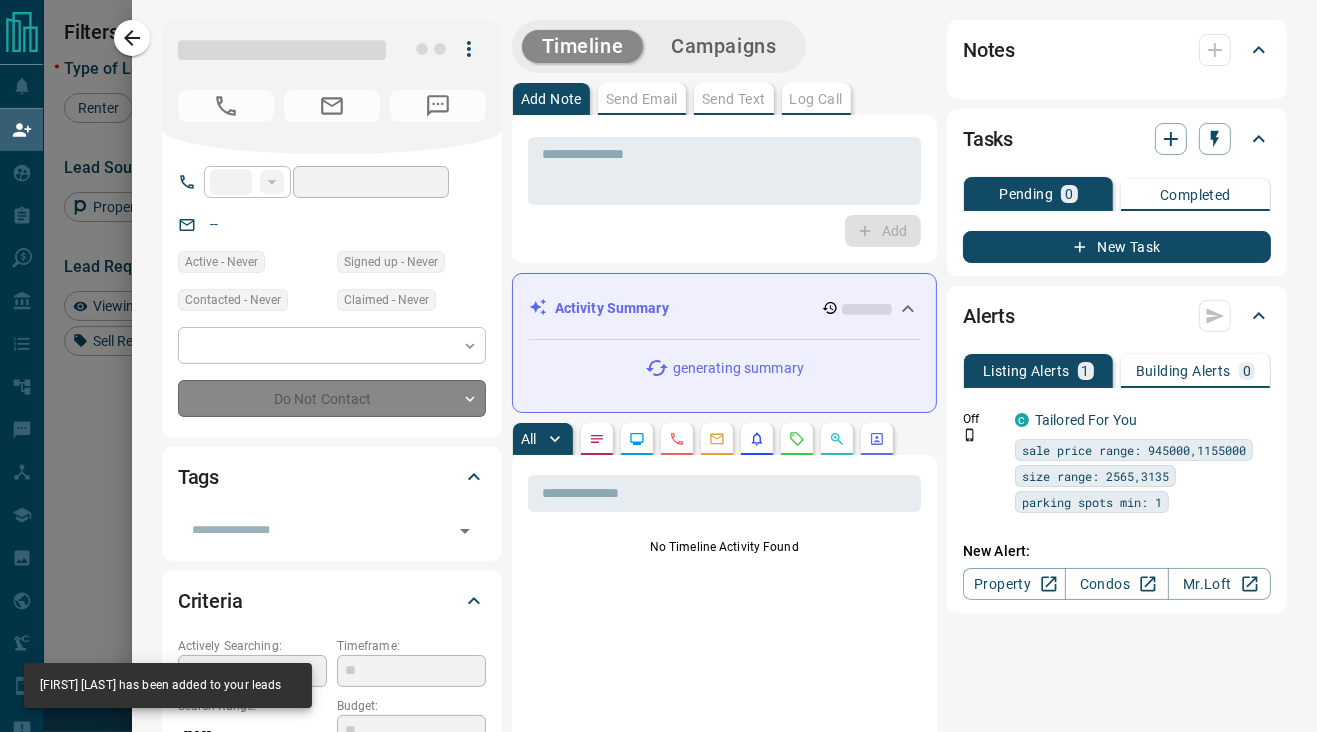 type on "**" 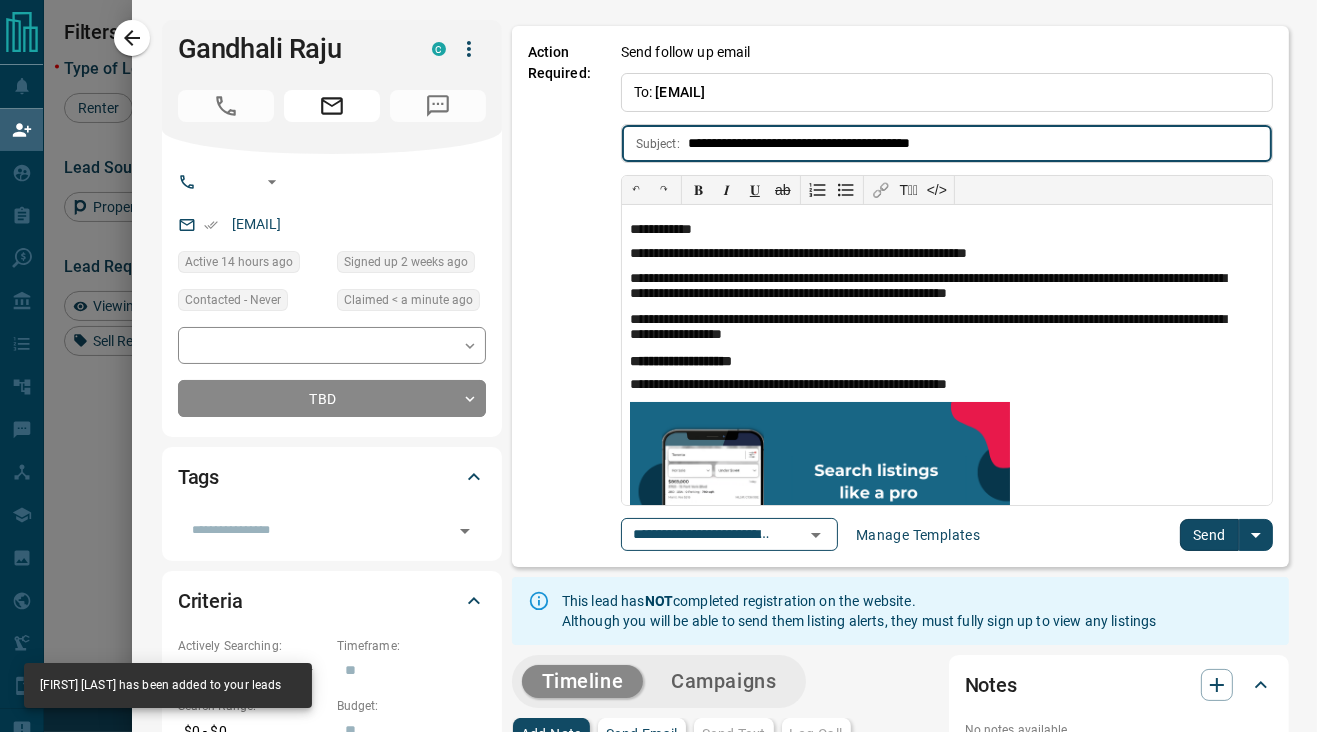 click on "Send" at bounding box center (1209, 535) 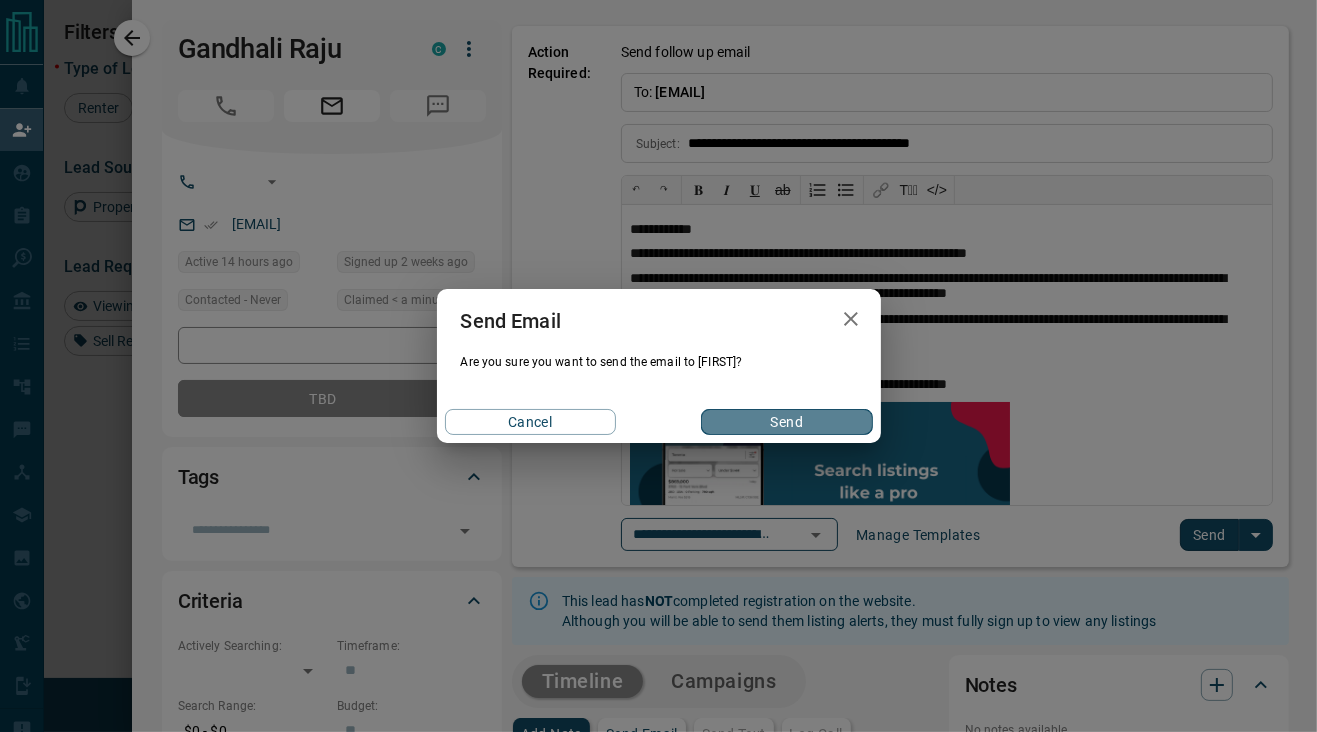 click on "Send" at bounding box center (786, 422) 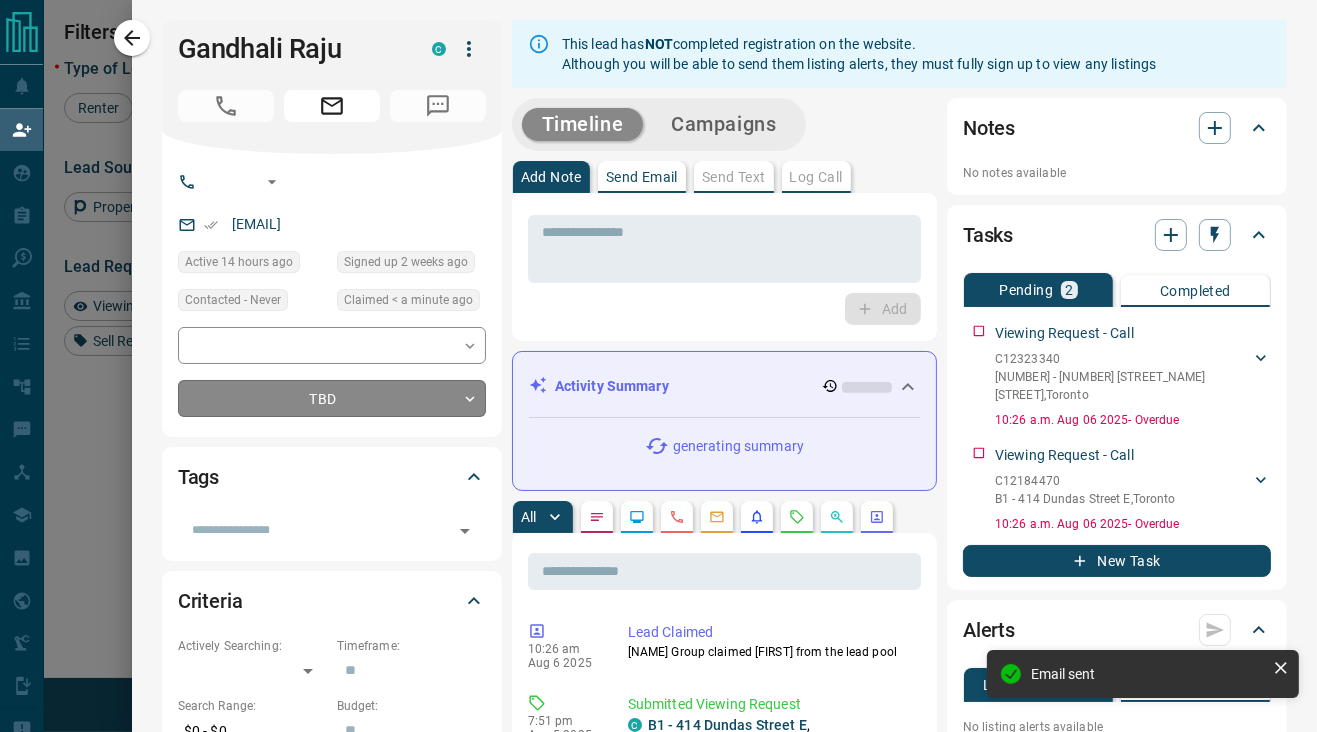 click on "Lead Transfers Claim Leads My Leads Tasks Opportunities Deals Campaigns Automations Messages Broker Bay Training Media Services Agent Resources Precon Worksheet Mobile Apps Disclosure Logout You are logged in as [NAME] Group My Daily Quota Renter 2 / 18 Buyer 1 / 10 Precon 0 / 0 Filters 1 Lead Transfers 1 Pending Refresh Name Contact Search   Search Range Location Requests AI Status Recent Opportunities (30d) Buyer Renter [NAME] [NAME] C [EMAIL] +1- [PHONE] Buyer Renter [NAME] [NAME] C [EMAIL] +86- [PHONE] [CITY], [CITY] Buyer Renter [NAME] [NAME] C [EMAIL] [VIEWING REQUEST]   ( 2 ) Requested a Viewing Buyer HousingRD Housingrd C [EMAIL] +1- [PHONE] $336K - $336K [CITY], [CITY] Buyer Renter [NAME] [NAME] C [EMAIL] +1- [PHONE] [CITY], [EAST END] Buyer Renter [NAME] [NAME] C [EMAIL] +1- [PHONE] [CITY], [CITY] Buyer Pineapple House C [EMAIL] +1- [PHONE] $0 - $4K [CITY], [CITY], [CITY] | [CITY] Back to Site Buyer C +1- Buyer" at bounding box center (658, 337) 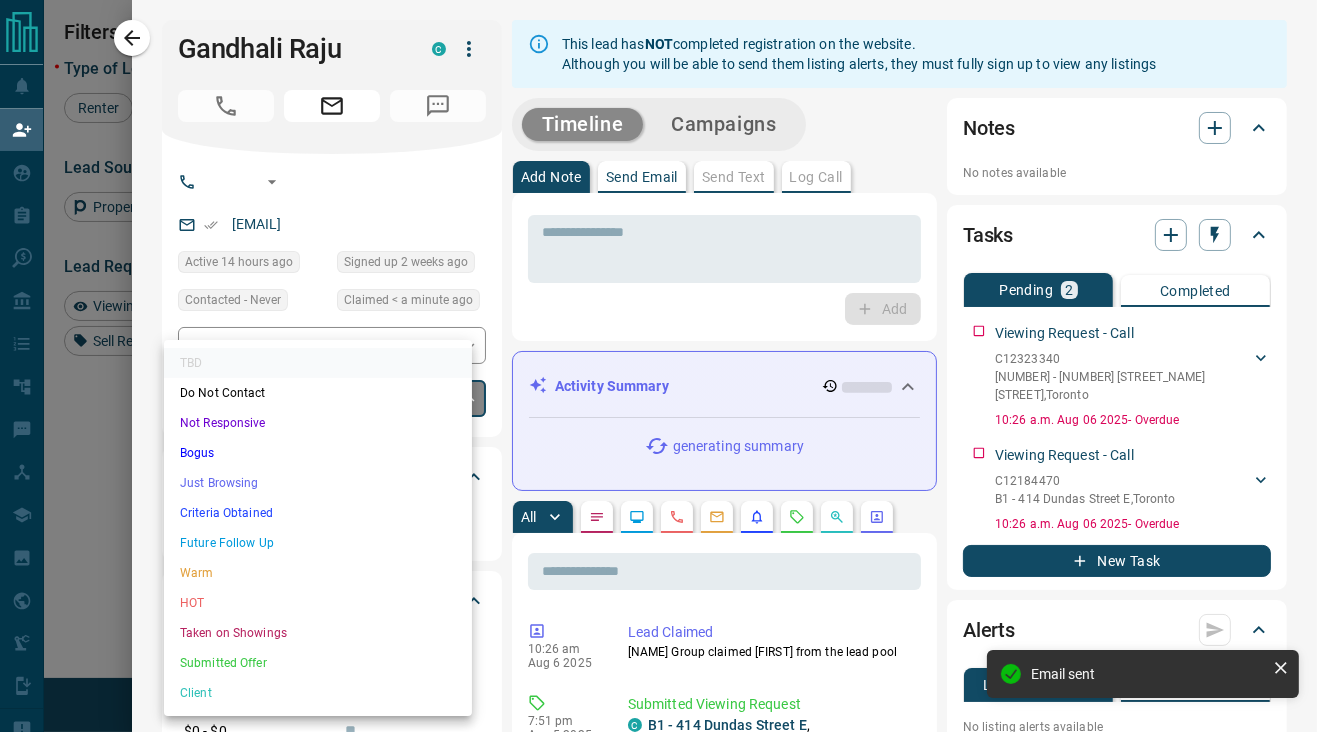 click on "Bogus" at bounding box center [318, 453] 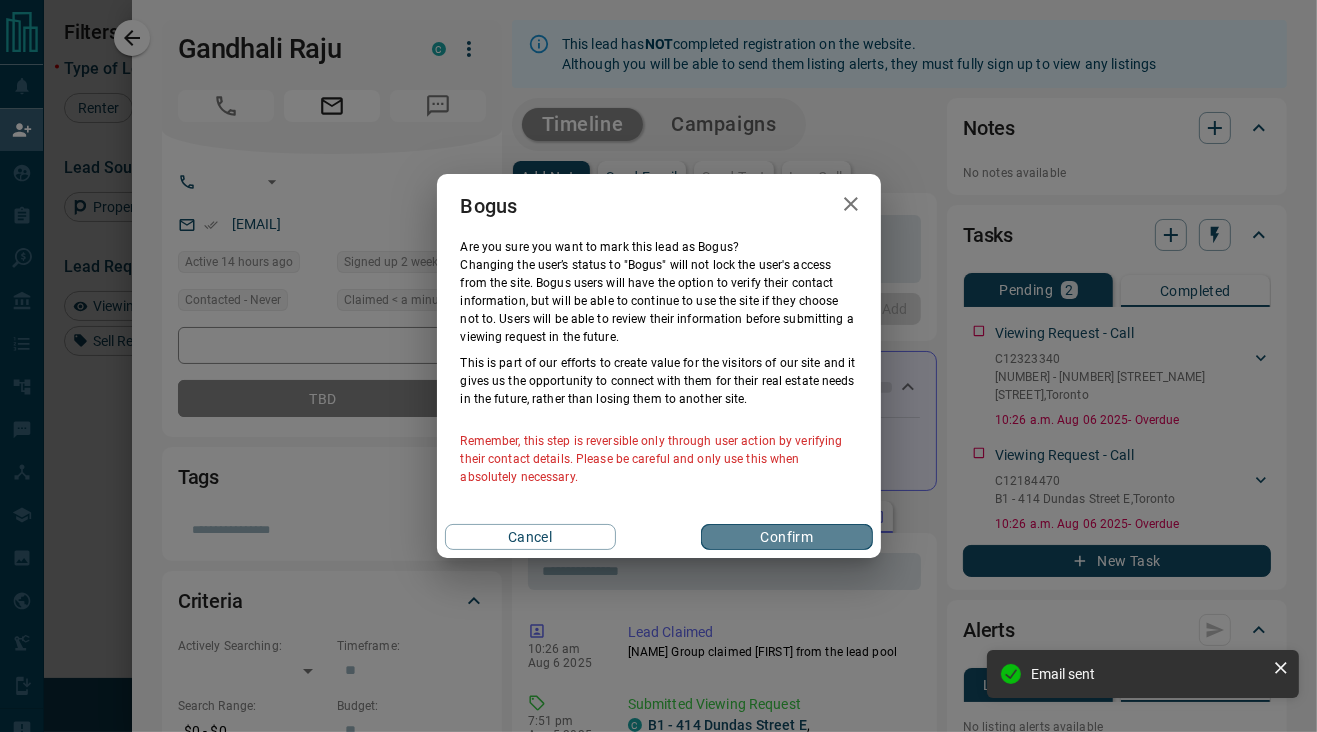click on "Confirm" at bounding box center (786, 537) 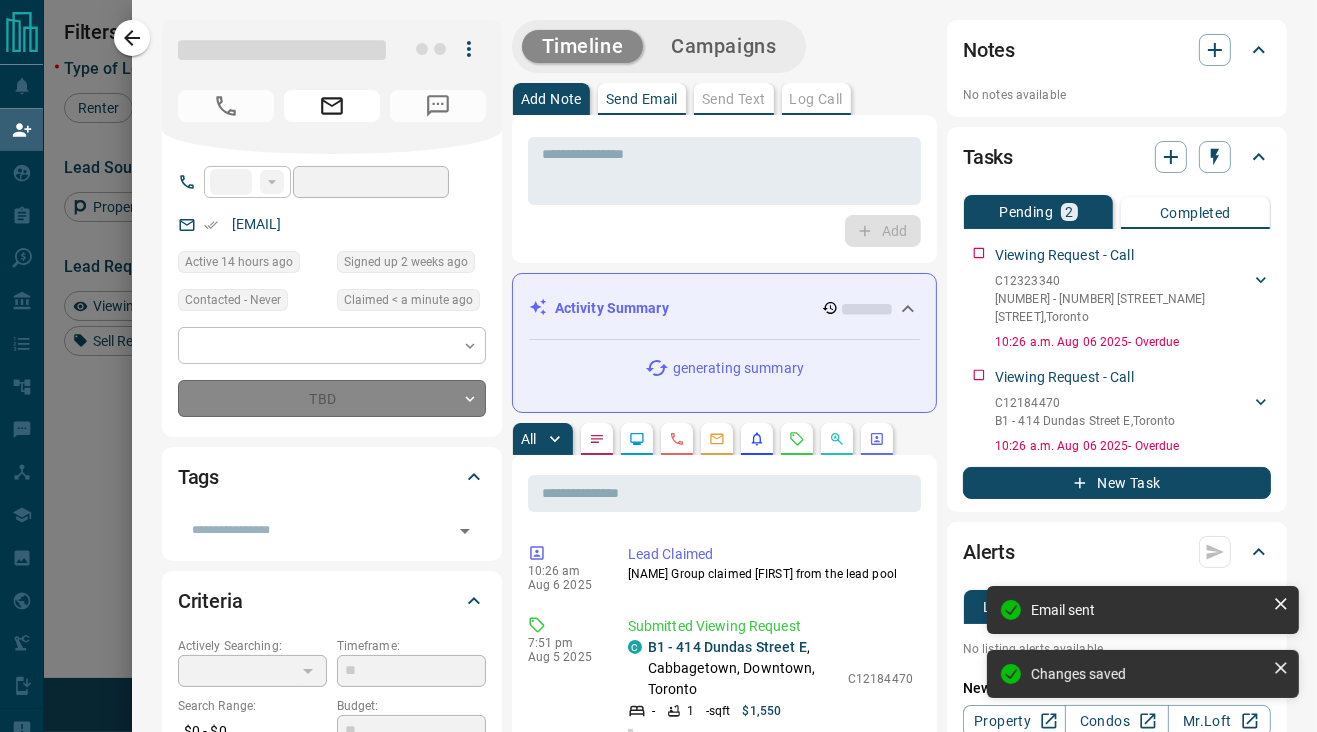 type on "**********" 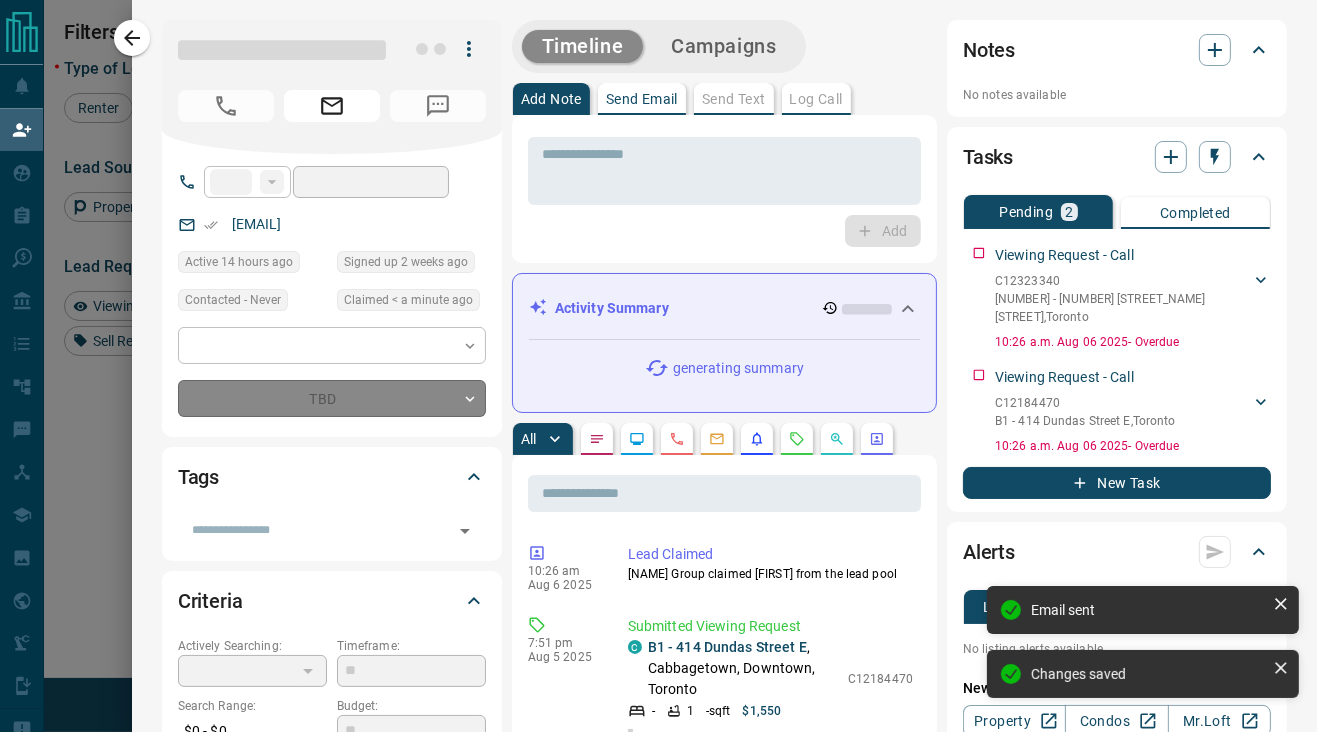 type on "*" 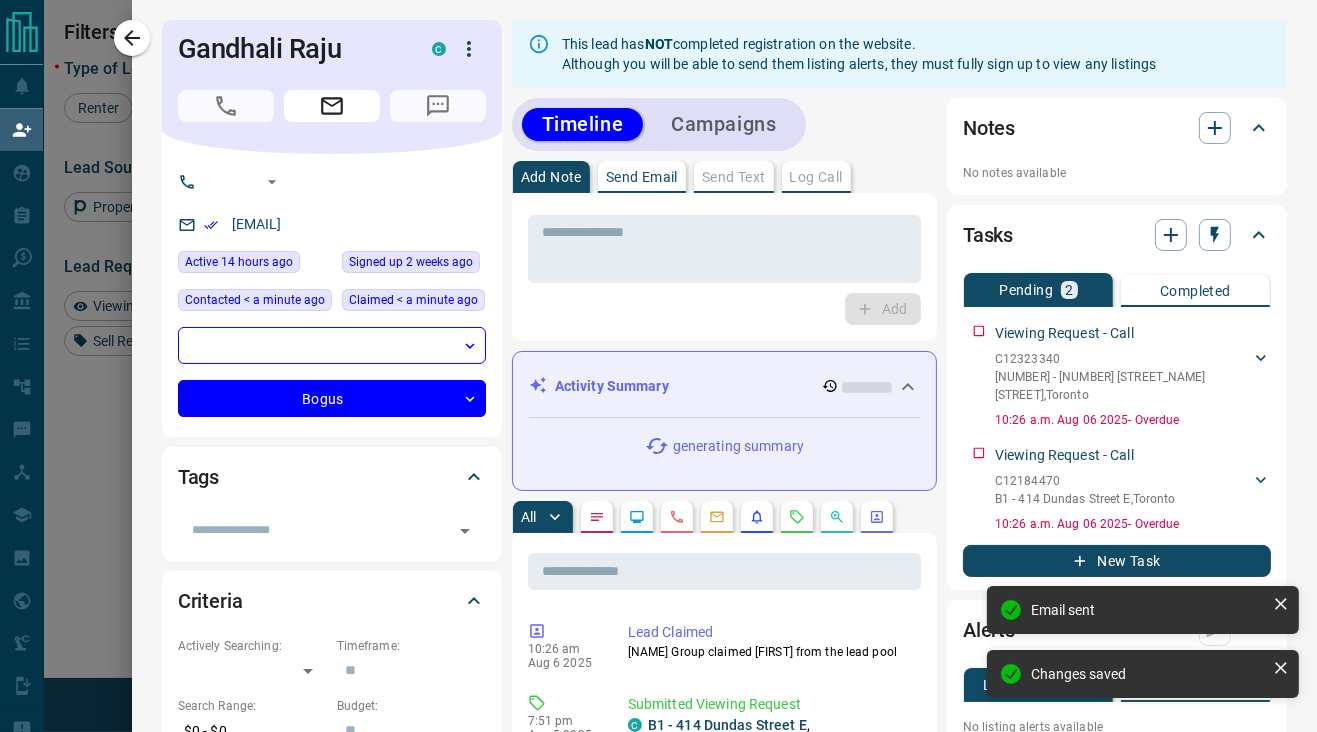click on "Timeline Campaigns" at bounding box center (659, 124) 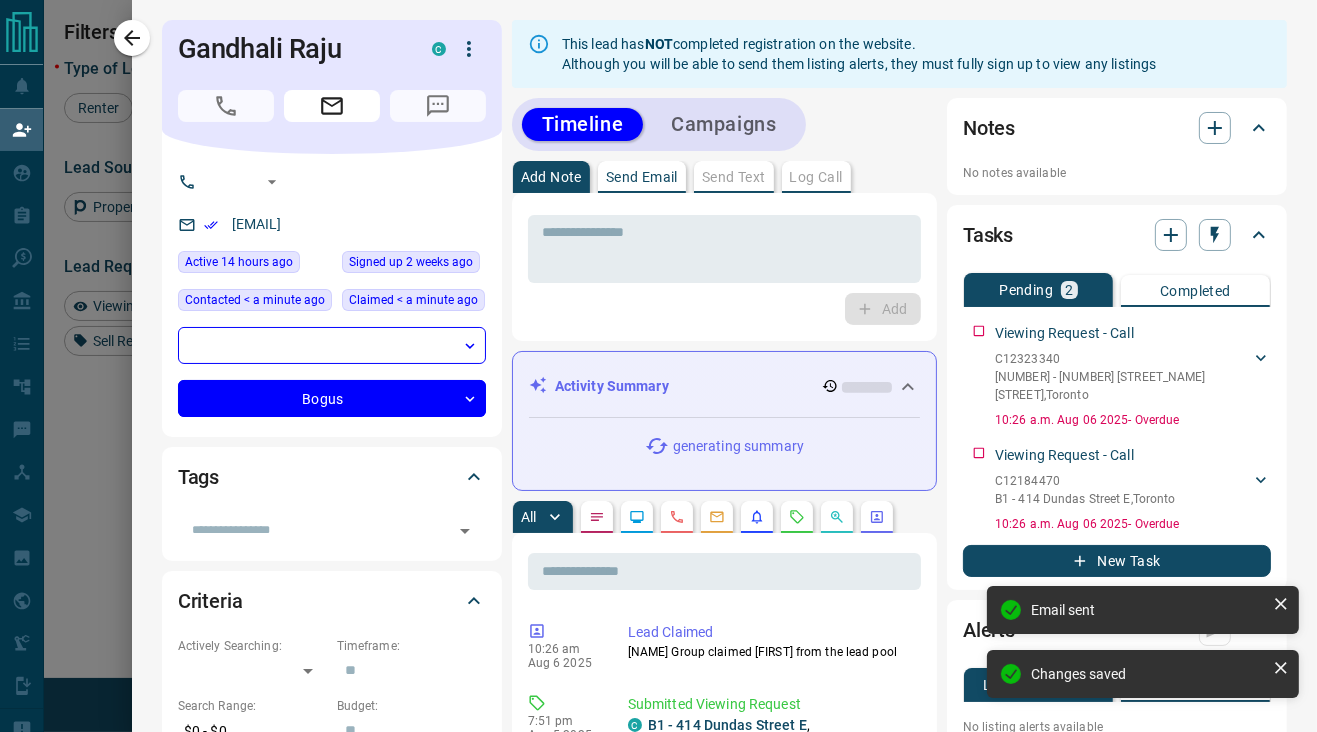 click on "Campaigns" at bounding box center [723, 124] 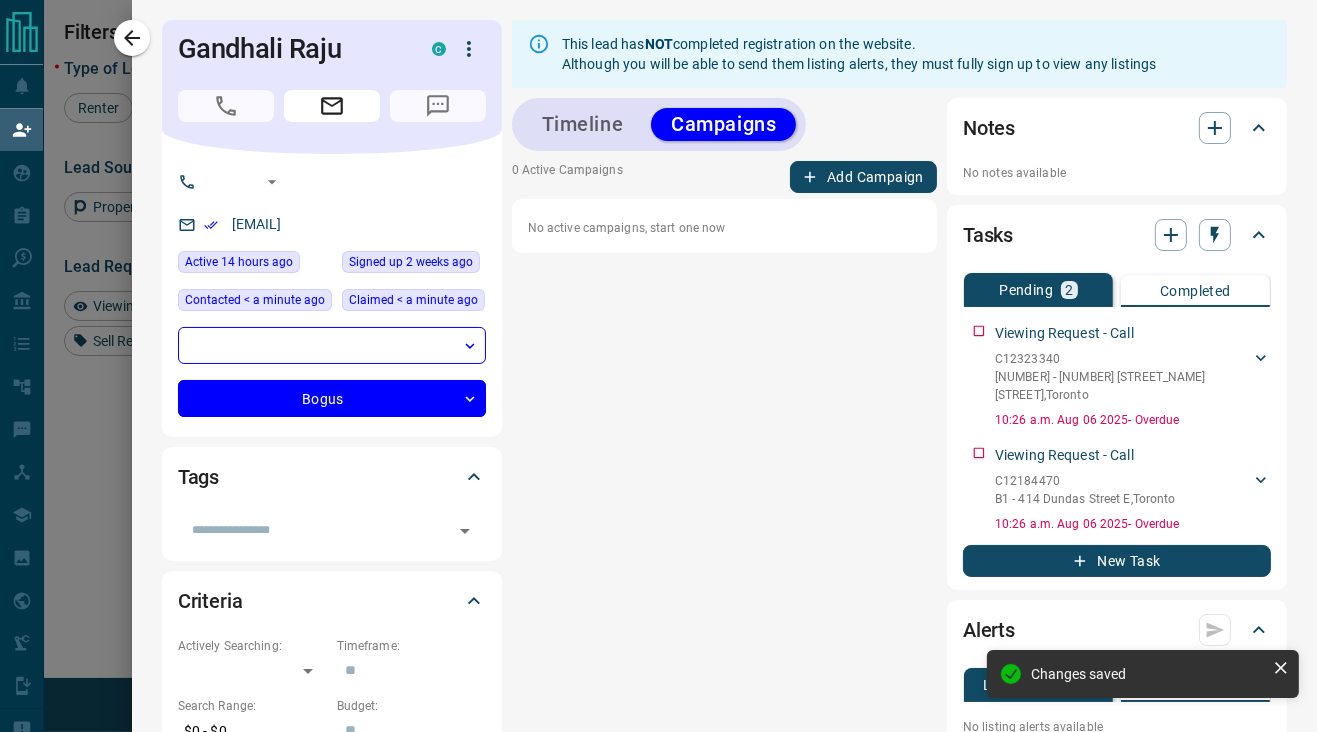 click on "Add Campaign" at bounding box center [863, 177] 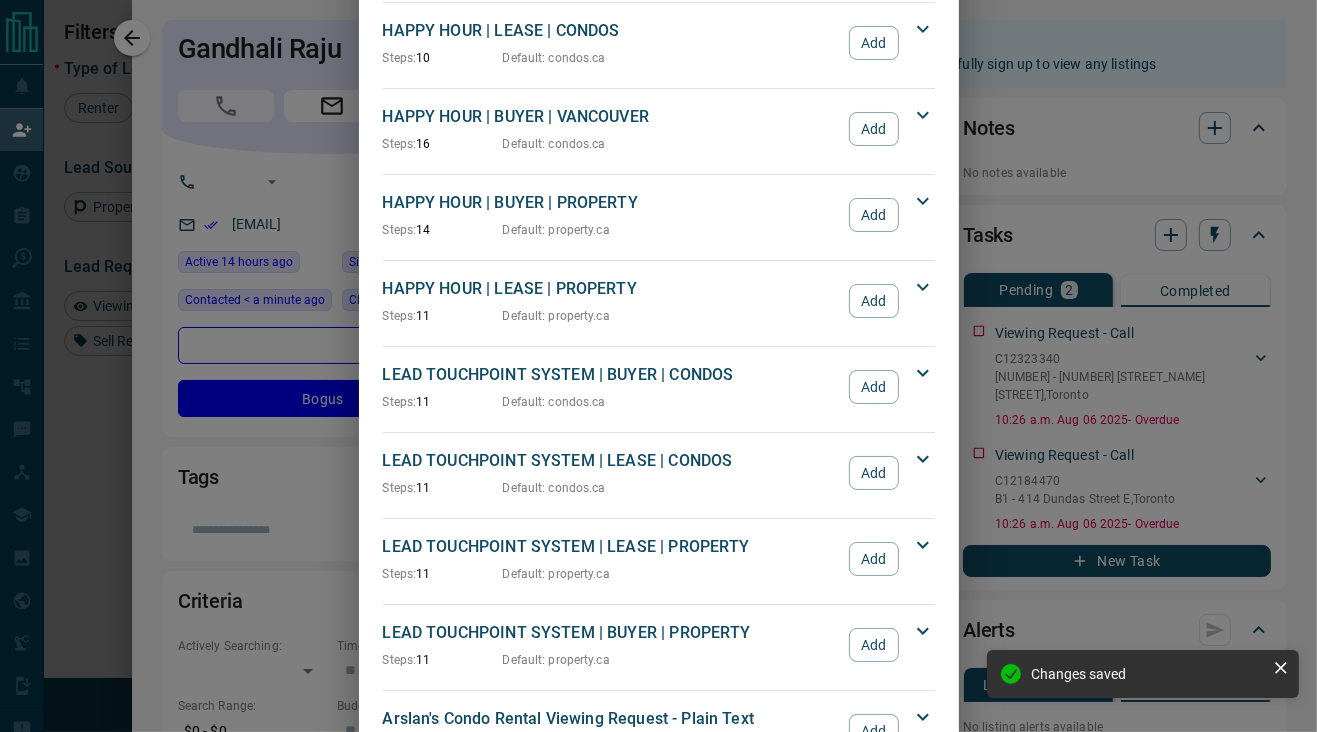 scroll, scrollTop: 333, scrollLeft: 0, axis: vertical 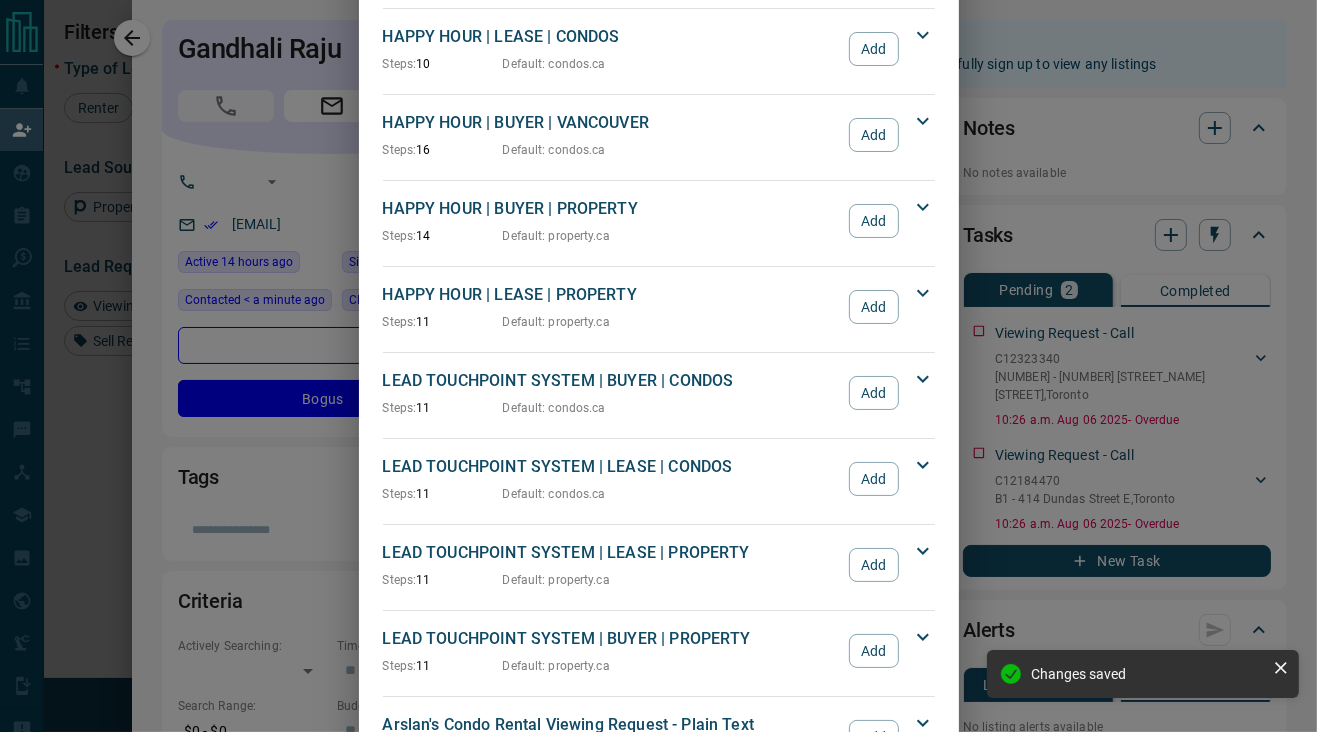 click on "Add" at bounding box center [873, 393] 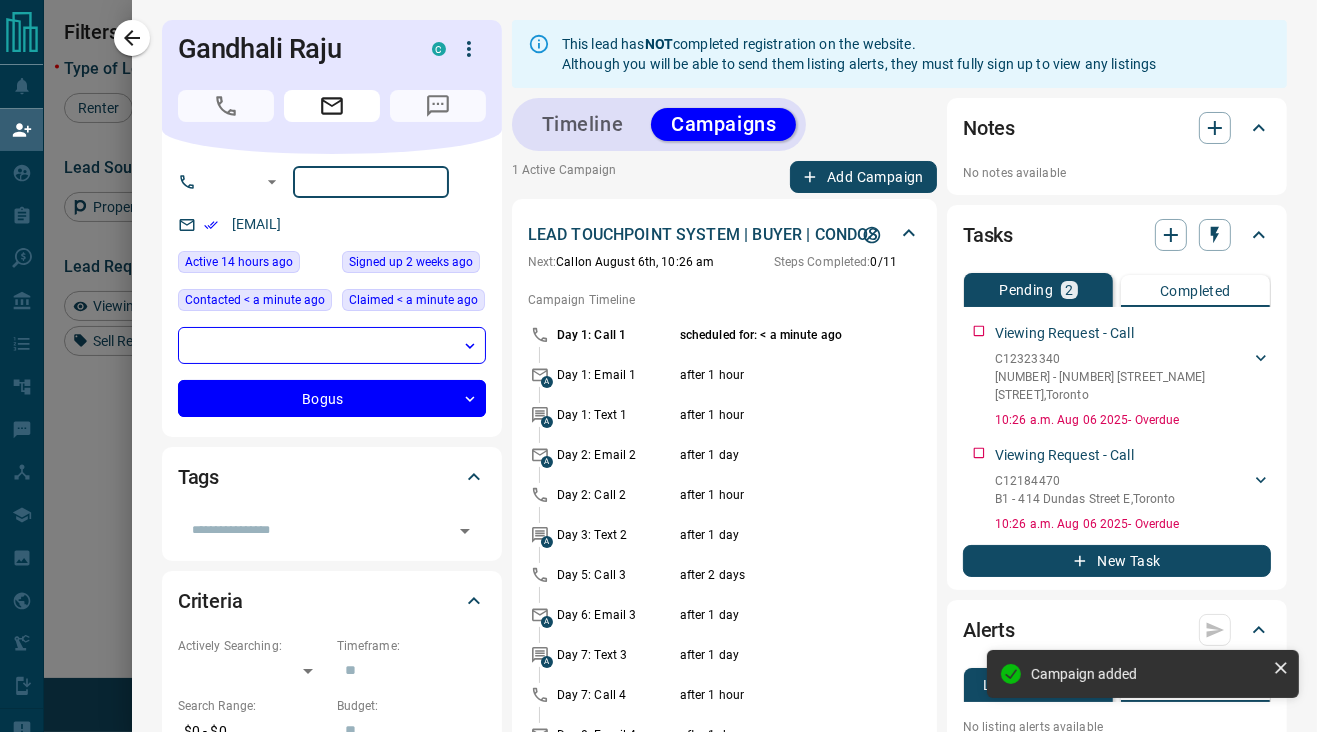 drag, startPoint x: 289, startPoint y: 182, endPoint x: 284, endPoint y: 161, distance: 21.587032 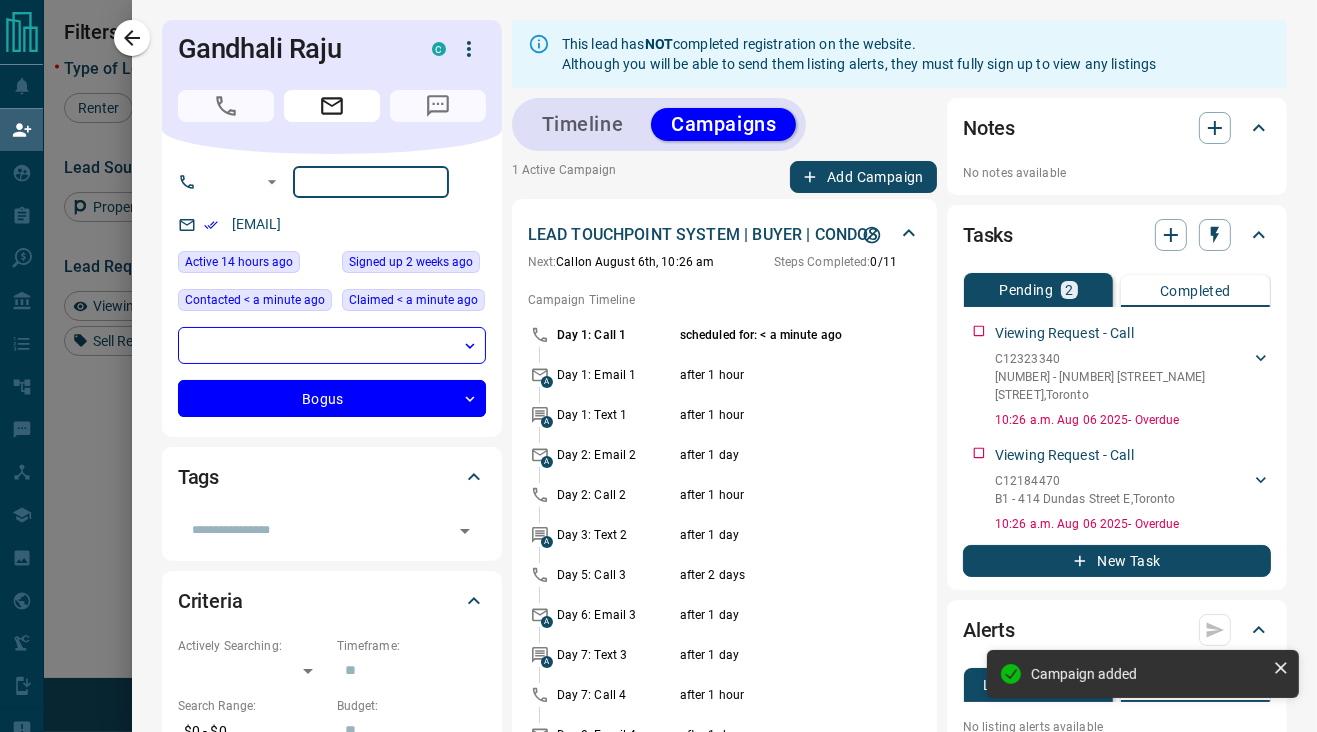 click at bounding box center [371, 182] 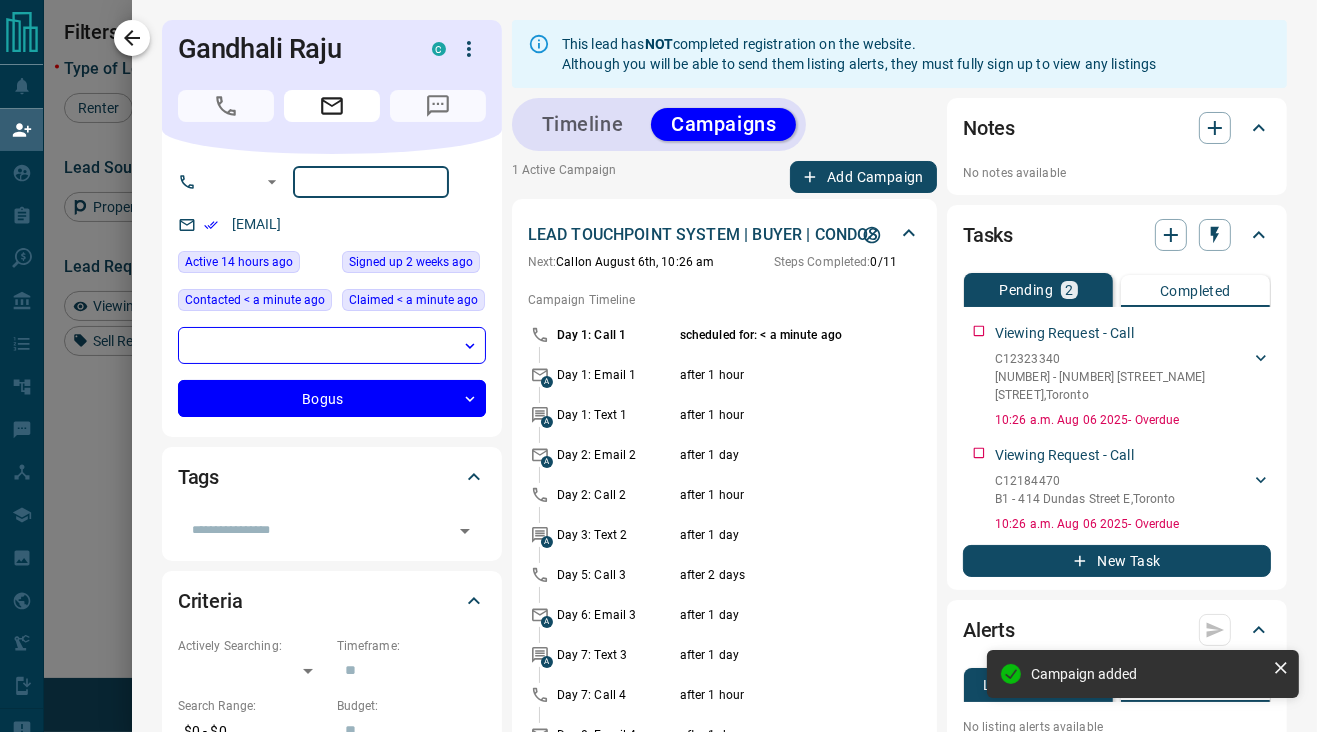 click at bounding box center [132, 38] 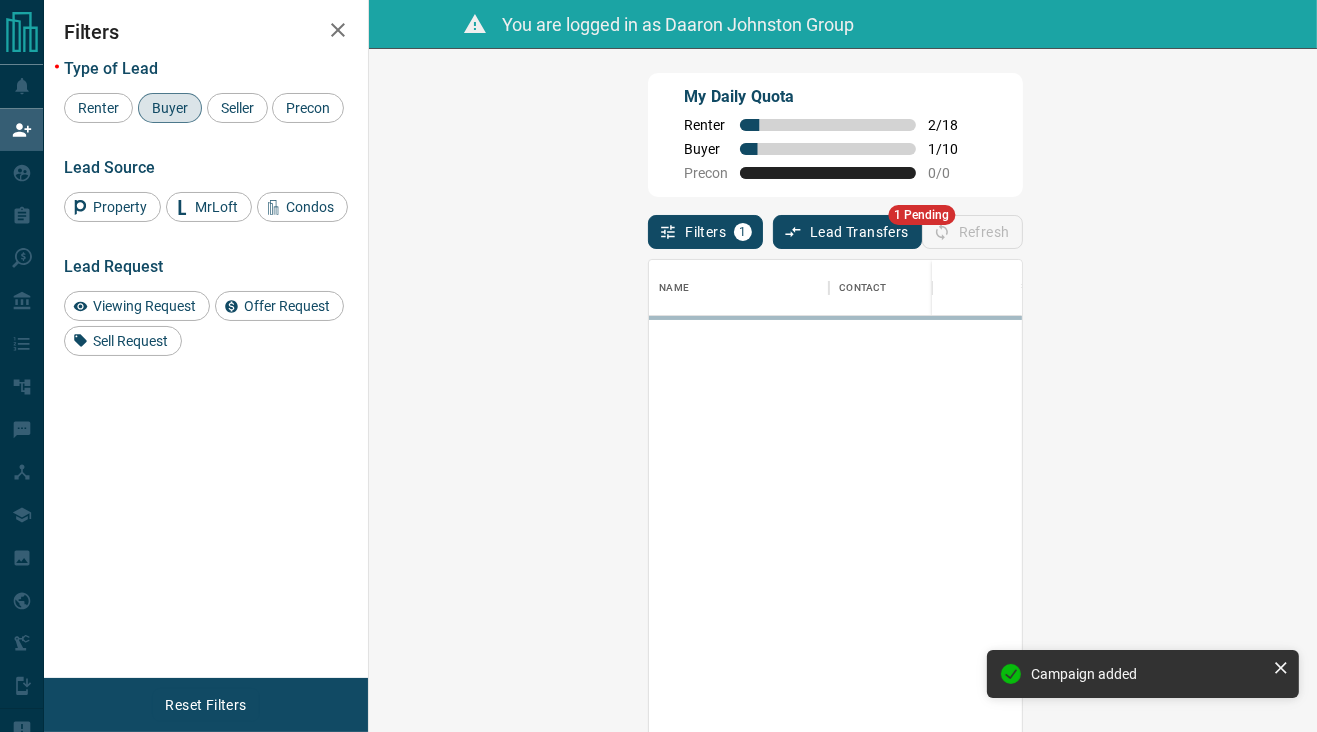 scroll, scrollTop: 15, scrollLeft: 16, axis: both 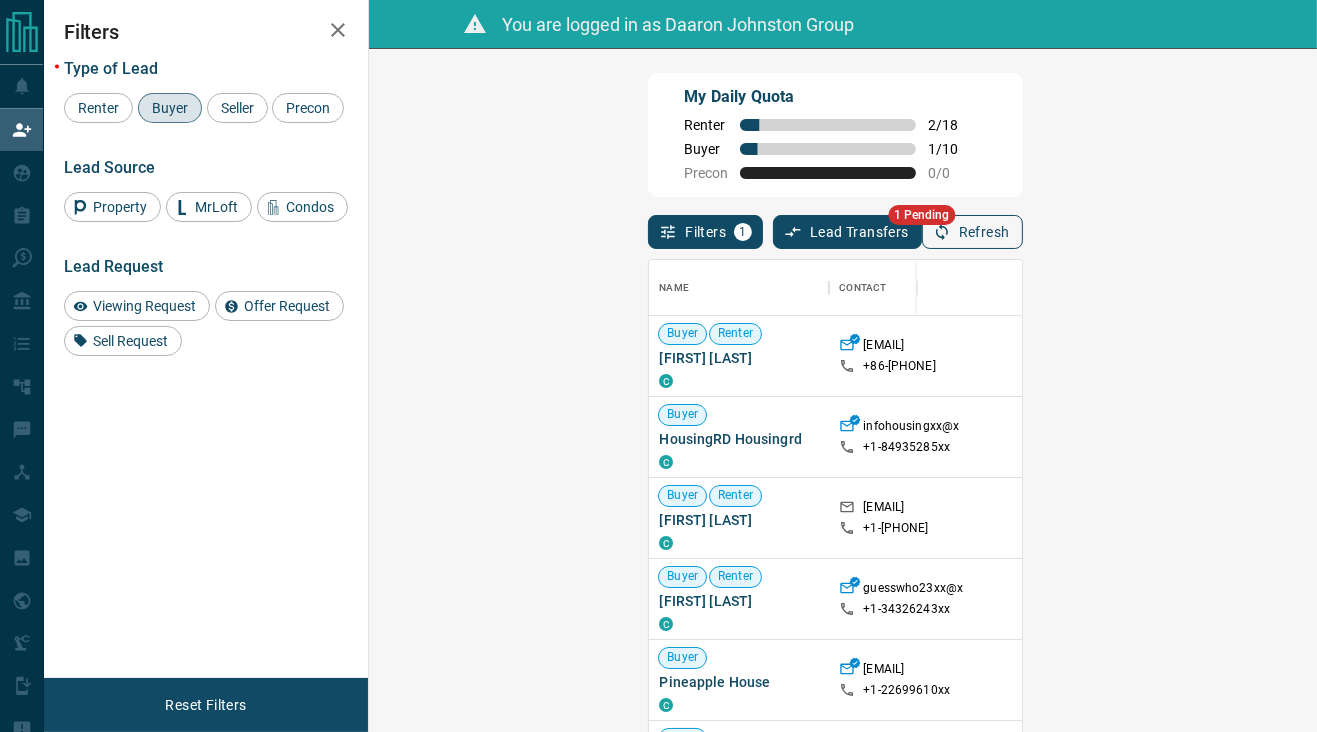 click on "Refresh" at bounding box center [972, 232] 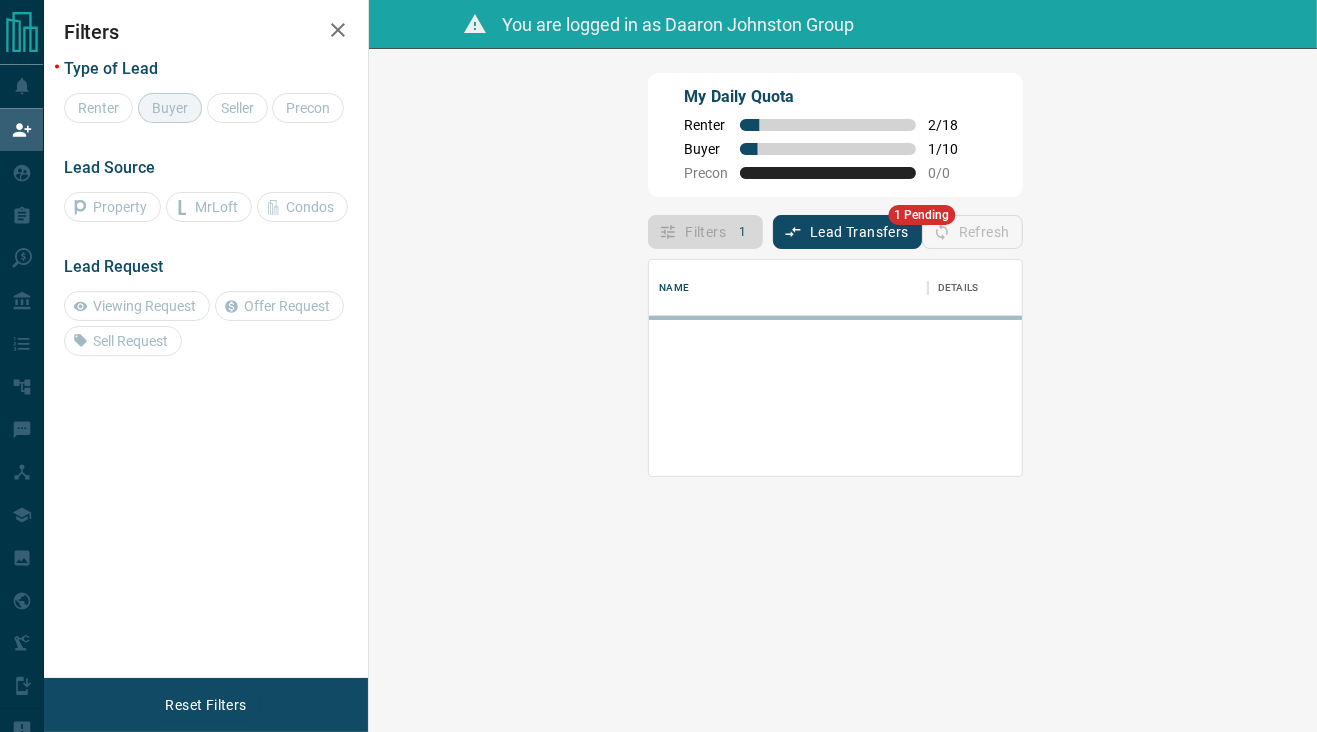 scroll, scrollTop: 16, scrollLeft: 16, axis: both 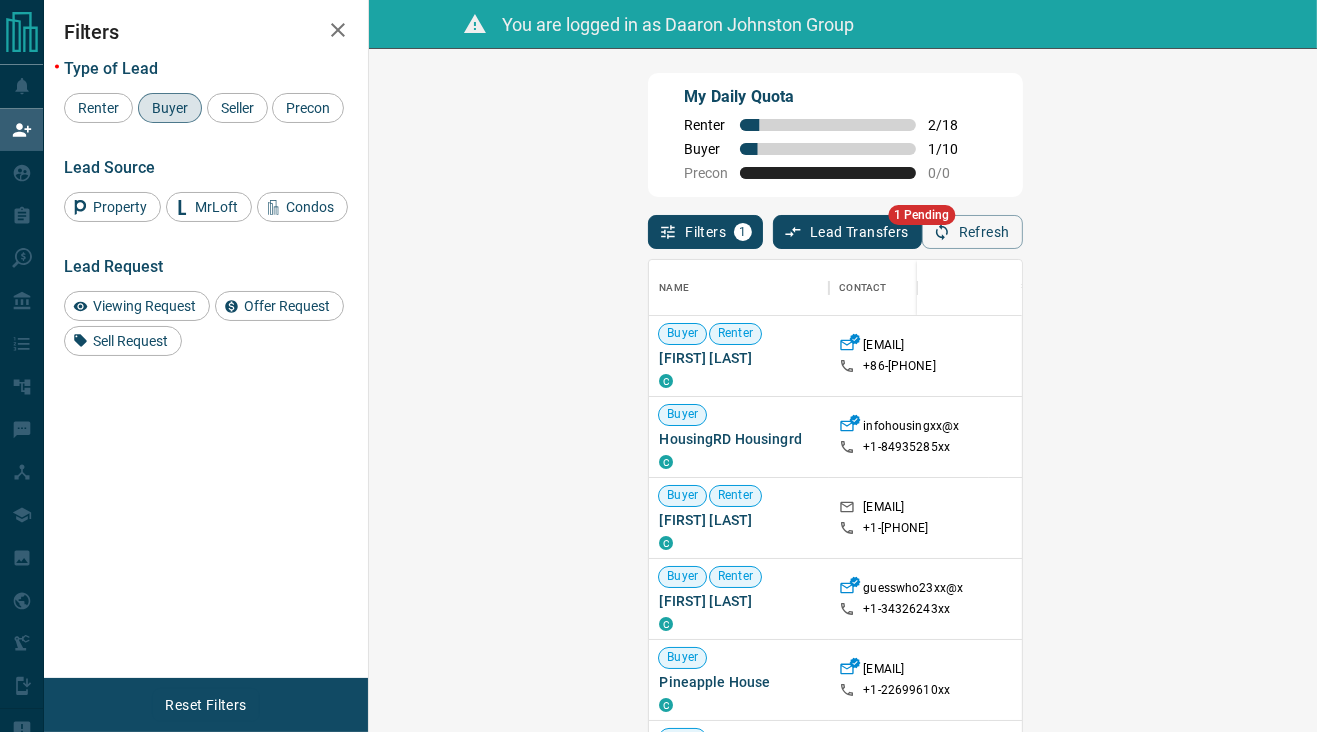 click on "Claim" at bounding box center (1510, 598) 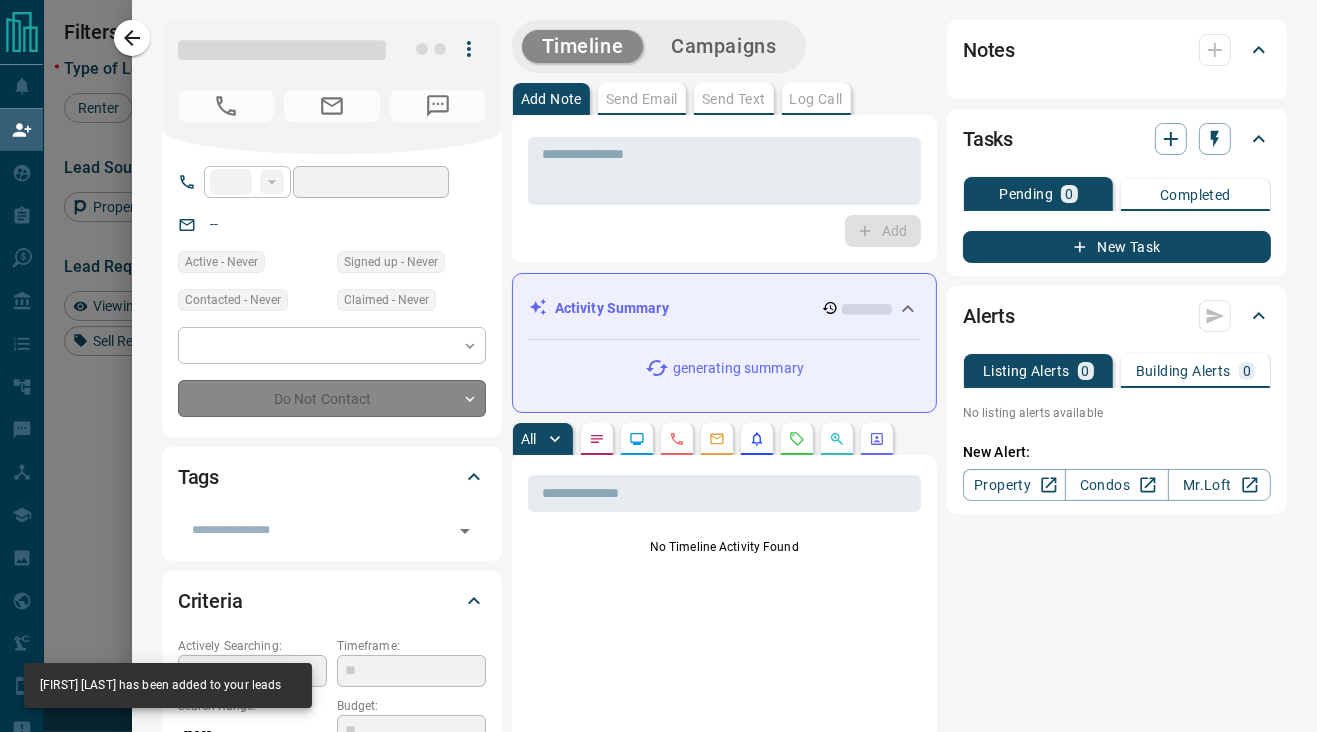 type on "**" 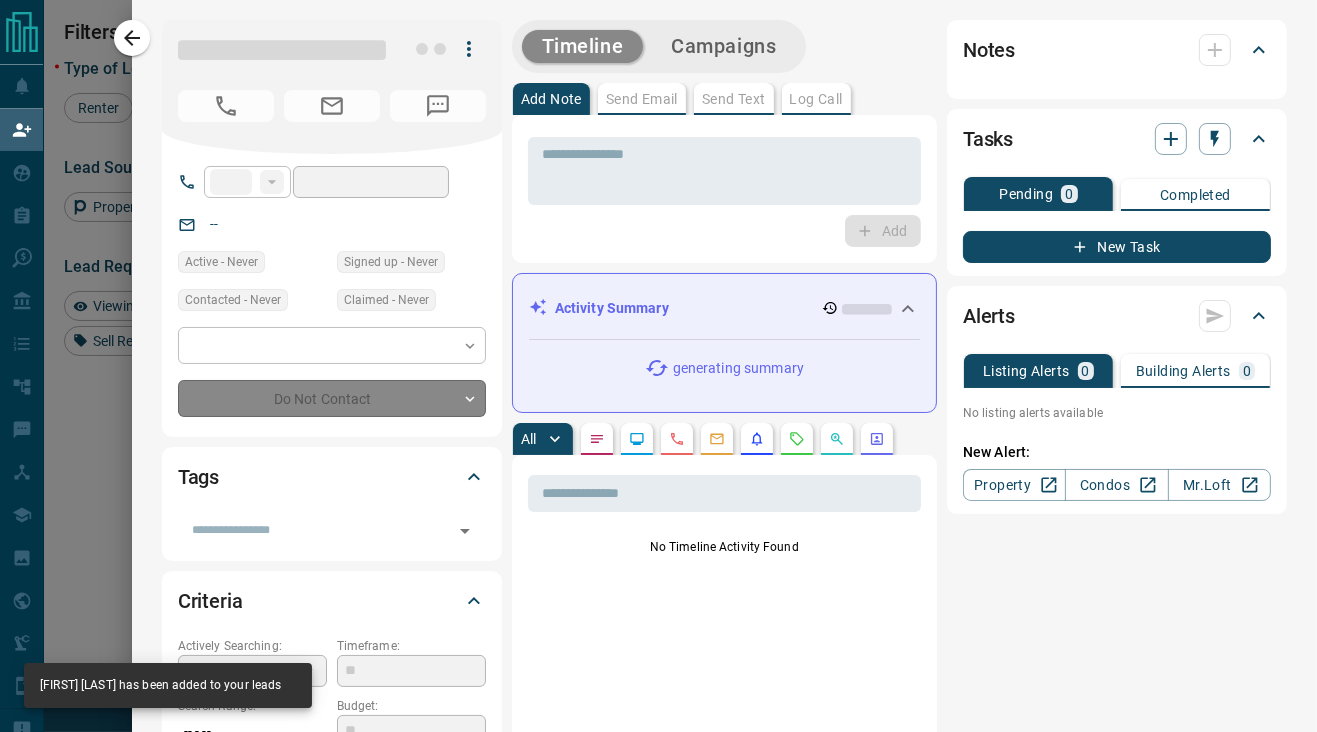 type on "**********" 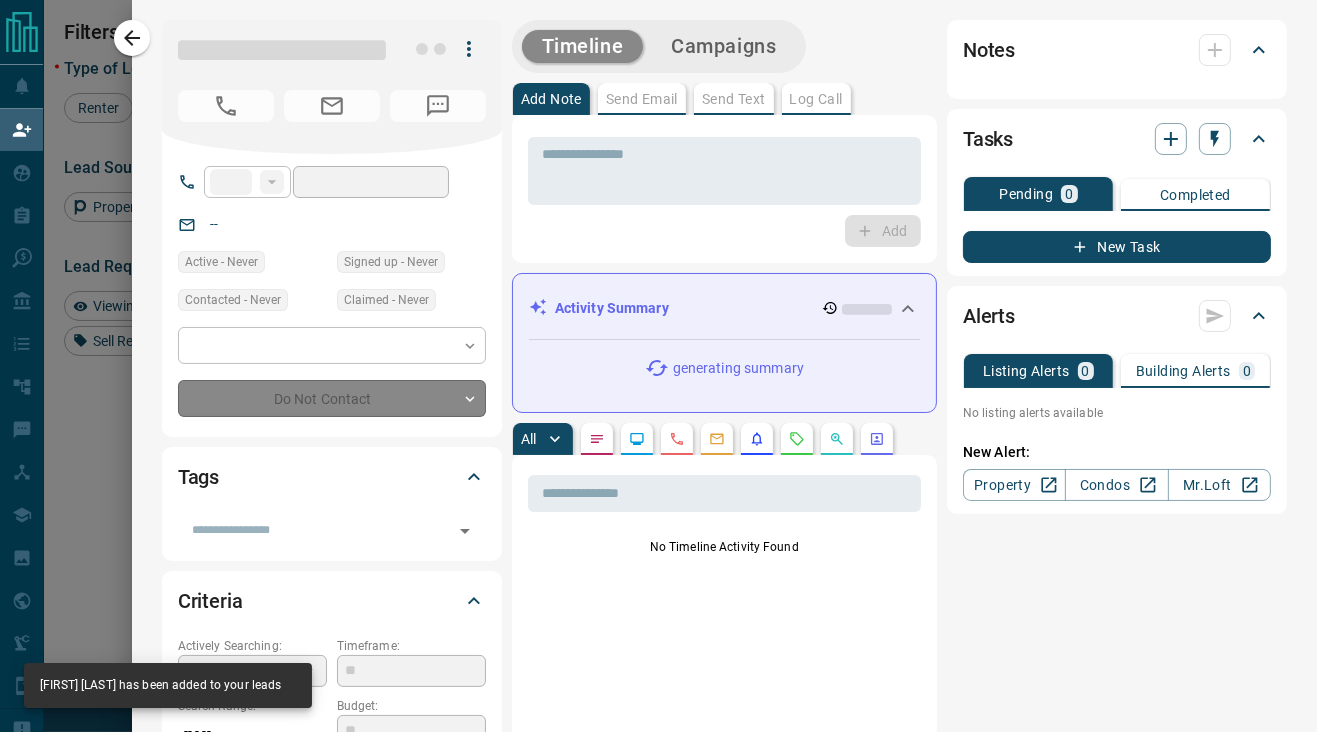 type on "**" 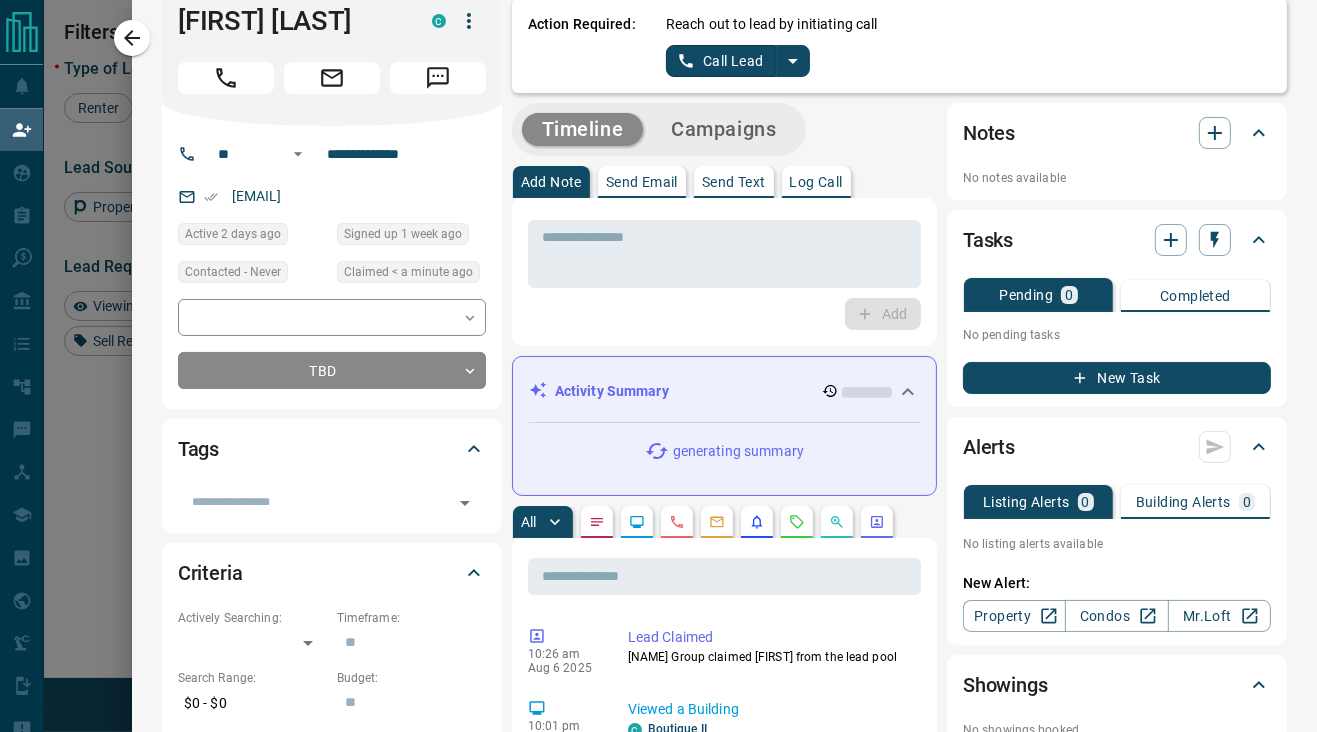 scroll, scrollTop: 0, scrollLeft: 0, axis: both 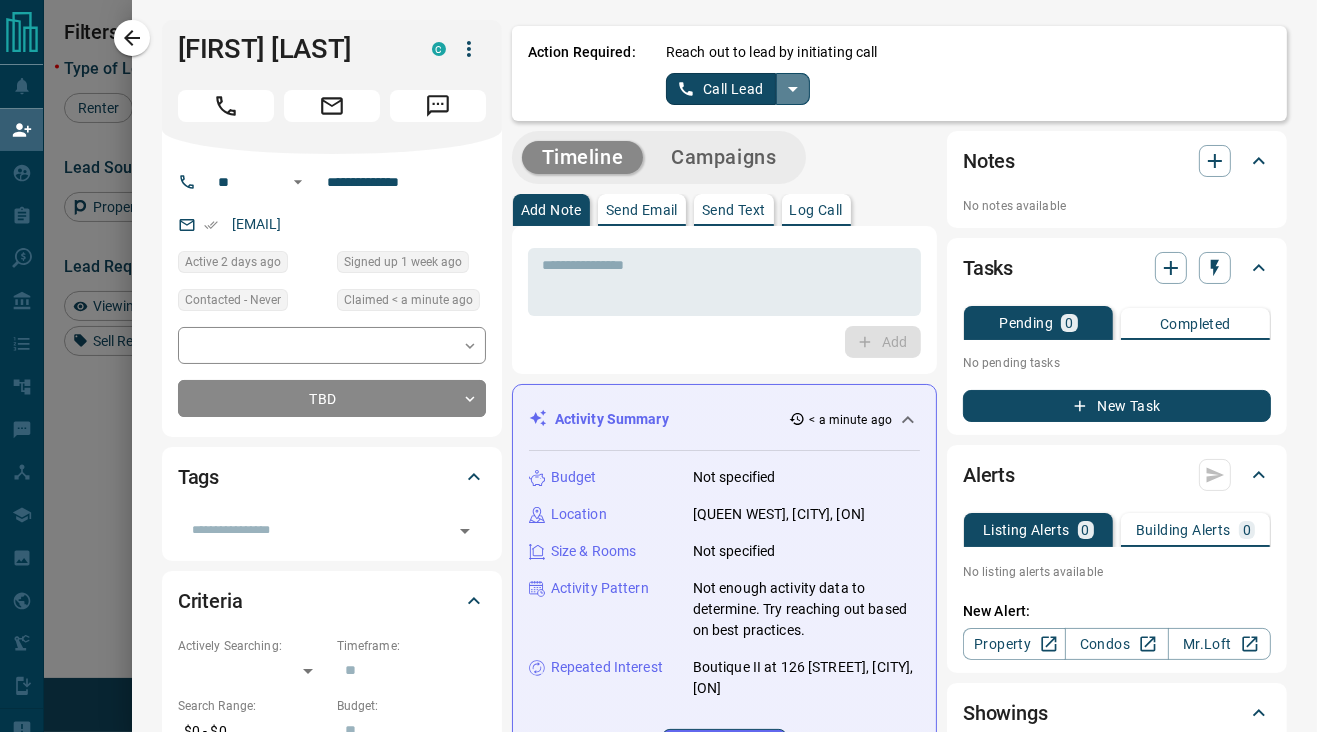 click 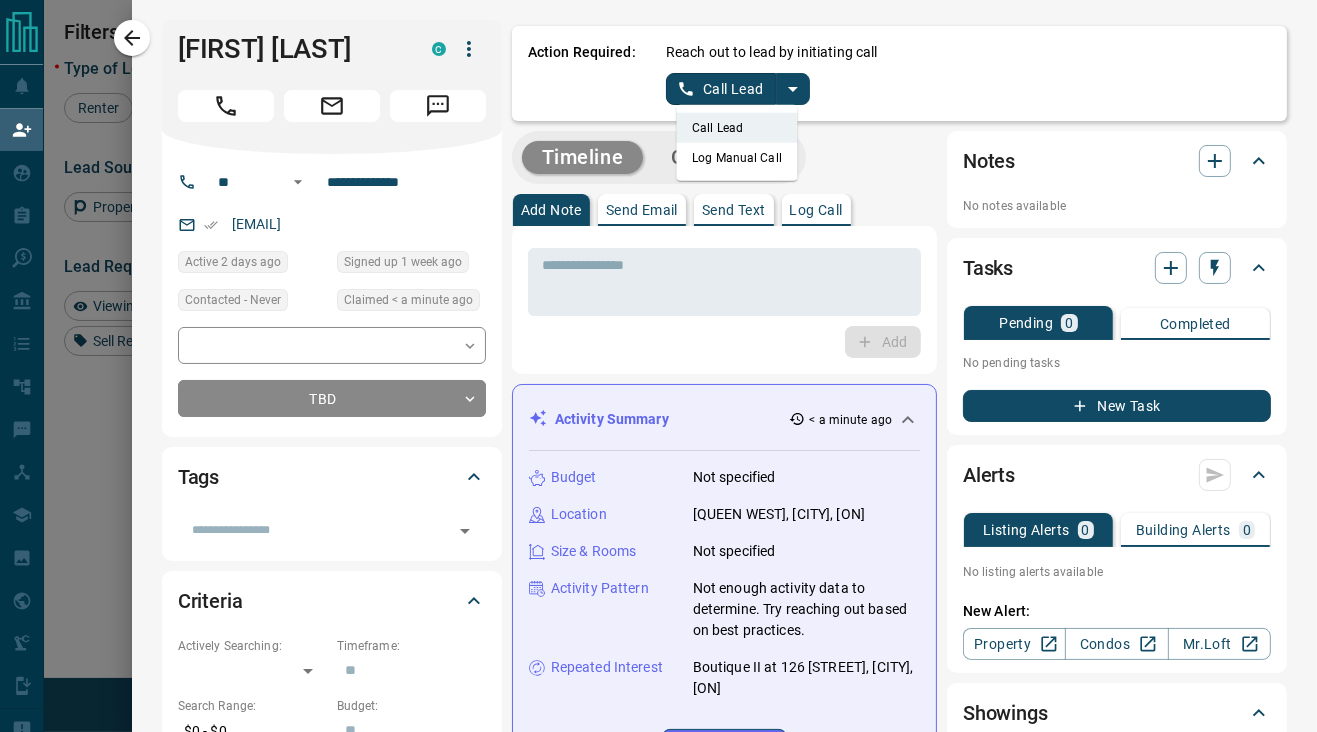 click on "Log Manual Call" at bounding box center [737, 158] 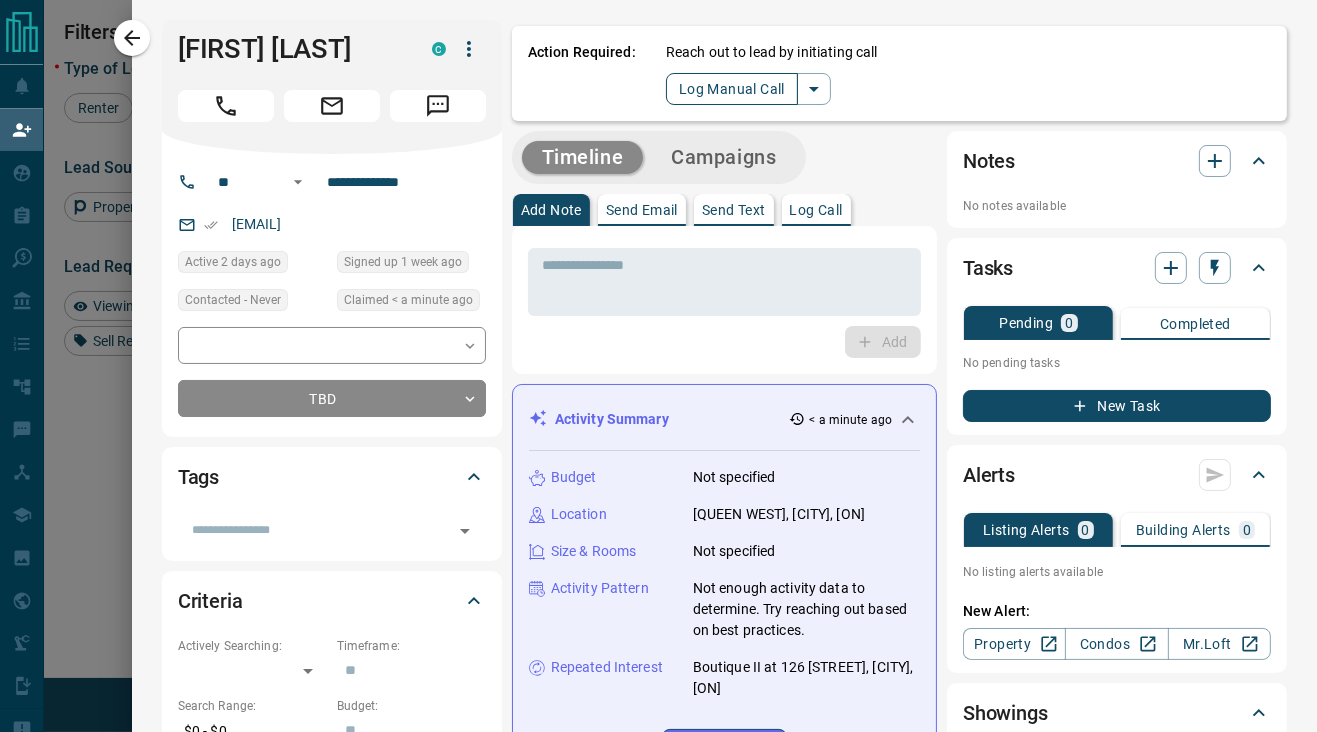 click on "Log Manual Call" at bounding box center (732, 89) 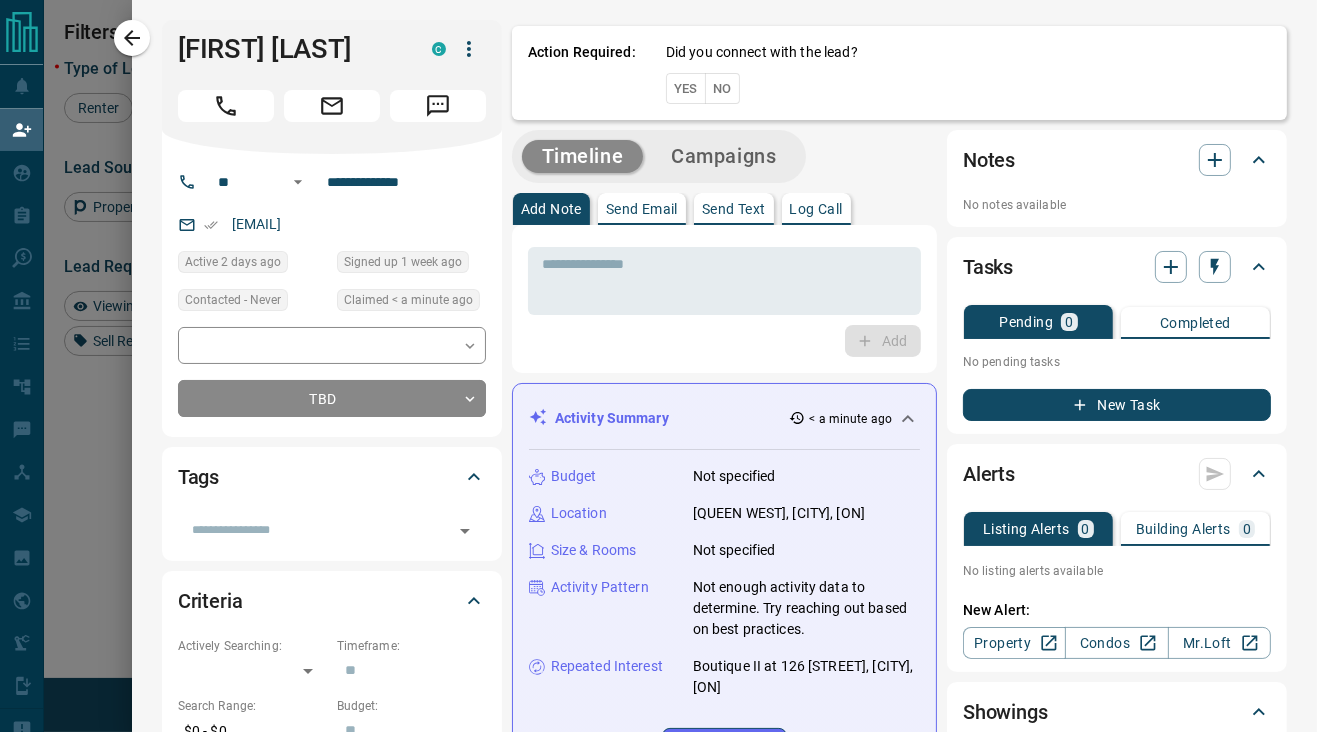 click on "Yes" at bounding box center (686, 88) 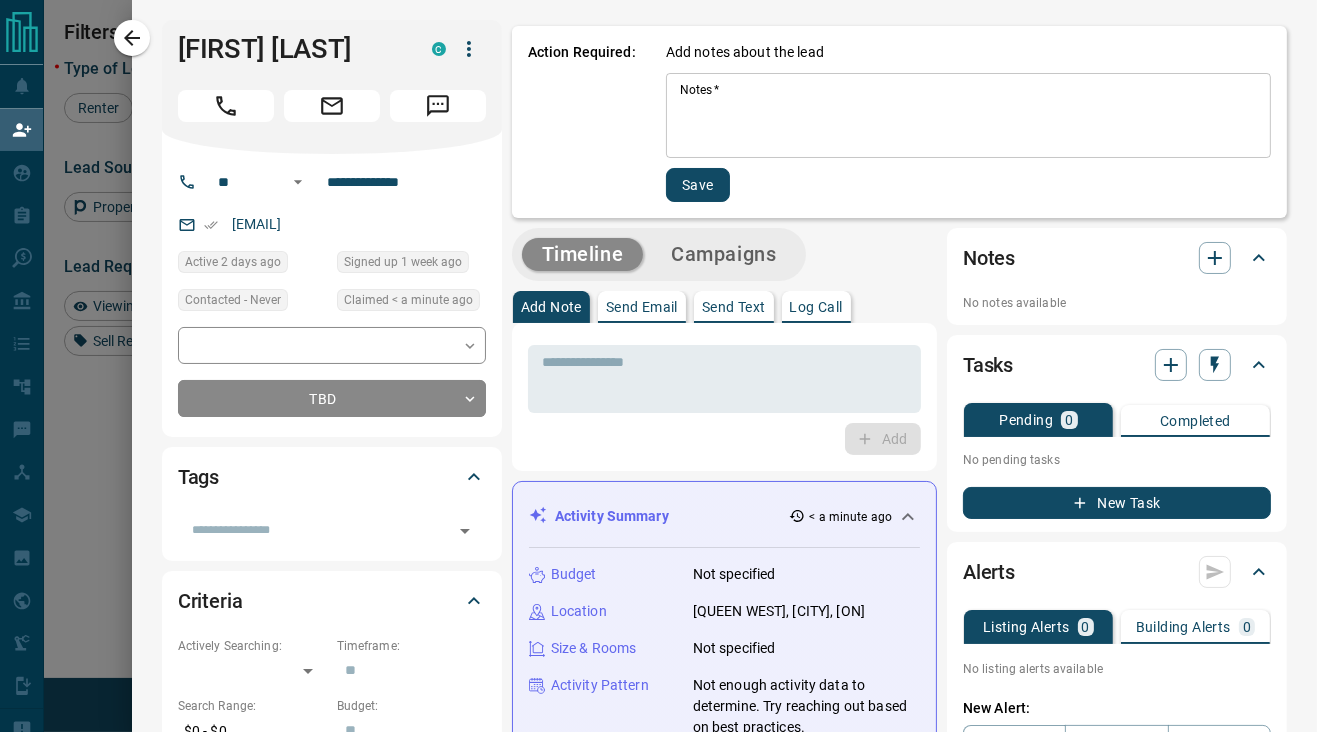click on "Notes   *" at bounding box center (968, 116) 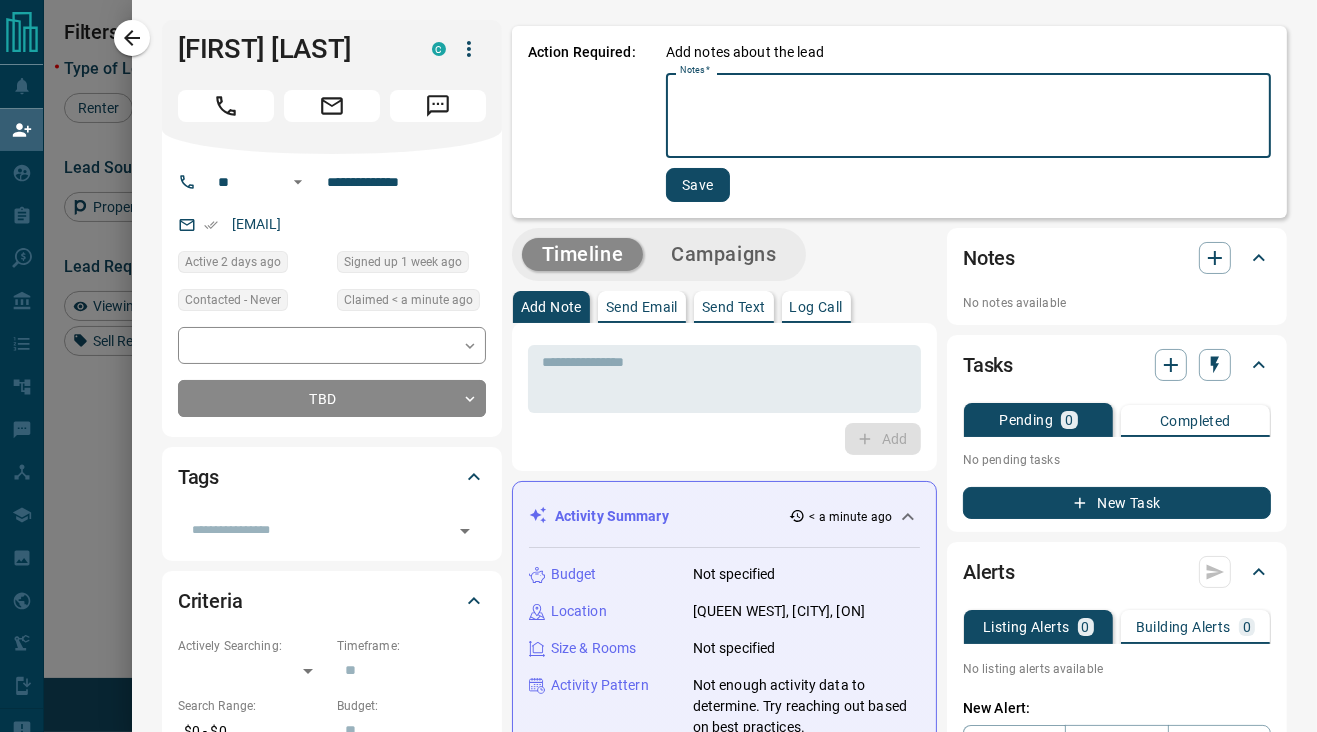 type on "*" 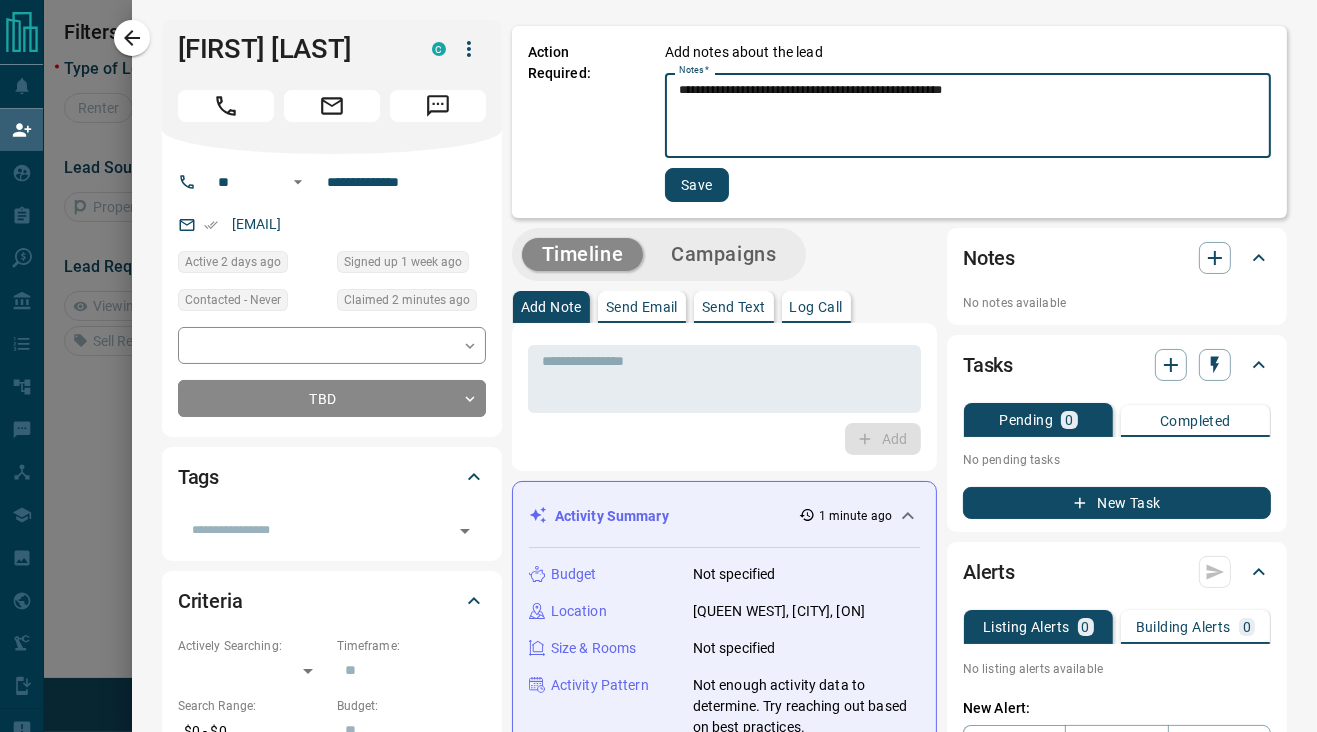 scroll, scrollTop: 15, scrollLeft: 16, axis: both 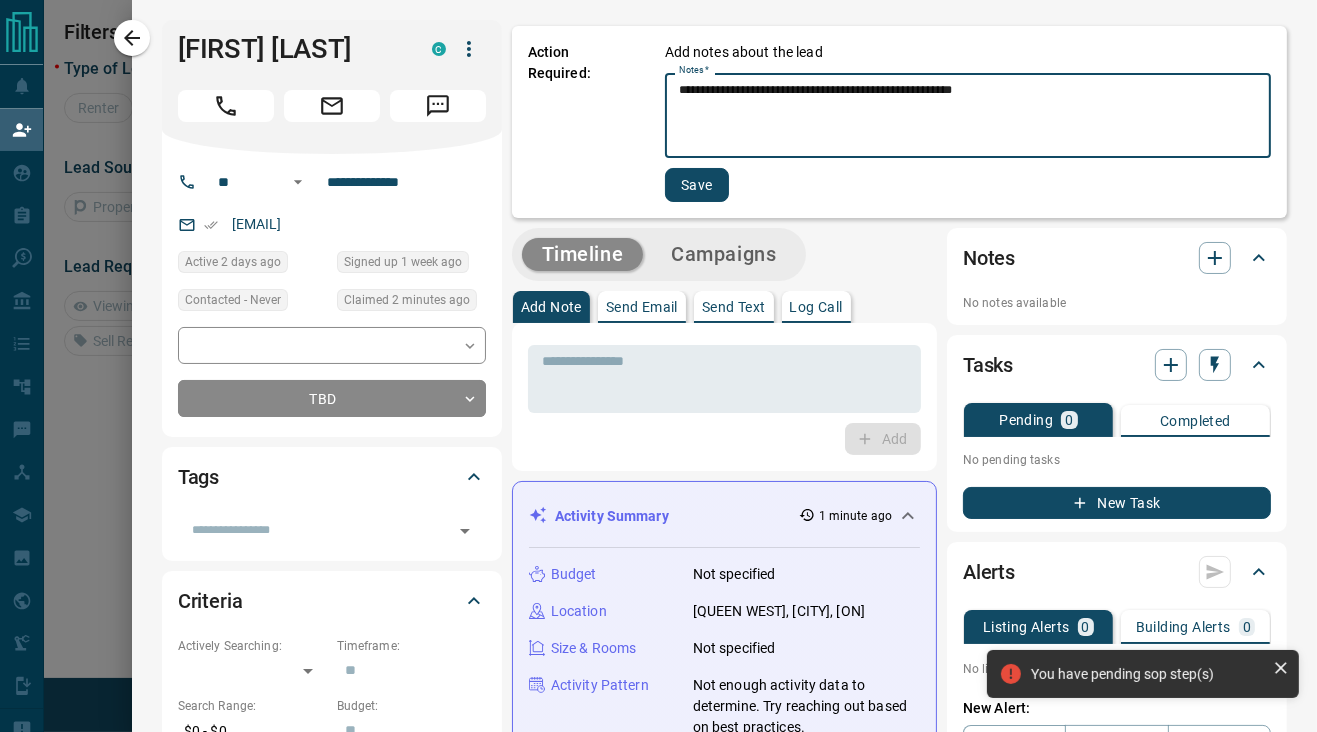type on "**********" 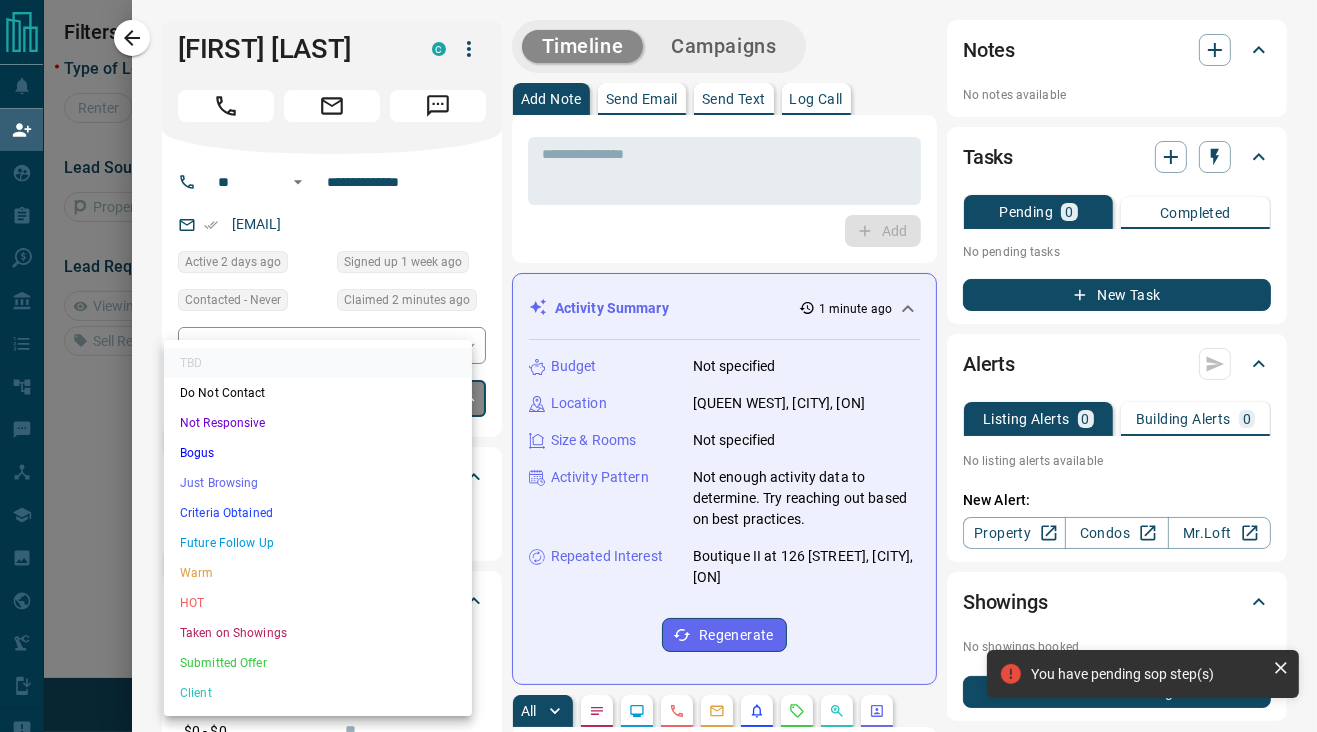 click on "**********" at bounding box center (658, 337) 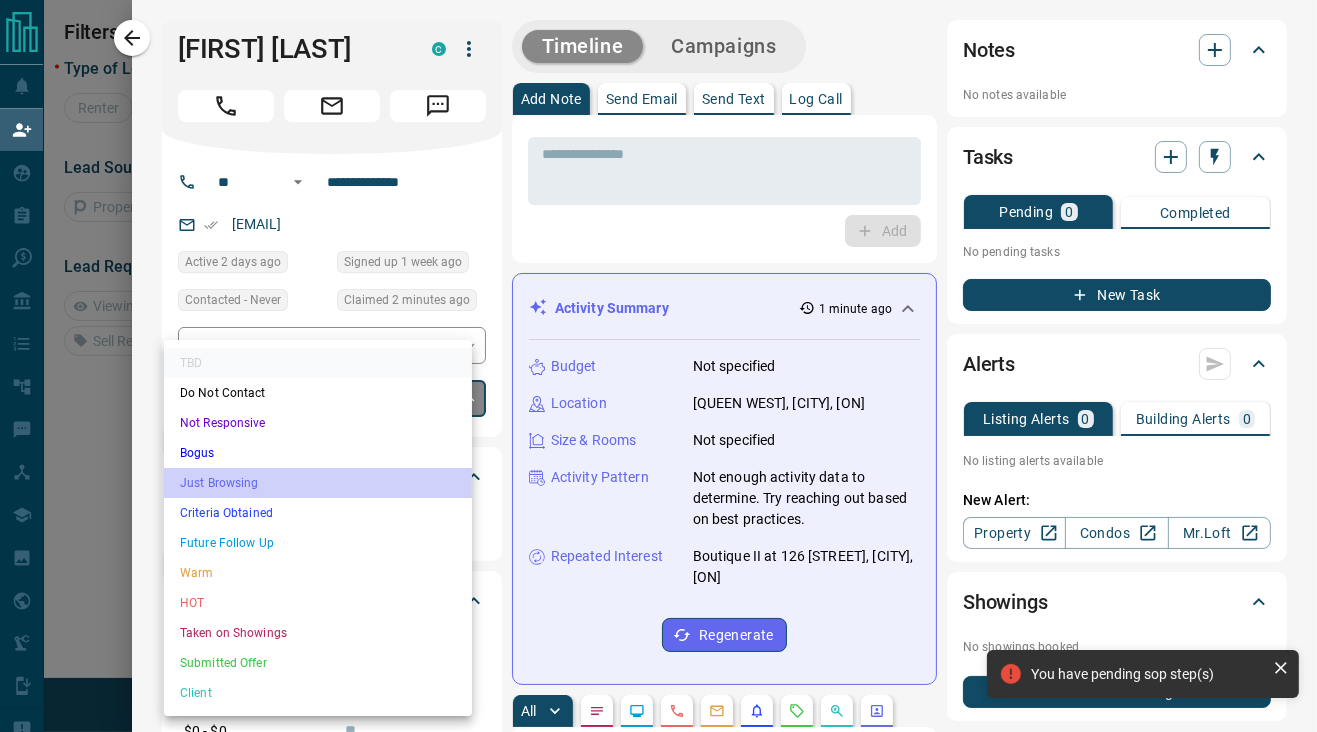 click on "Just Browsing" at bounding box center [318, 483] 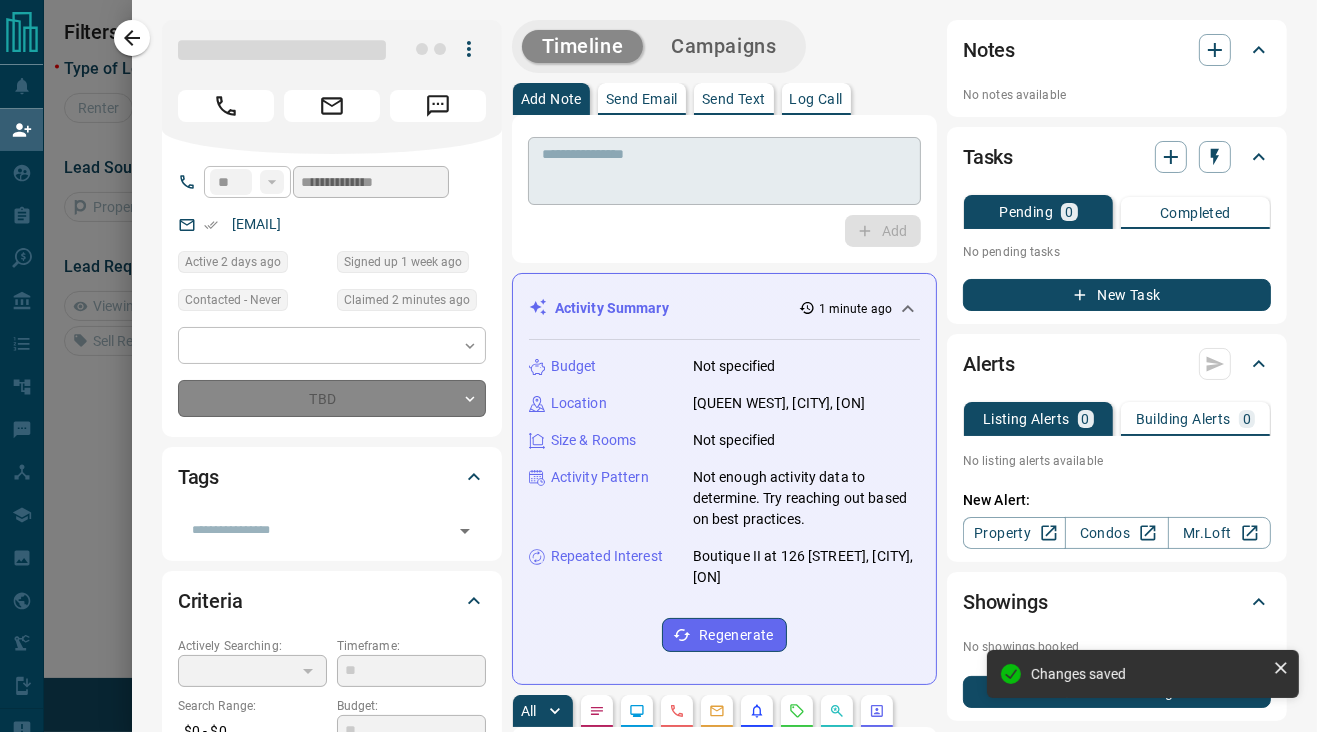 type on "*" 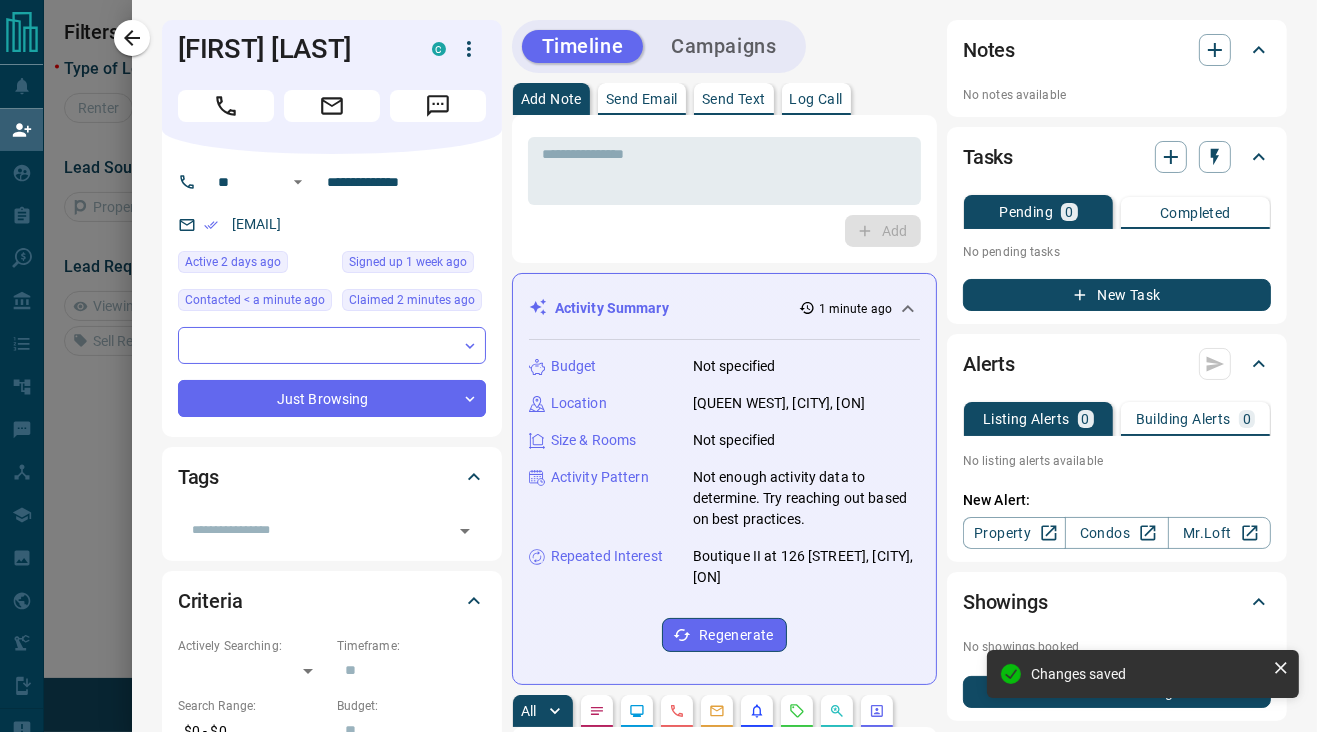 click on "Add" at bounding box center (724, 231) 